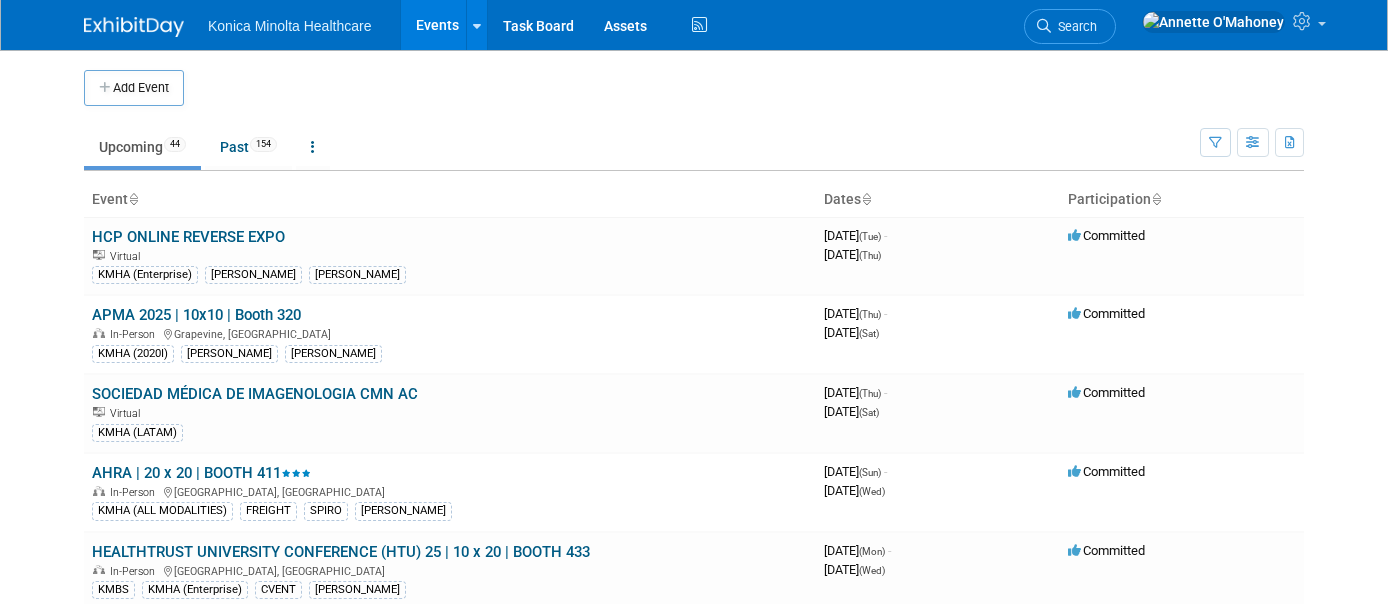 scroll, scrollTop: 0, scrollLeft: 0, axis: both 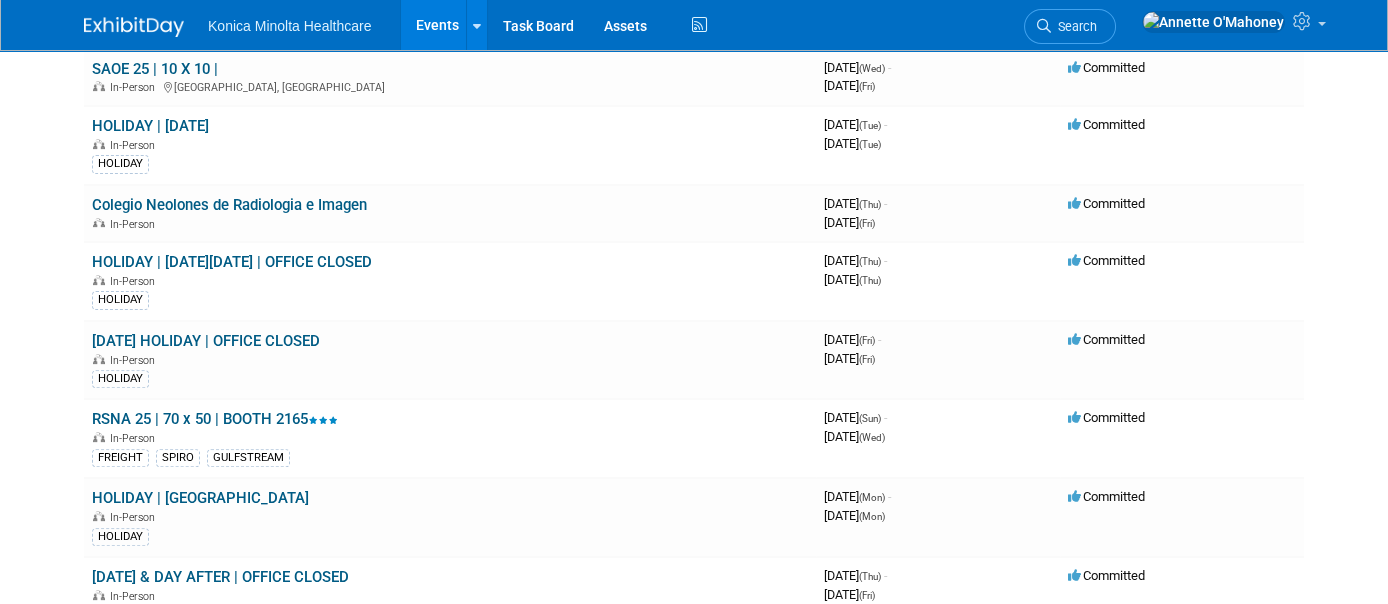 click on "RSNA 25 | 70 x 50 | BOOTH 2165" at bounding box center [215, 419] 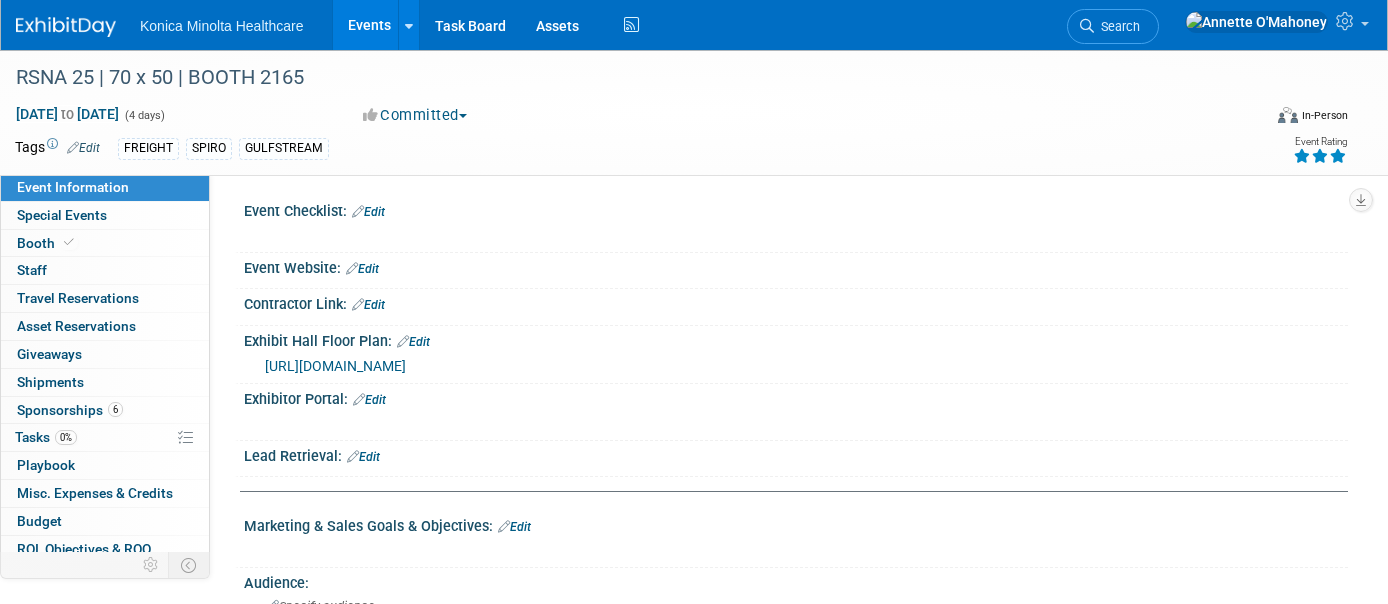 scroll, scrollTop: 0, scrollLeft: 0, axis: both 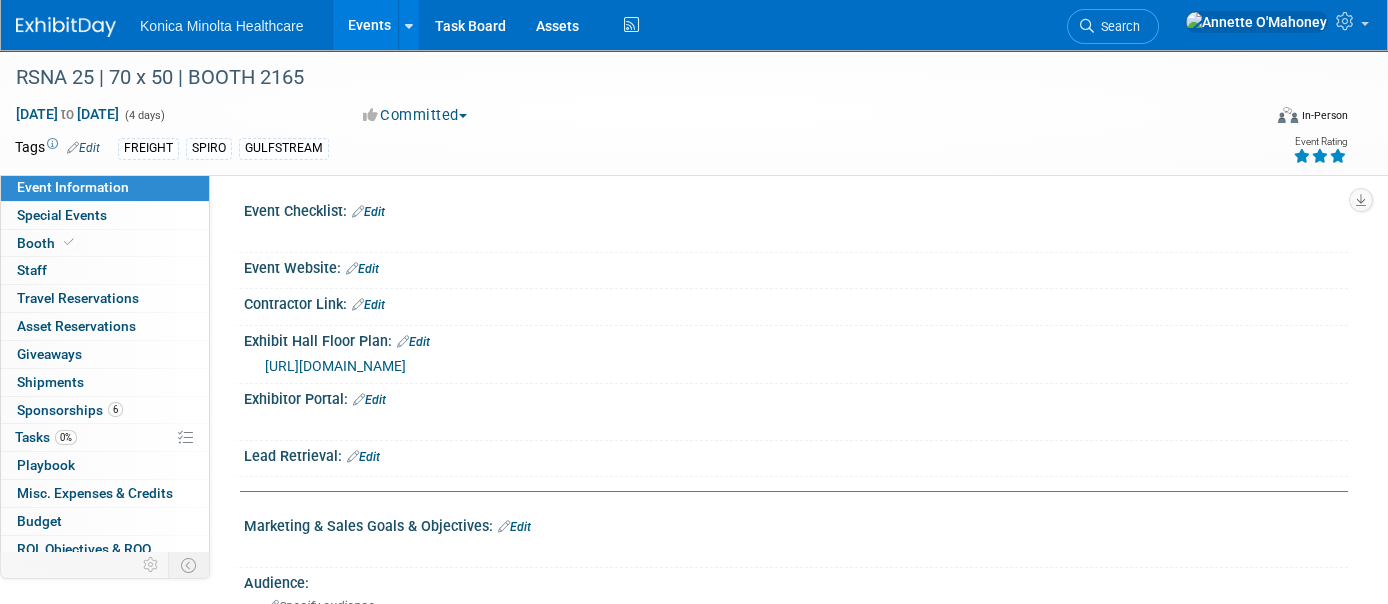 click on "Edit" at bounding box center (368, 212) 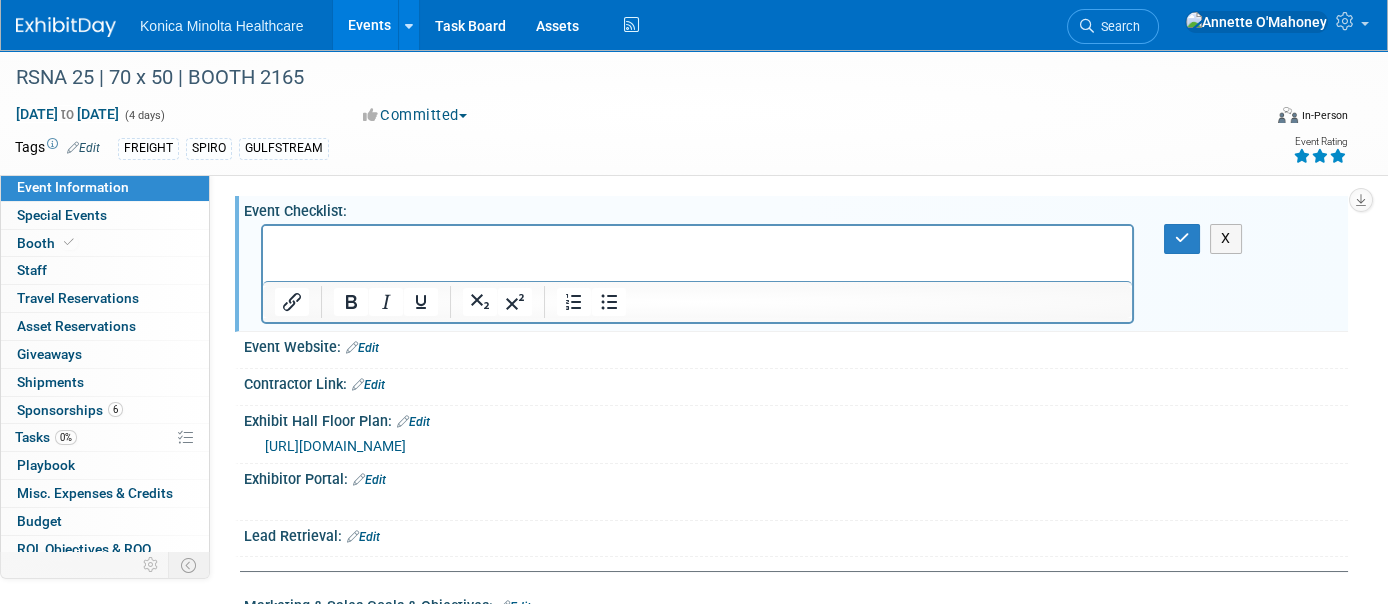 scroll, scrollTop: 0, scrollLeft: 0, axis: both 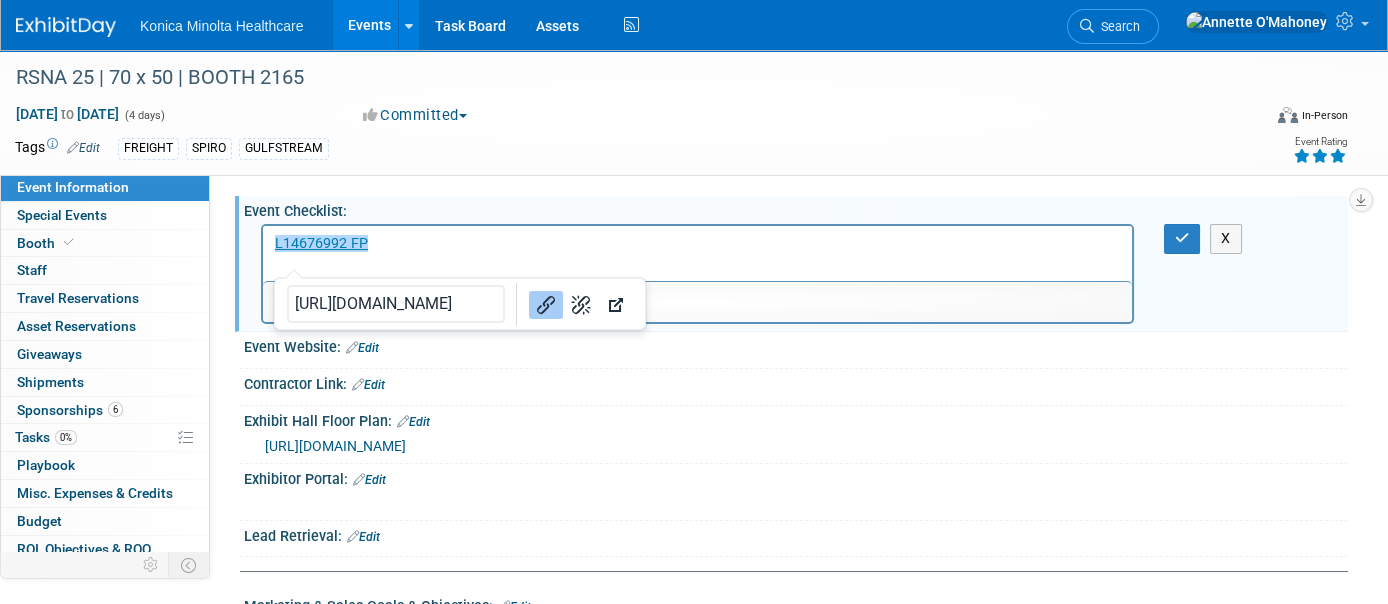 click on "﻿L14676992 FP" at bounding box center (698, 244) 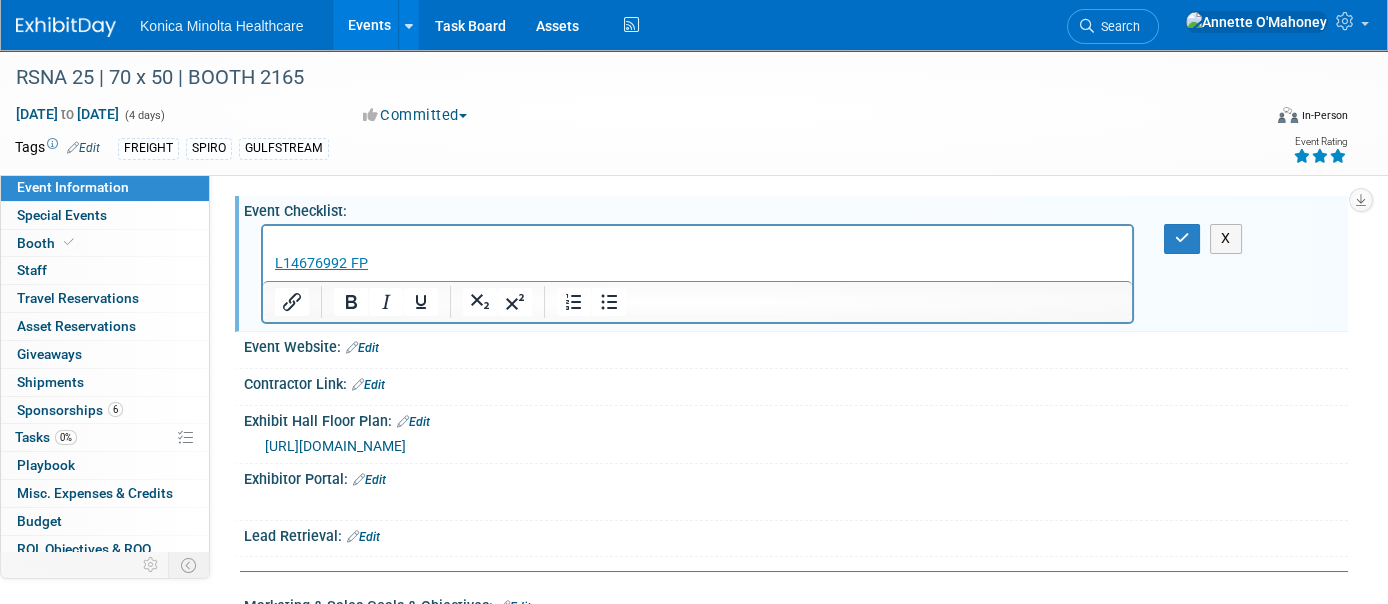 type 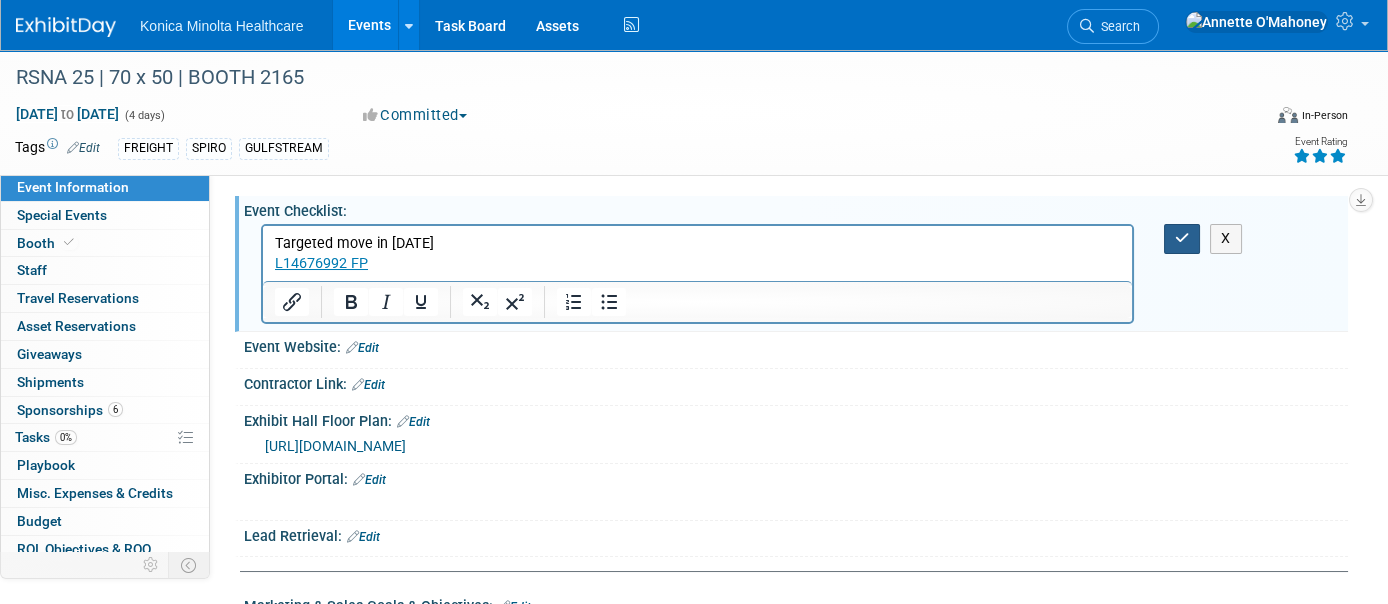 click at bounding box center (1182, 238) 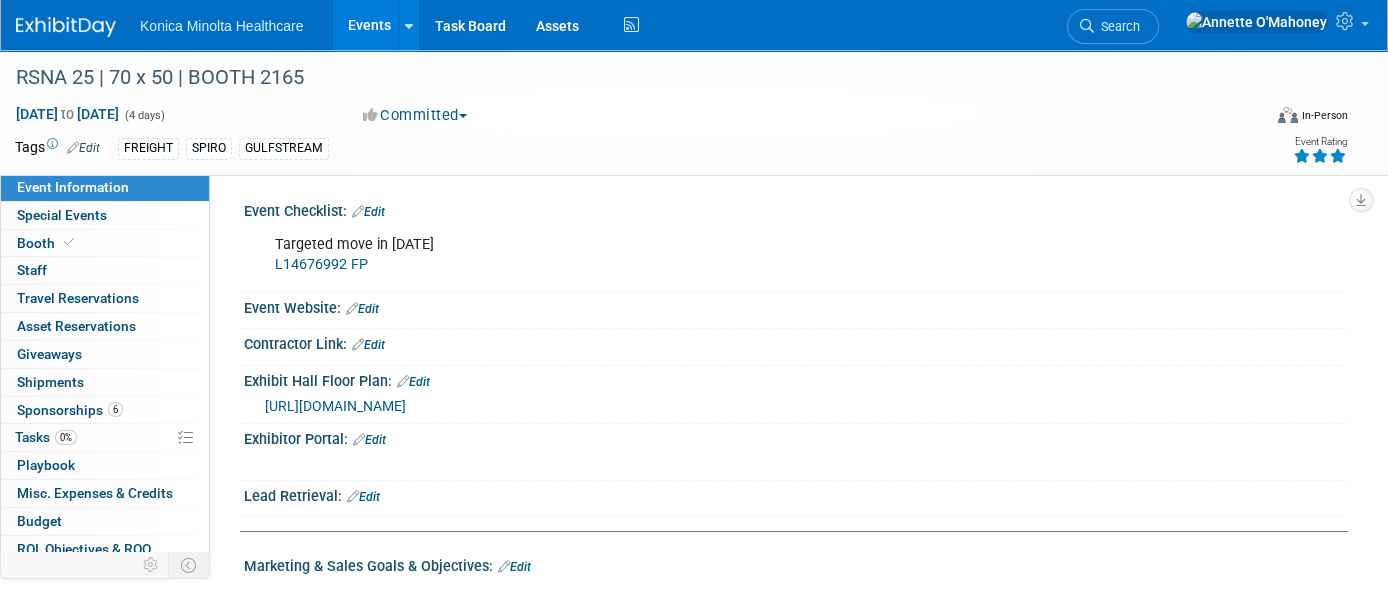 click on "Events" at bounding box center (369, 25) 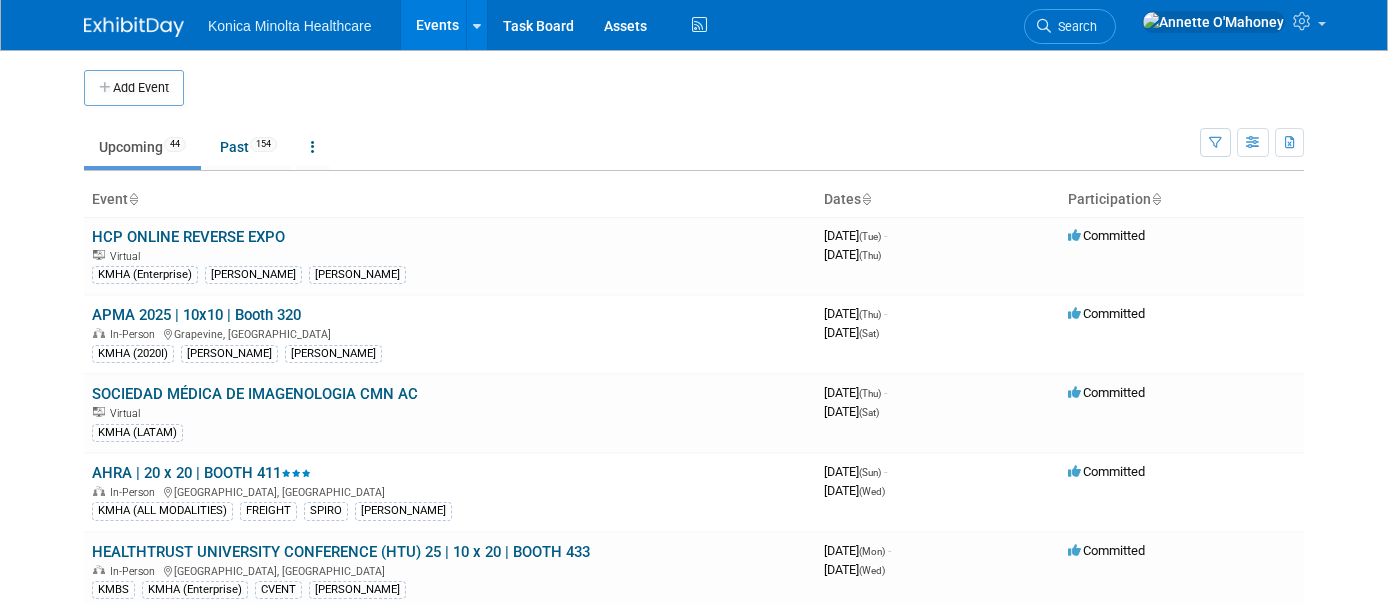 scroll, scrollTop: 0, scrollLeft: 0, axis: both 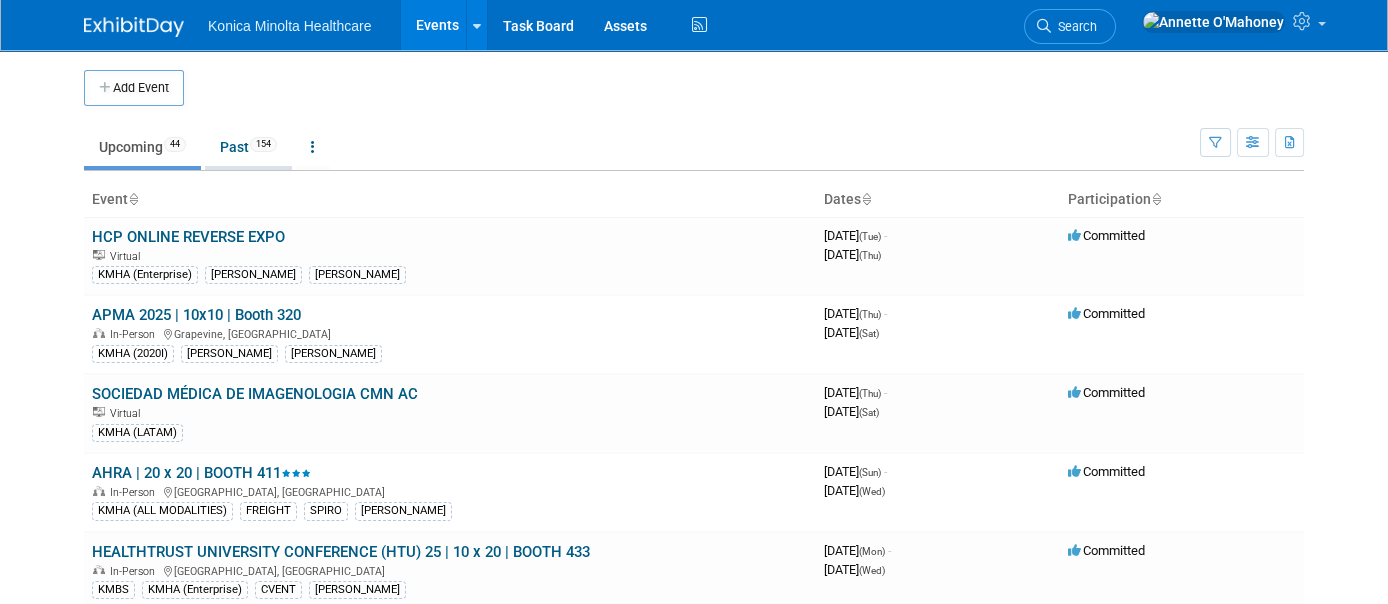 click on "Past
154" at bounding box center [248, 147] 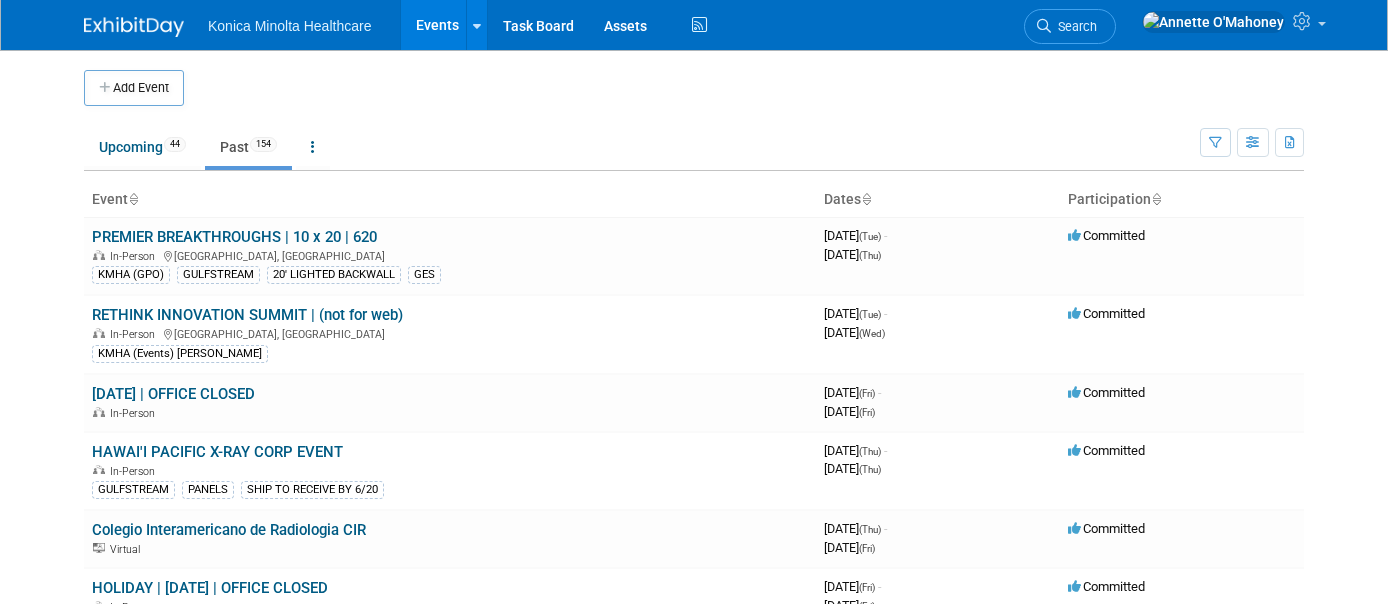 scroll, scrollTop: 0, scrollLeft: 0, axis: both 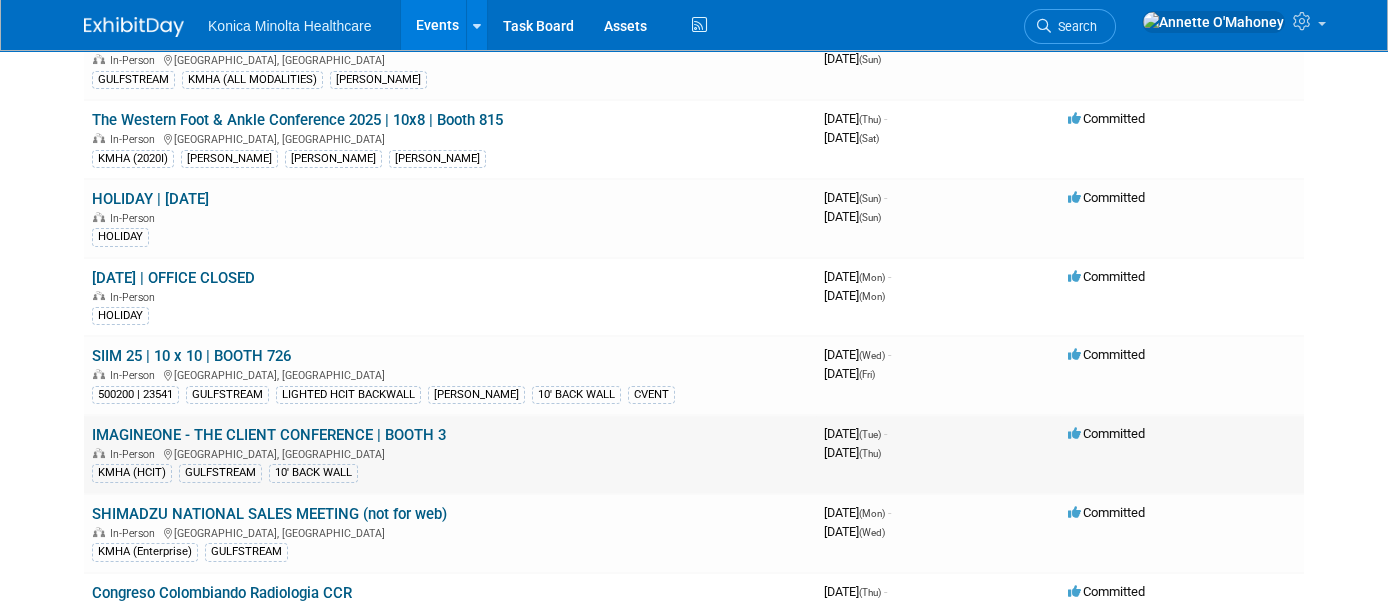 click on "IMAGINEONE - THE CLIENT CONFERENCE | BOOTH 3" at bounding box center [269, 435] 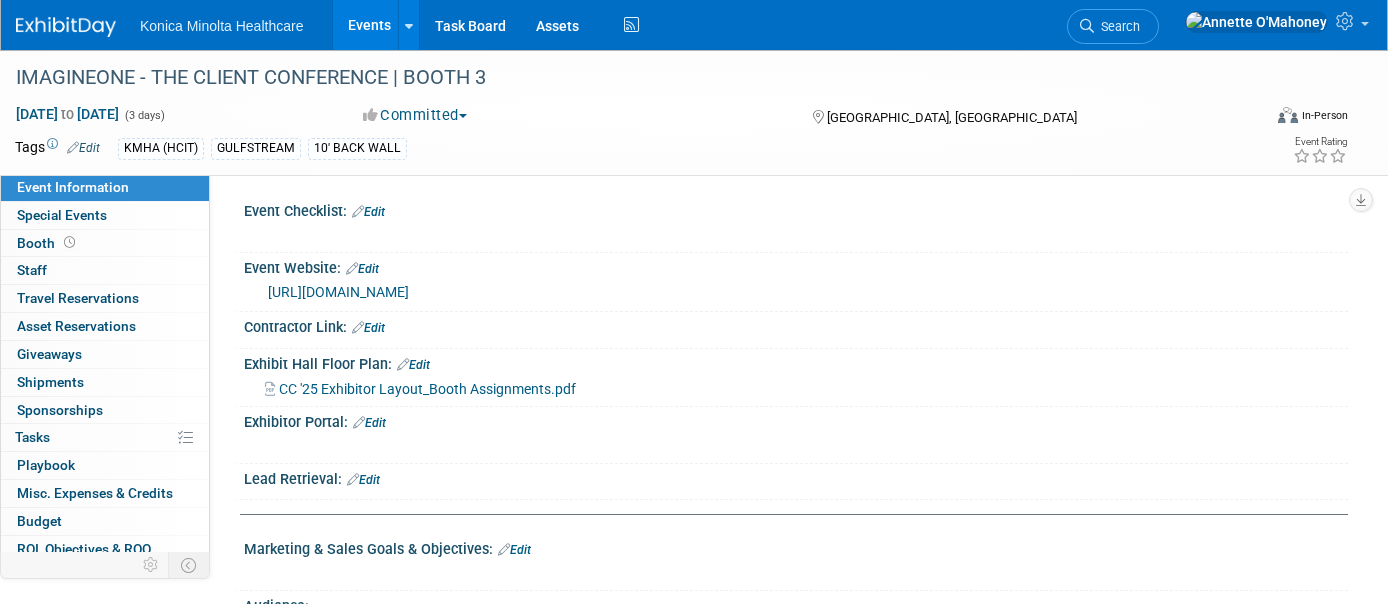 scroll, scrollTop: 0, scrollLeft: 0, axis: both 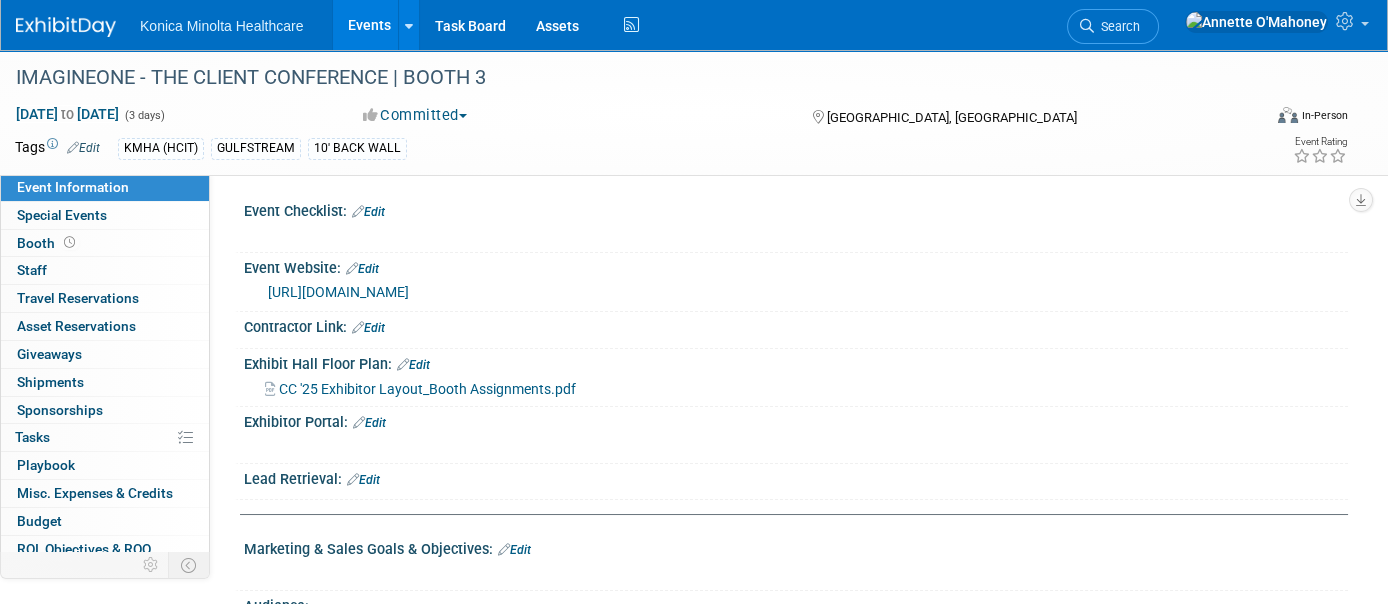 click on "https://imagineclientconference.com/" at bounding box center [338, 292] 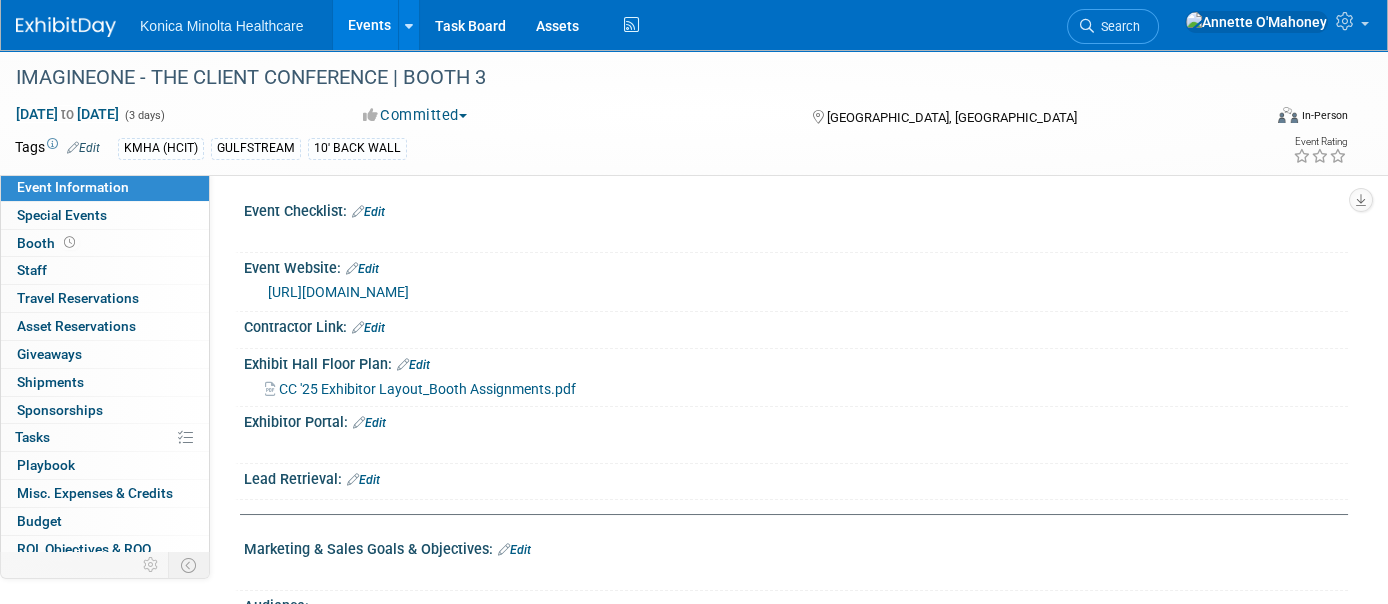 click on "Events" at bounding box center [369, 25] 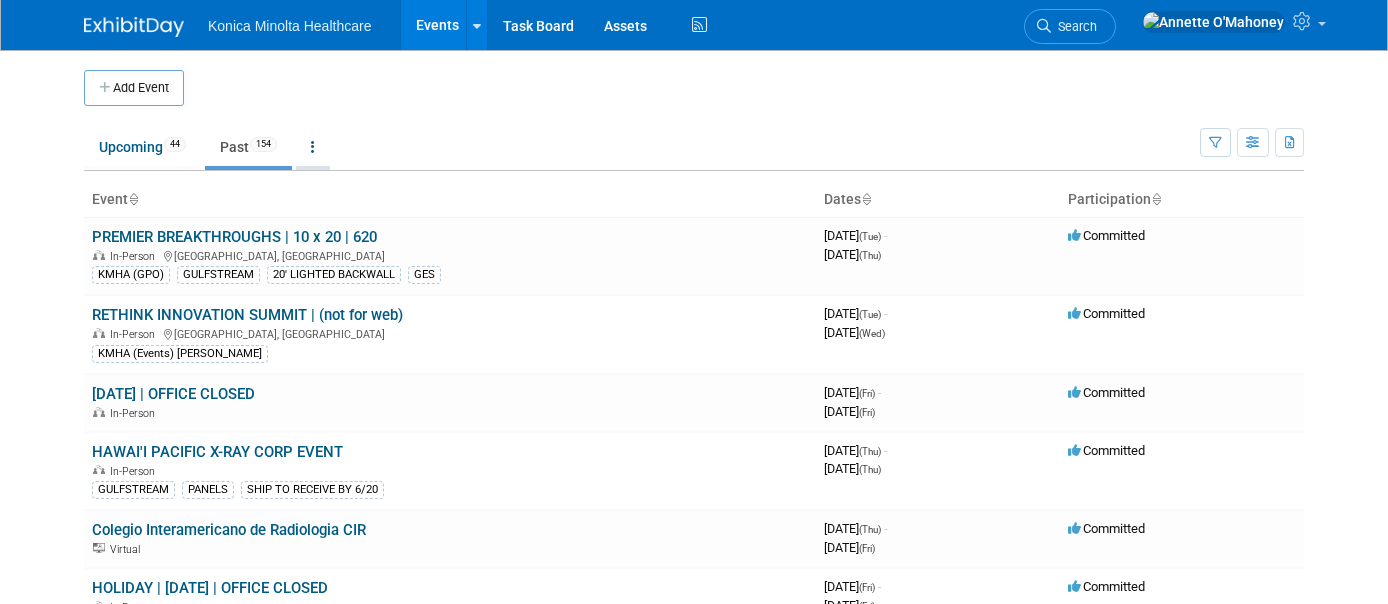 scroll, scrollTop: 0, scrollLeft: 0, axis: both 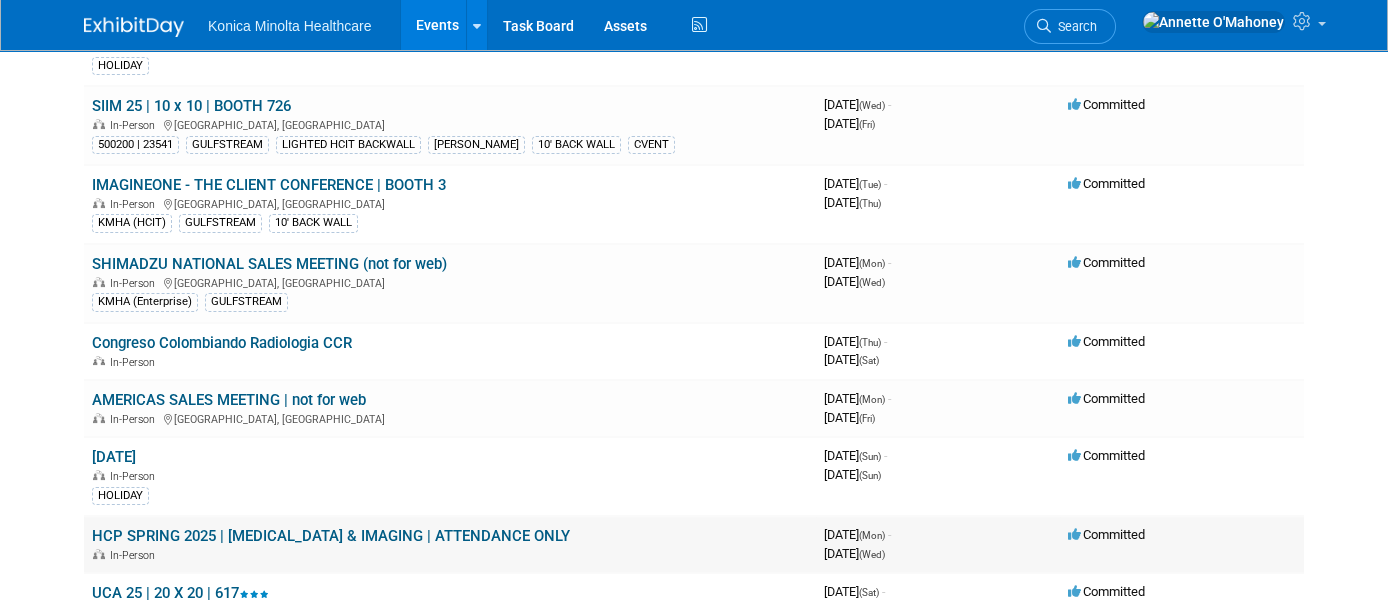 click on "HCP SPRING 2025 | [MEDICAL_DATA] & IMAGING | ATTENDANCE ONLY" at bounding box center (331, 536) 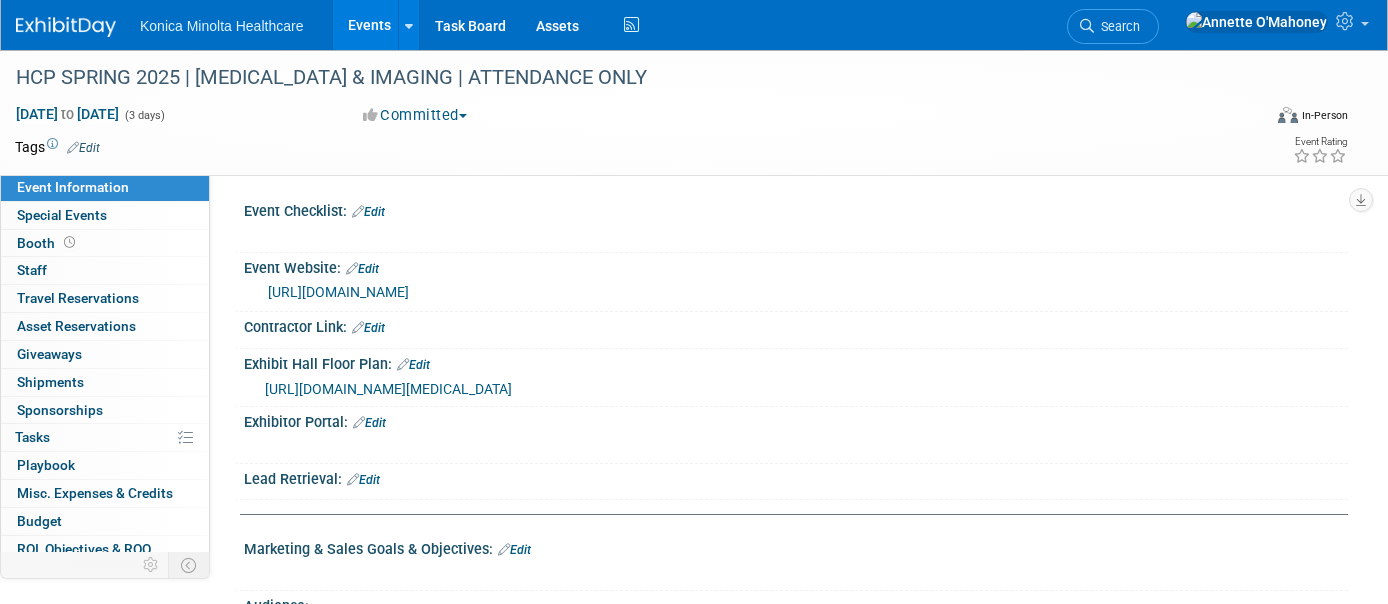 scroll, scrollTop: 0, scrollLeft: 0, axis: both 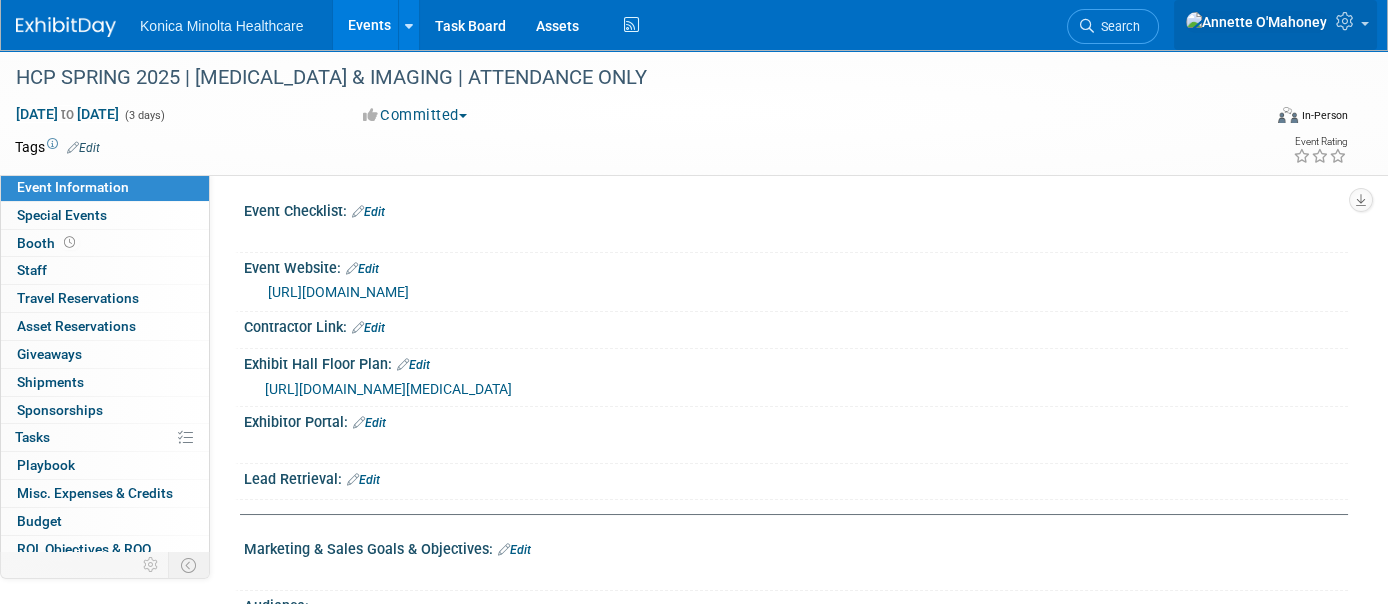 click at bounding box center [1347, 21] 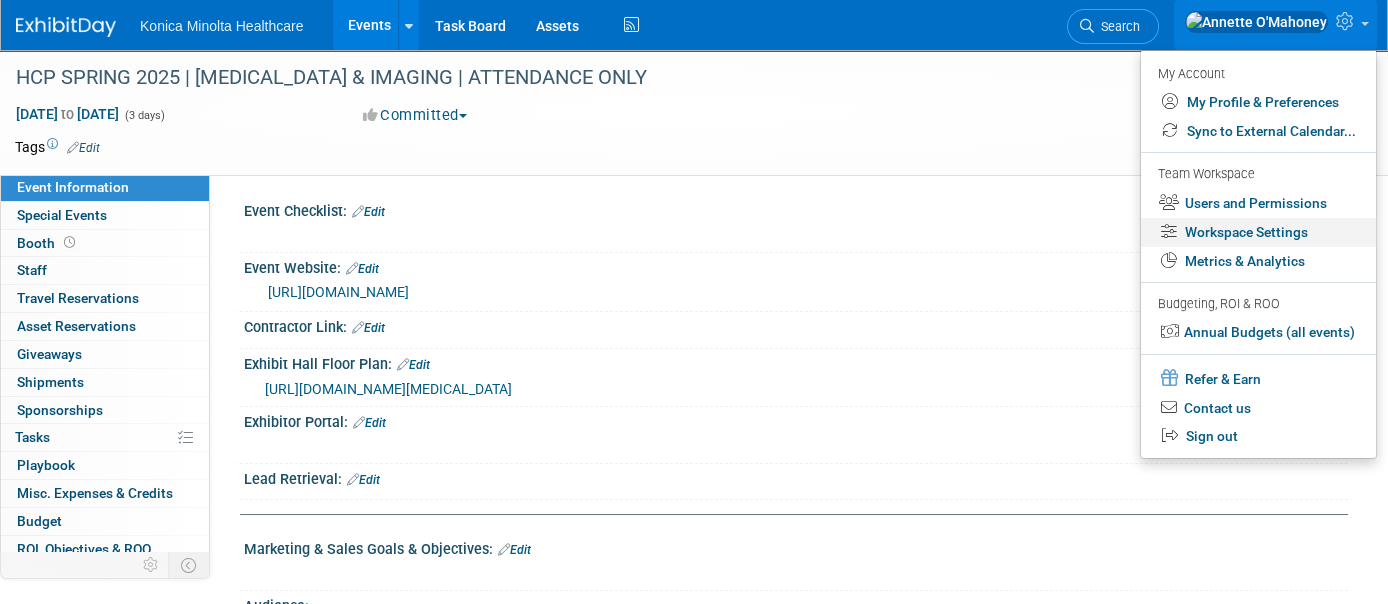 click on "Workspace Settings" at bounding box center [1258, 232] 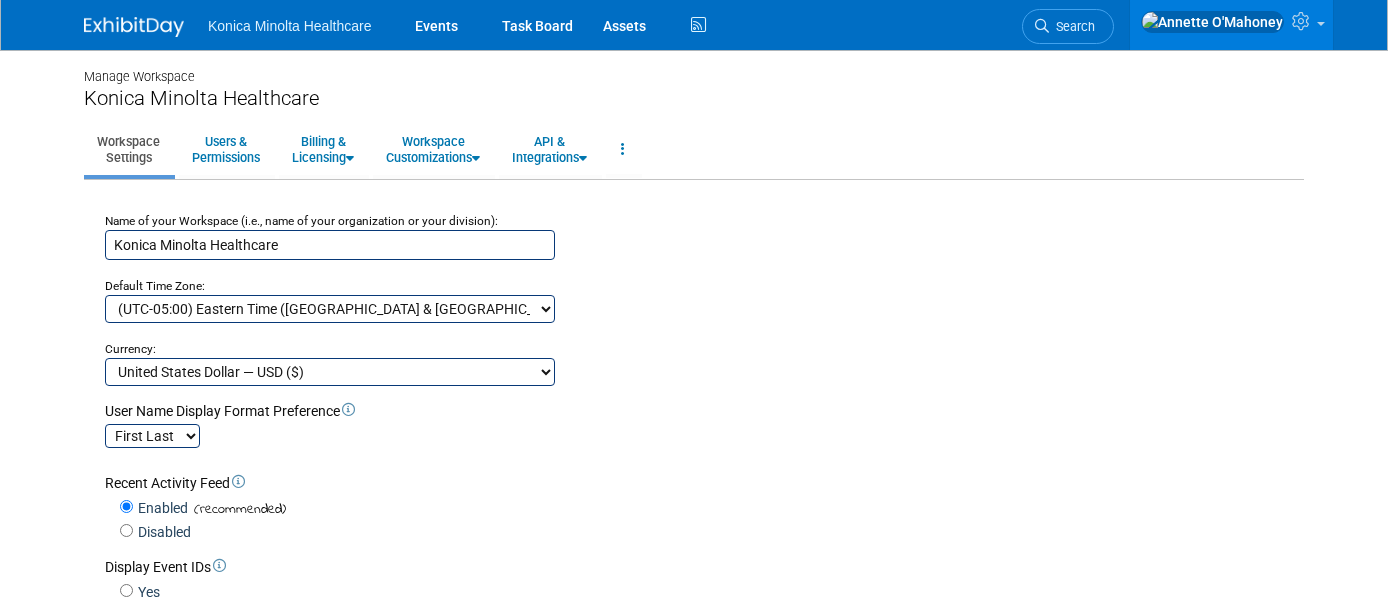 scroll, scrollTop: 0, scrollLeft: 0, axis: both 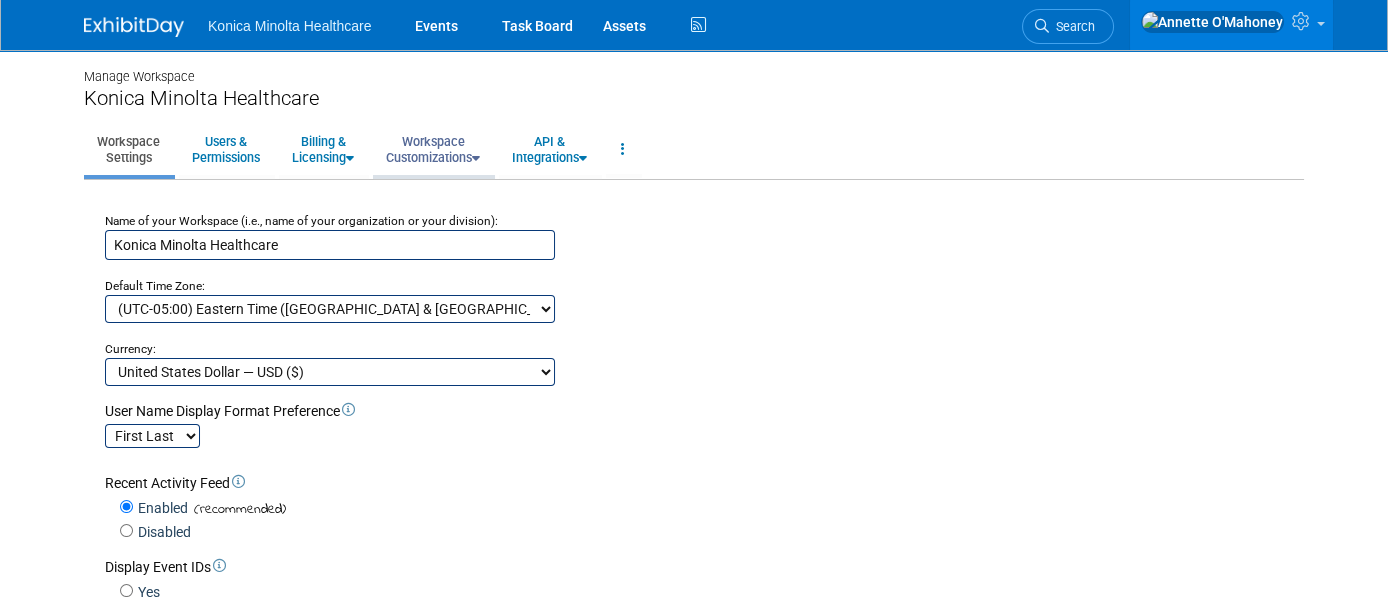click on "Workspace Customizations" at bounding box center (433, 149) 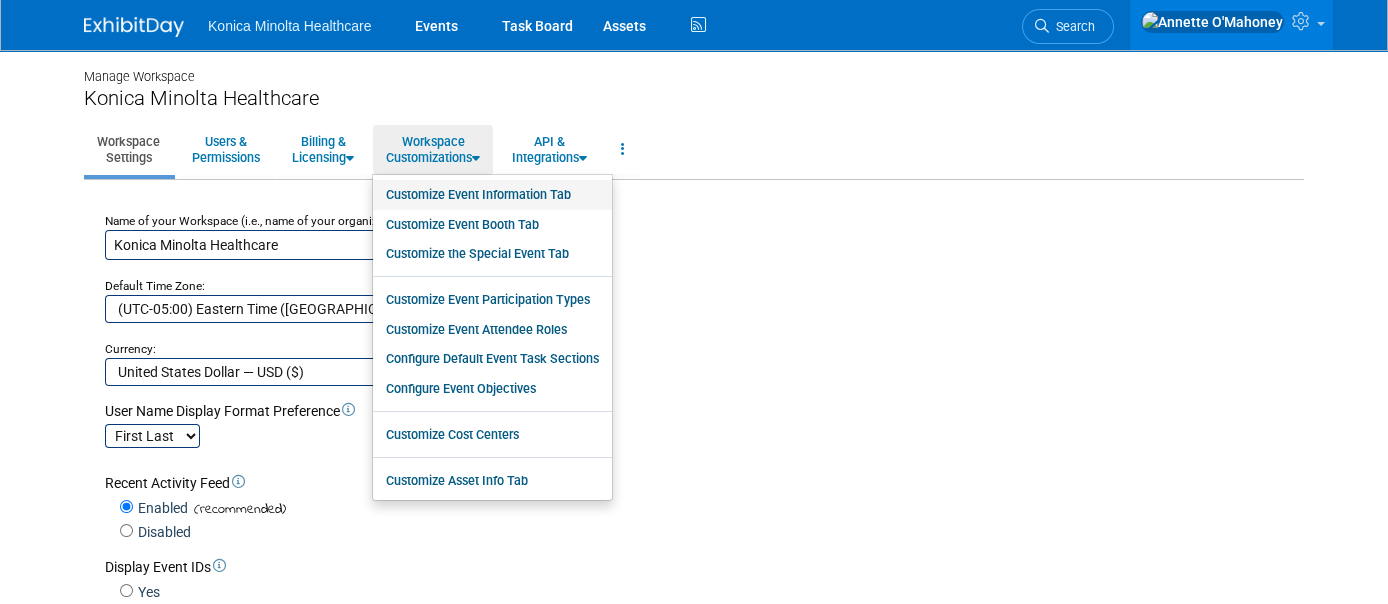 click on "Customize Event Information Tab" at bounding box center (492, 195) 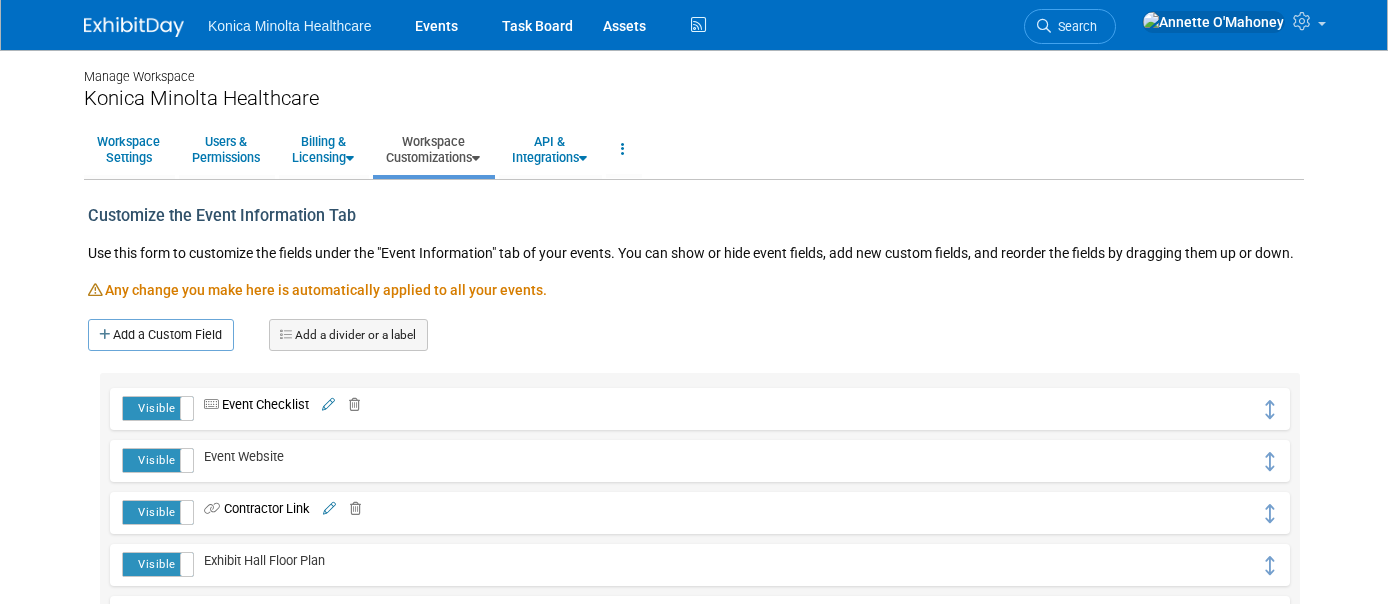 scroll, scrollTop: 0, scrollLeft: 0, axis: both 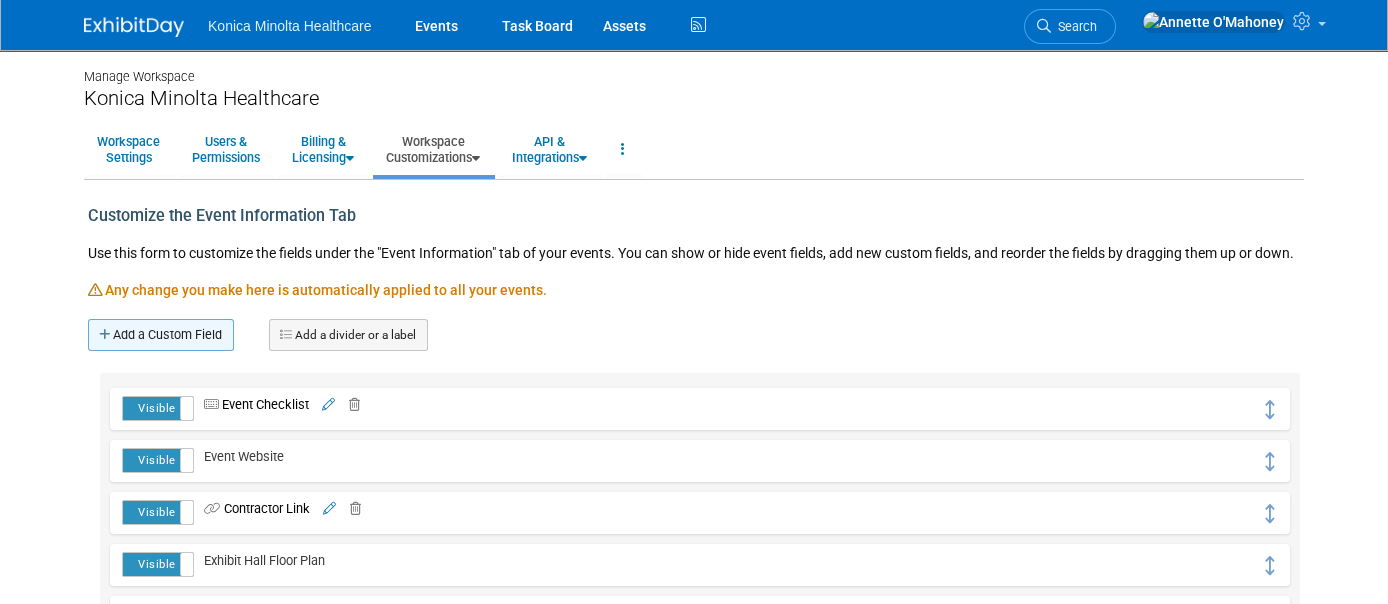 click on "Add a Custom Field" at bounding box center (161, 335) 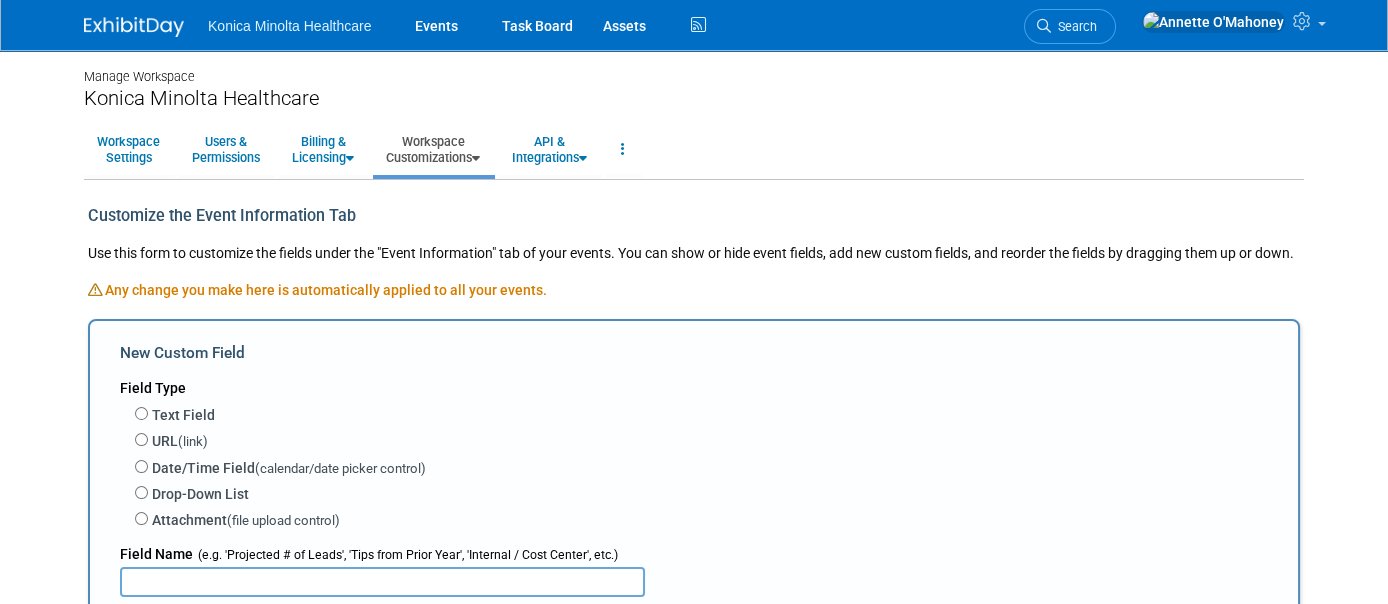 click on "Text Field" at bounding box center (183, 415) 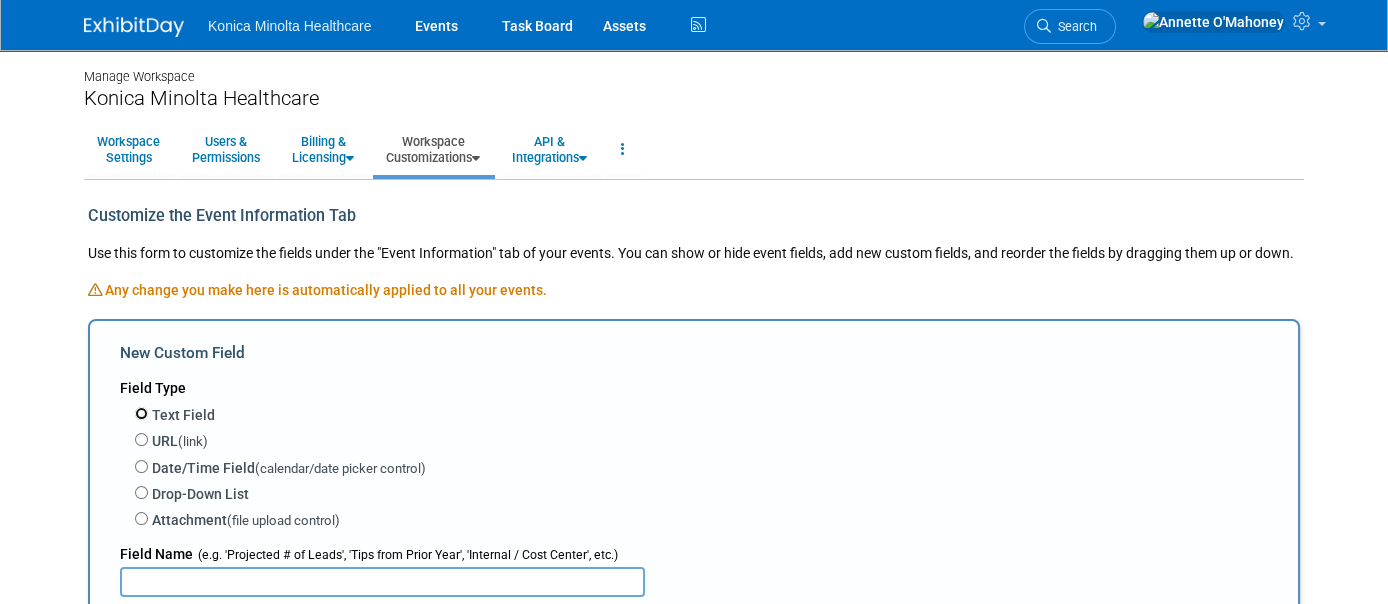 click on "Text Field" at bounding box center (141, 413) 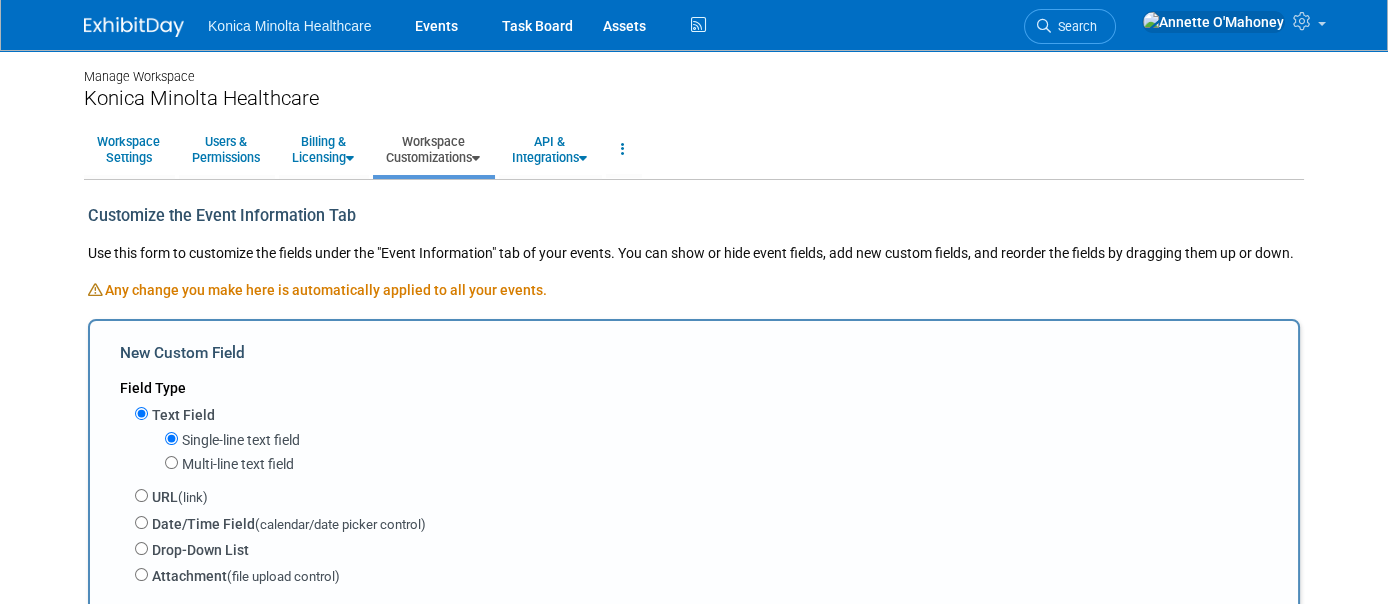 click on "Multi-line text field" at bounding box center [238, 464] 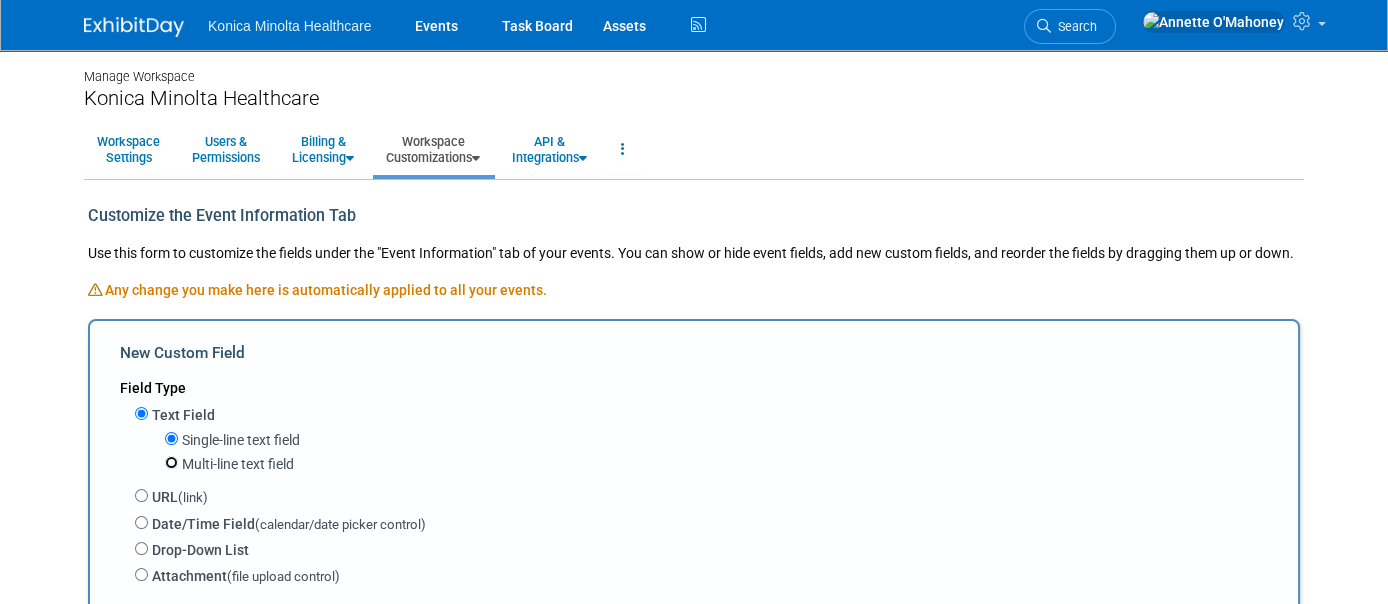 click on "Multi-line text field" at bounding box center [171, 462] 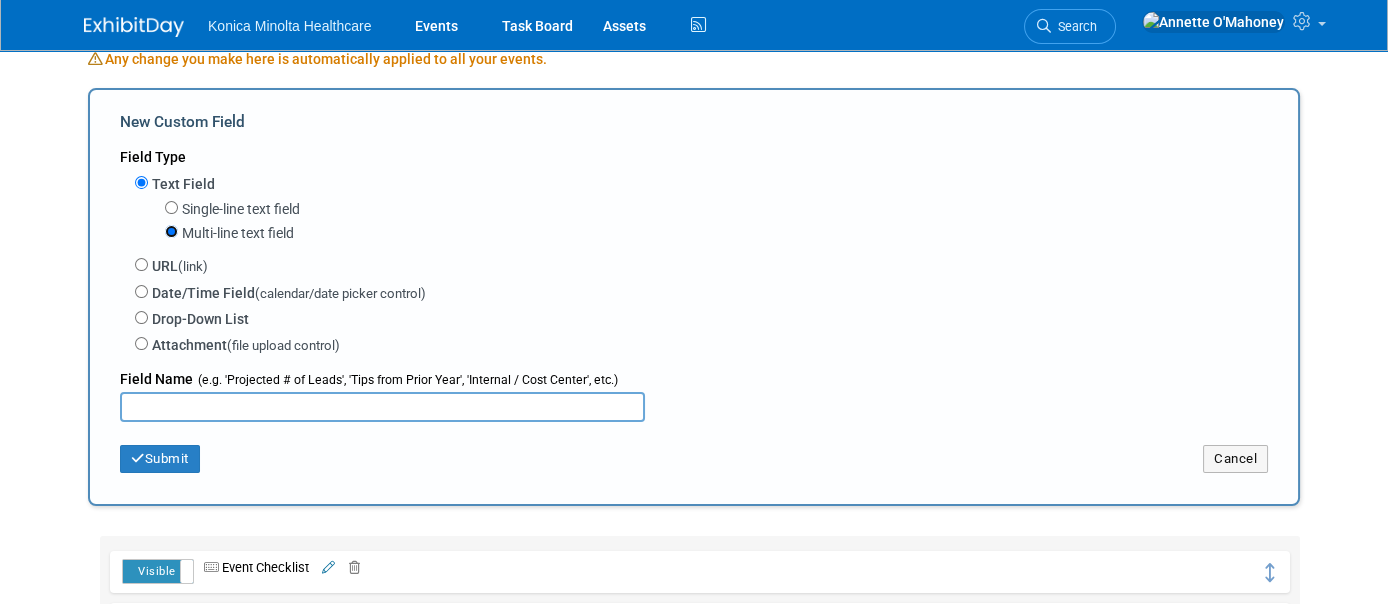 scroll, scrollTop: 250, scrollLeft: 0, axis: vertical 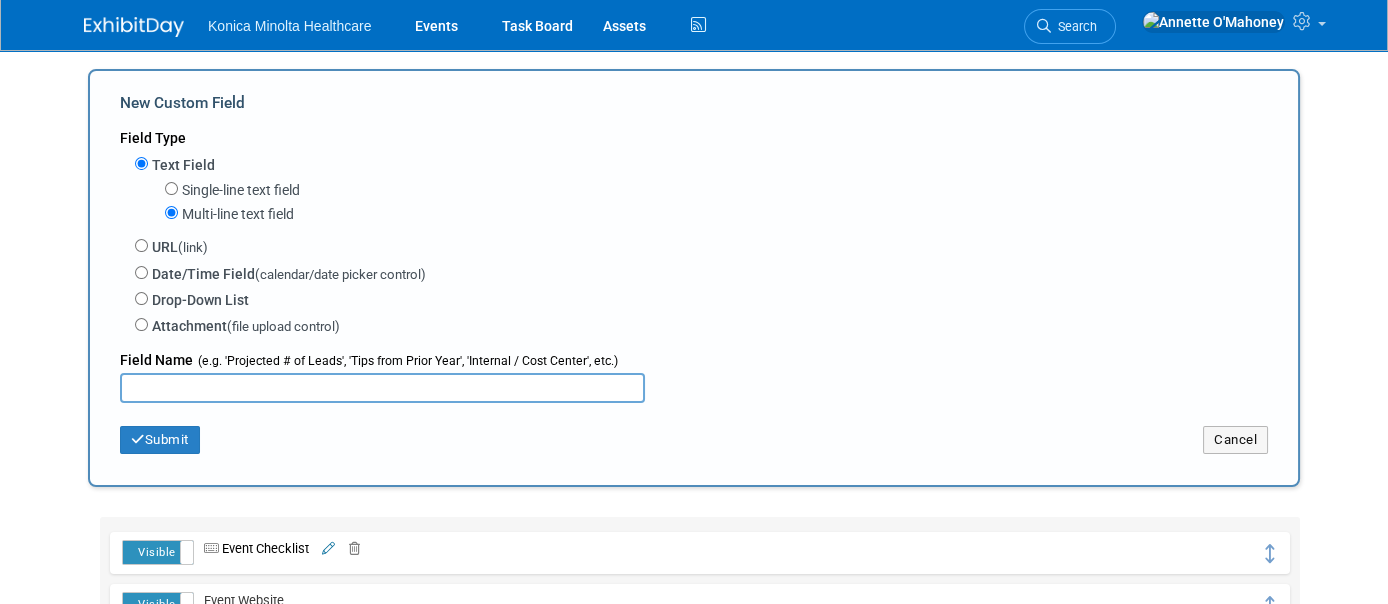 click at bounding box center [382, 388] 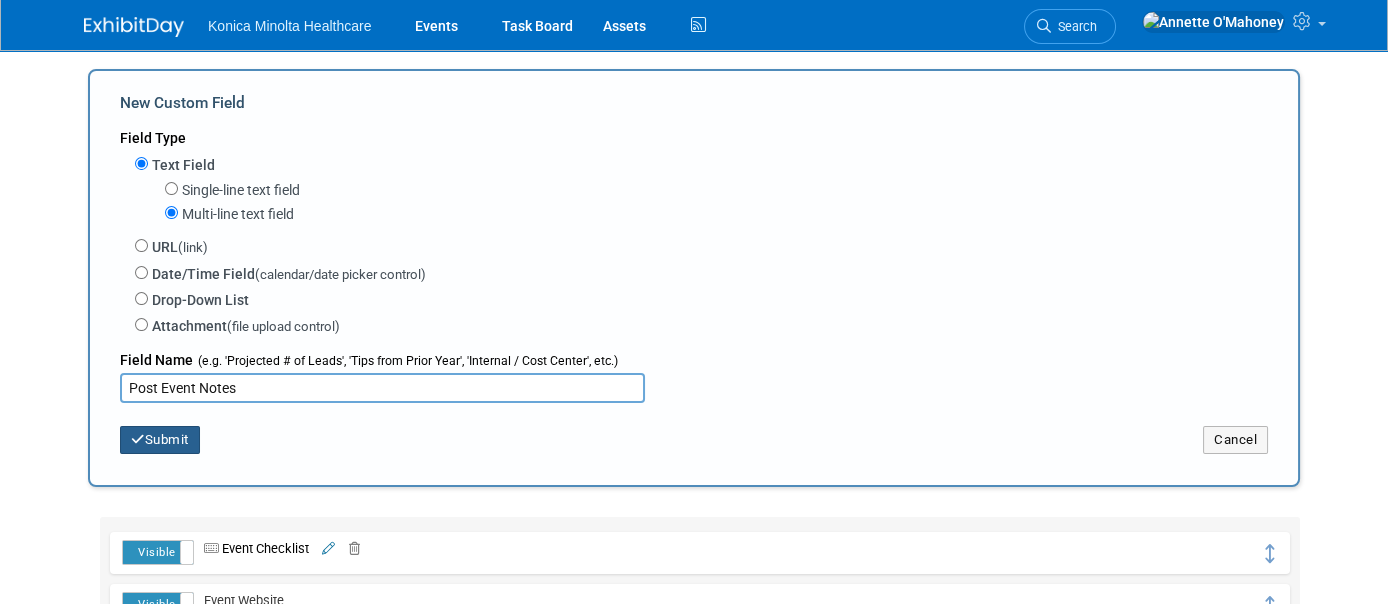 type on "Post Event Notes" 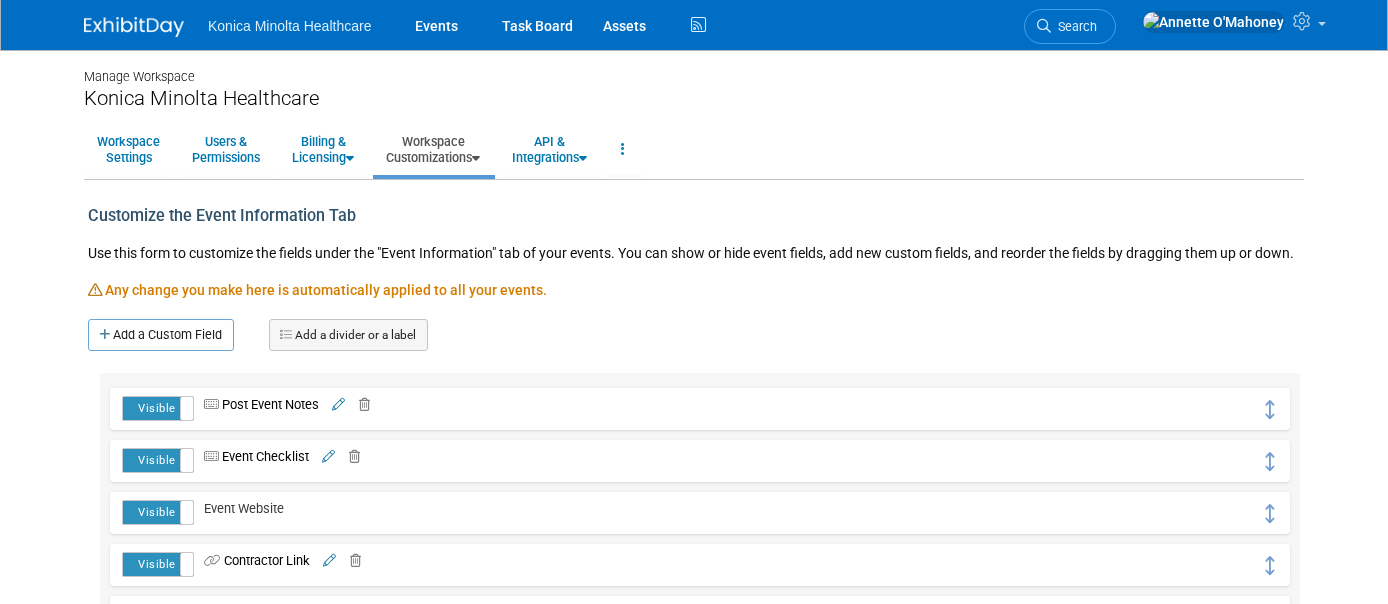 scroll, scrollTop: 0, scrollLeft: 0, axis: both 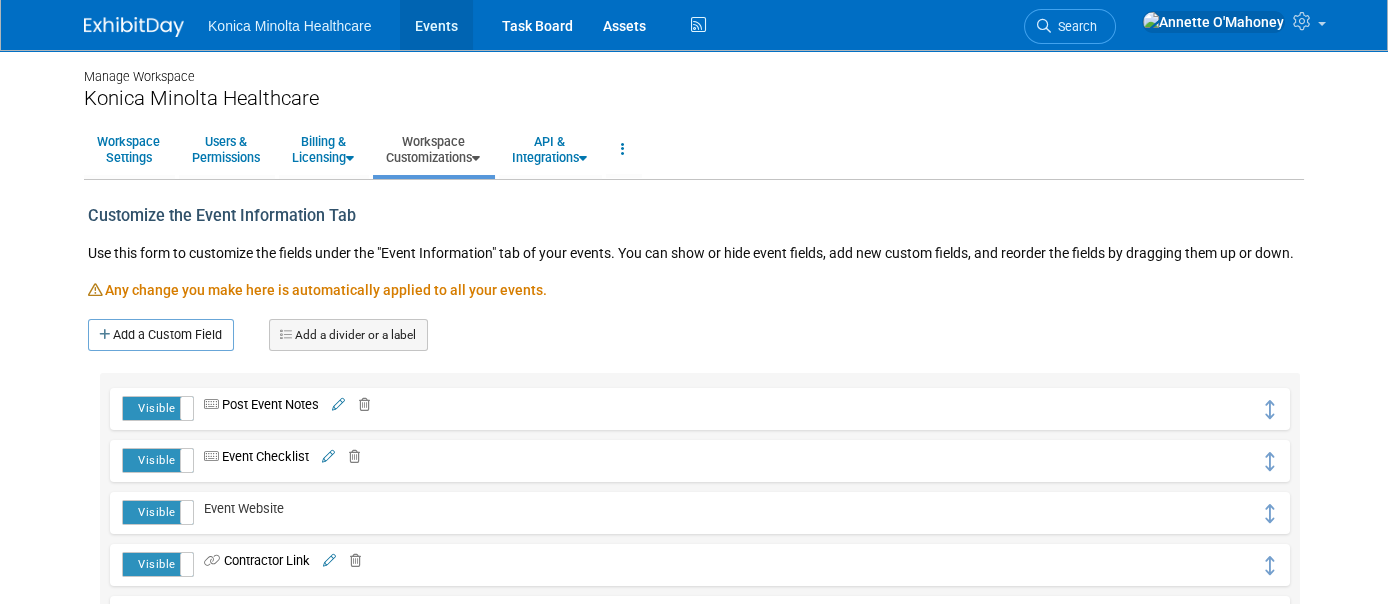 click on "Events" at bounding box center (436, 25) 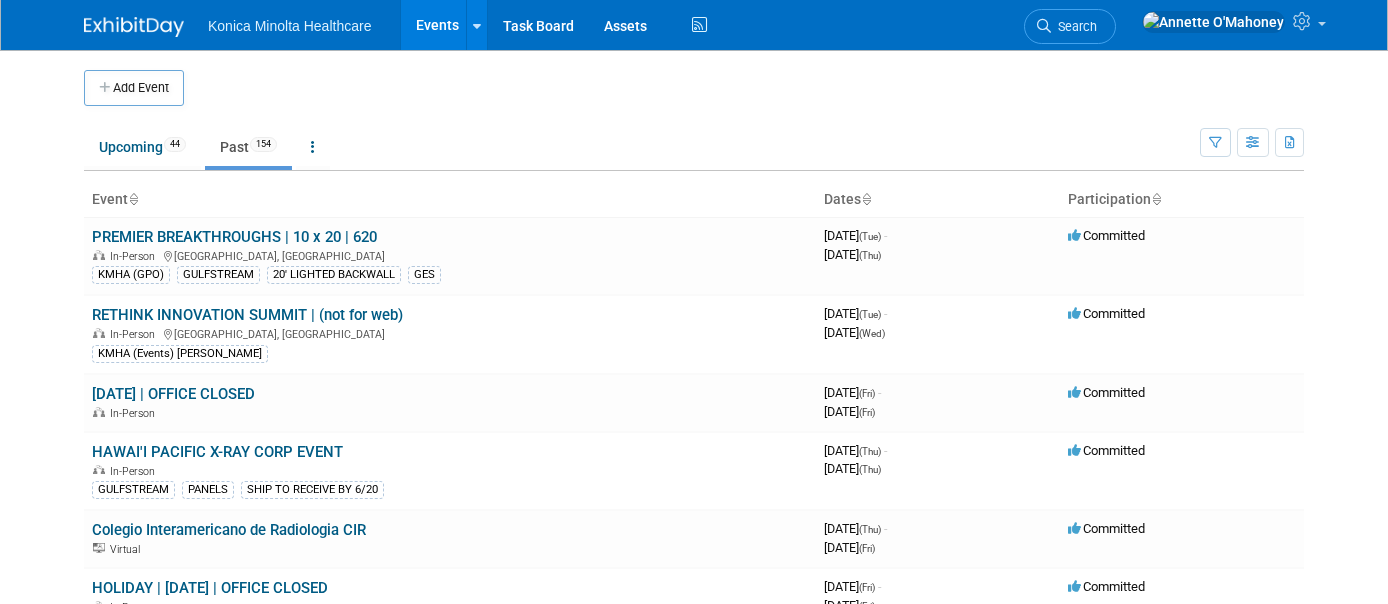 scroll, scrollTop: 0, scrollLeft: 0, axis: both 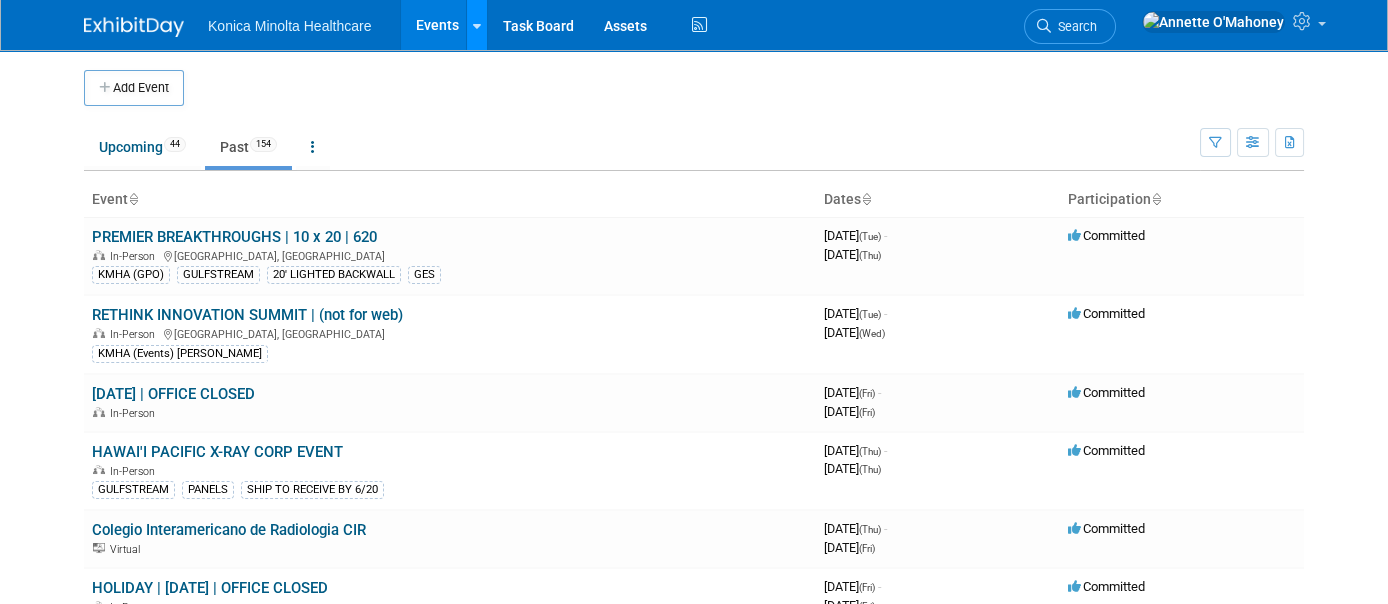 click at bounding box center [477, 26] 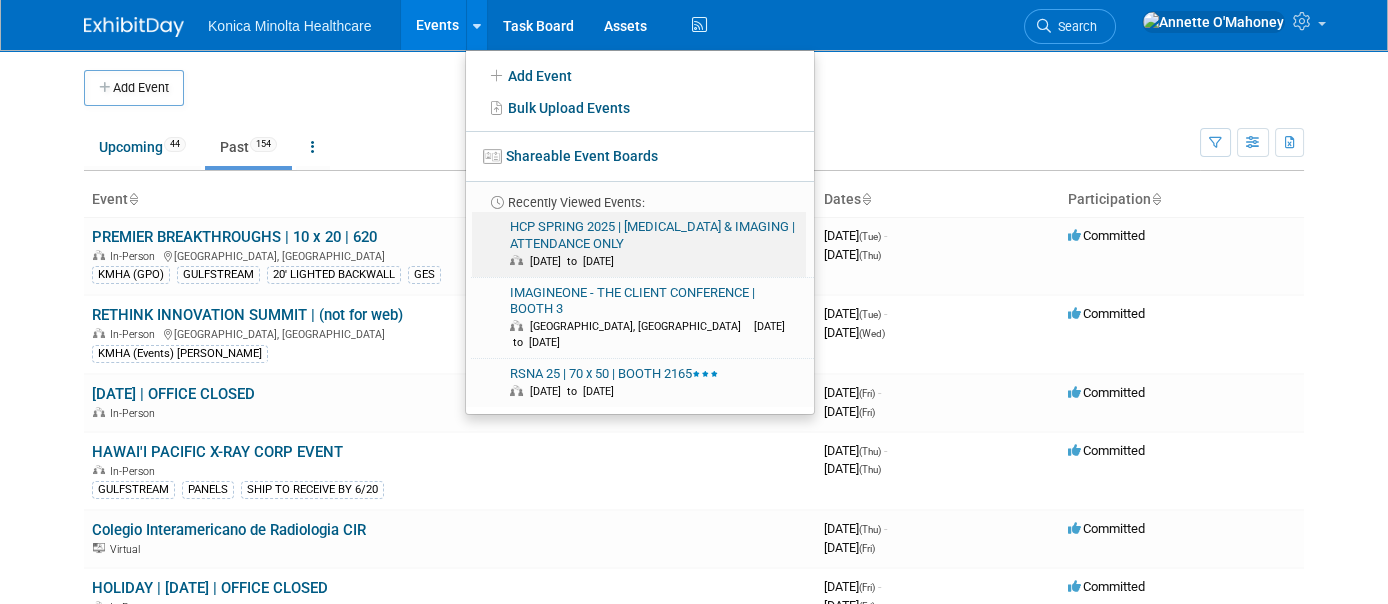 click on "HCP SPRING 2025 | RADIOLOGY & IMAGING | ATTENDANCE ONLY
May 5, 2025  to  May 7, 2025" at bounding box center (639, 244) 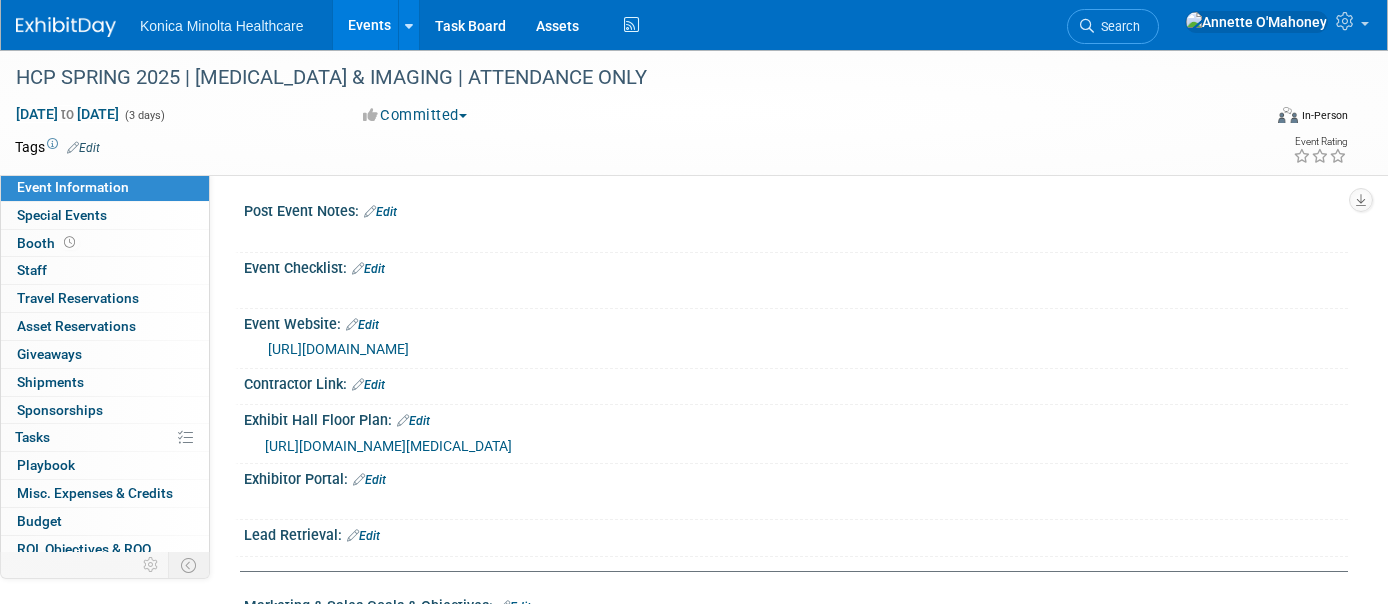 scroll, scrollTop: 0, scrollLeft: 0, axis: both 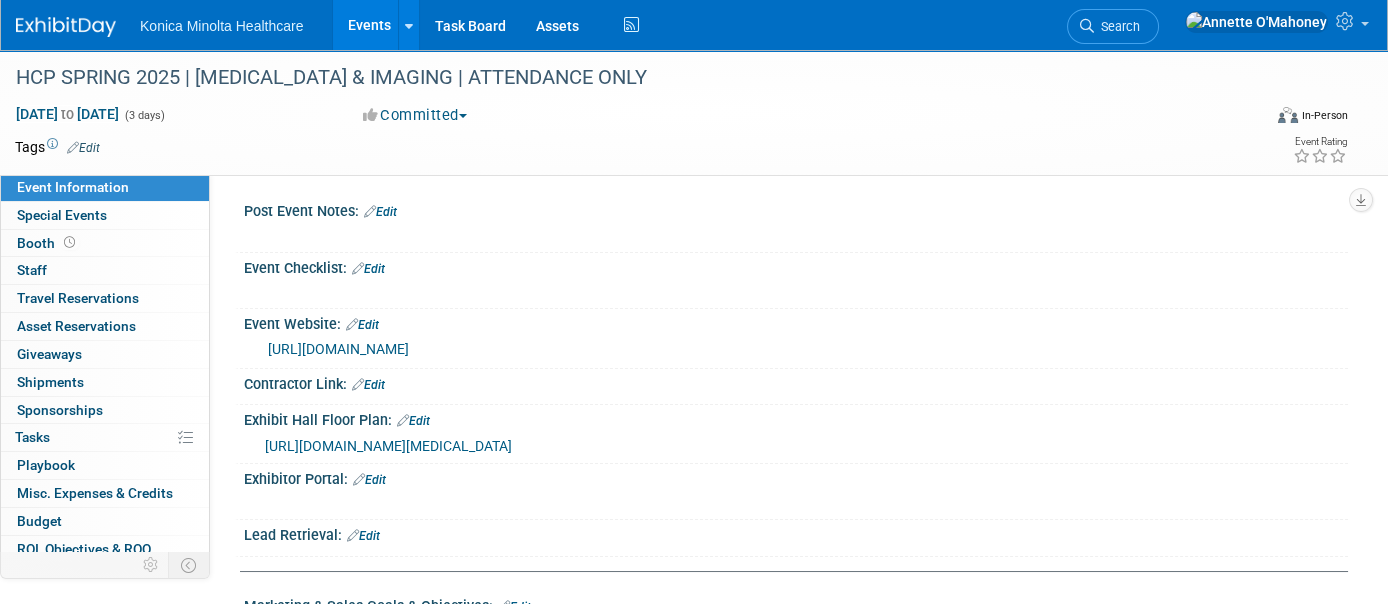 click on "Edit" at bounding box center [380, 212] 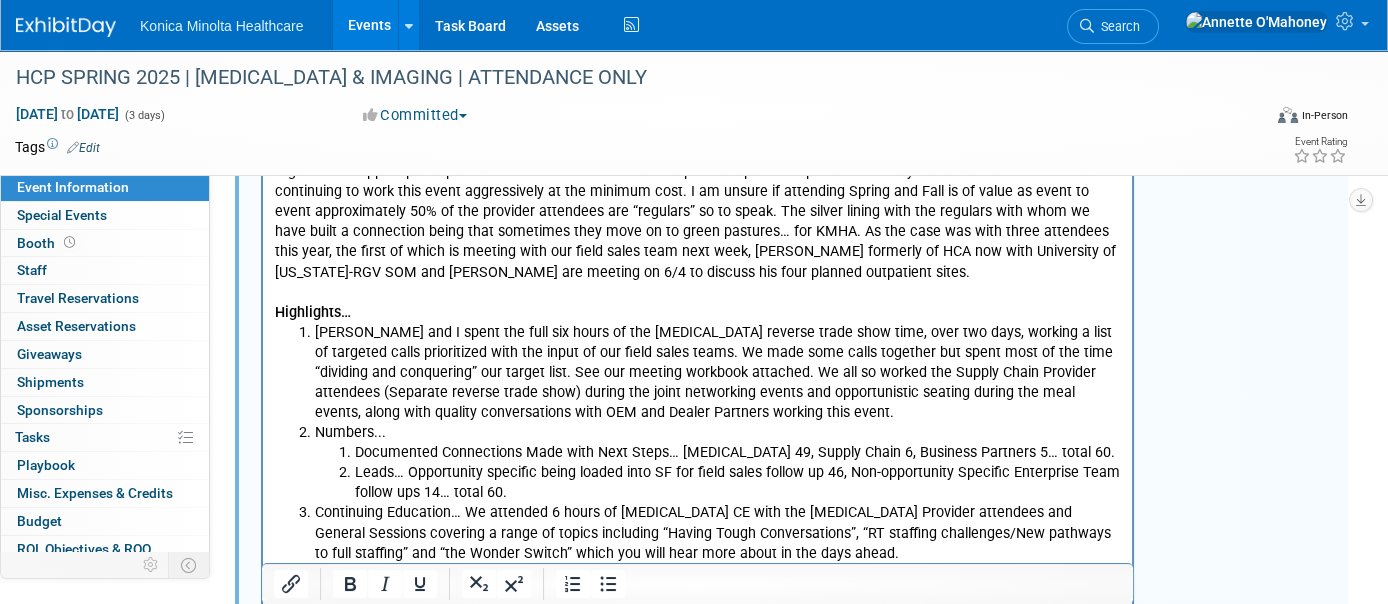 scroll, scrollTop: 0, scrollLeft: 0, axis: both 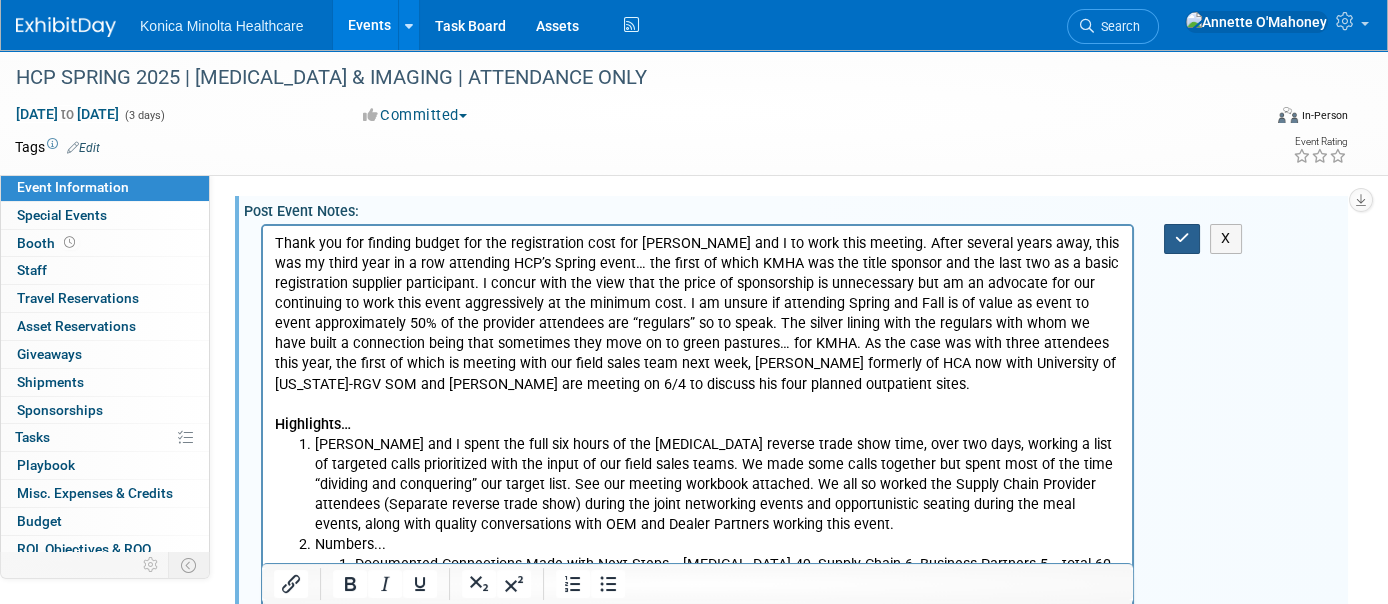 click at bounding box center [1182, 238] 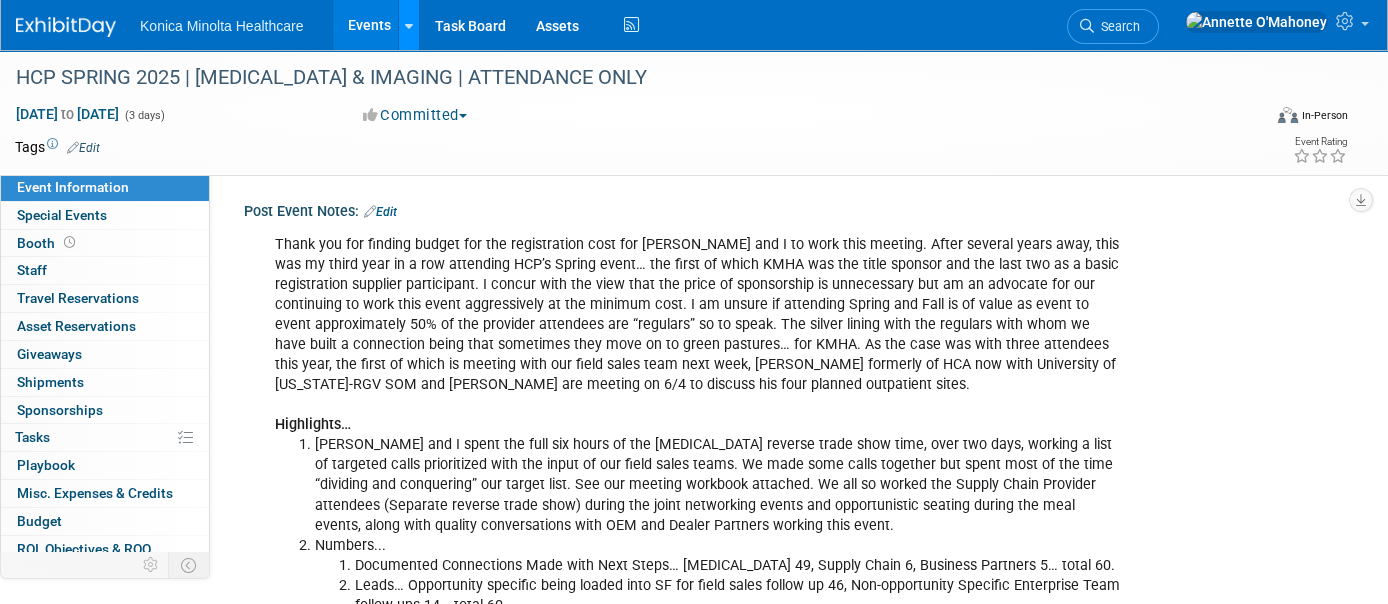 click at bounding box center (409, 26) 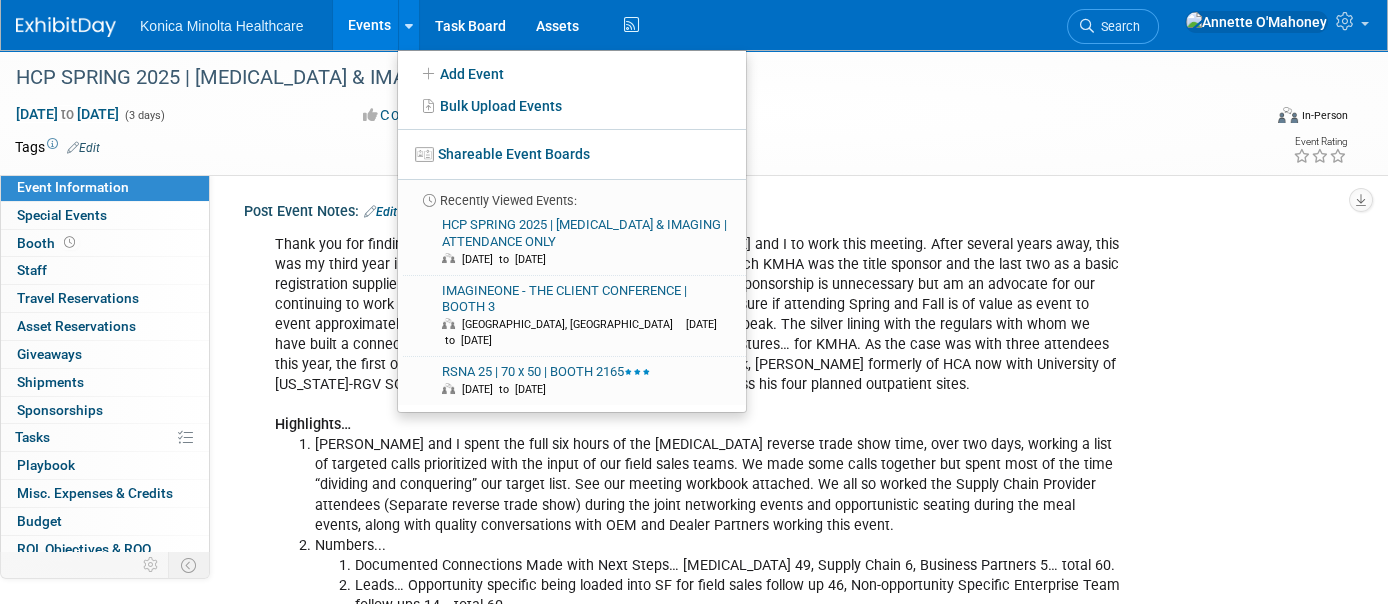 click on "Events" at bounding box center [369, 25] 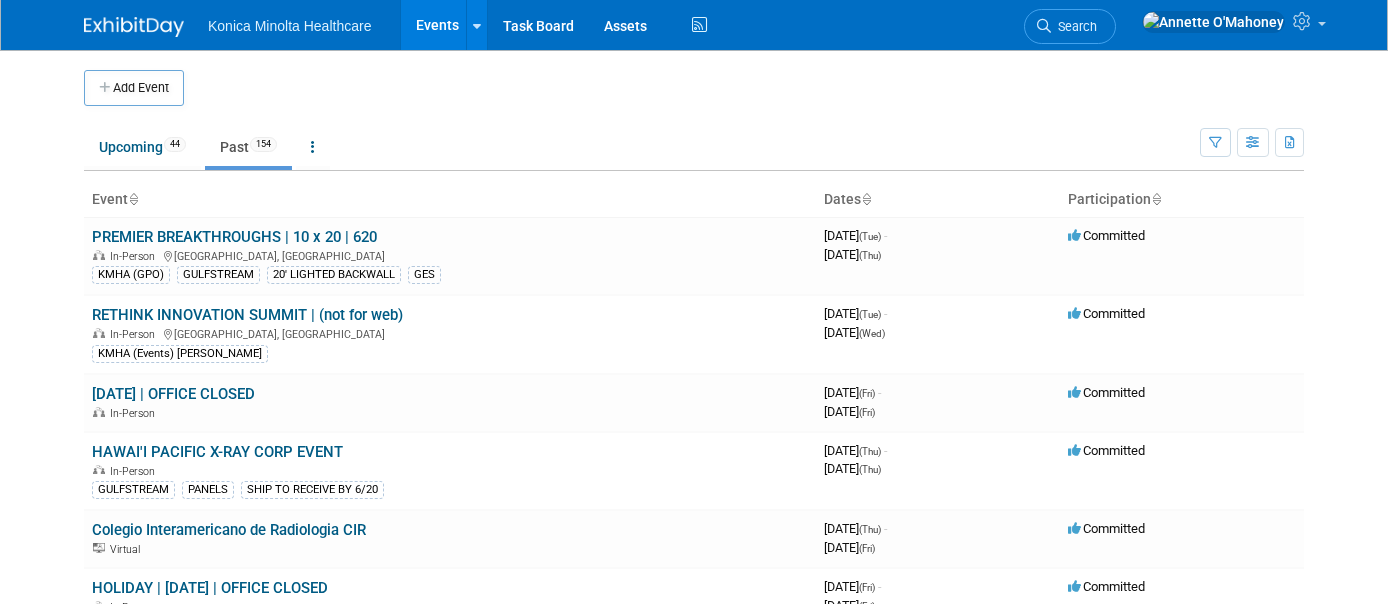 scroll, scrollTop: 0, scrollLeft: 0, axis: both 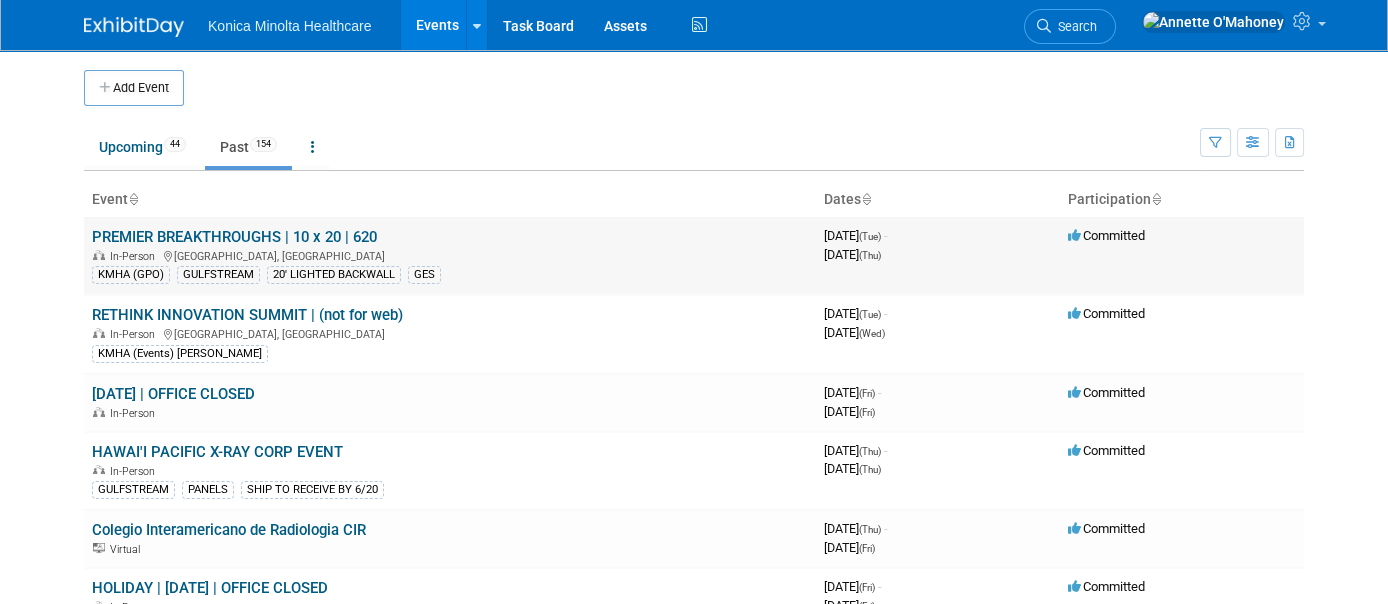 click on "PREMIER BREAKTHROUGHS | 10 x 20 | 620" at bounding box center (234, 237) 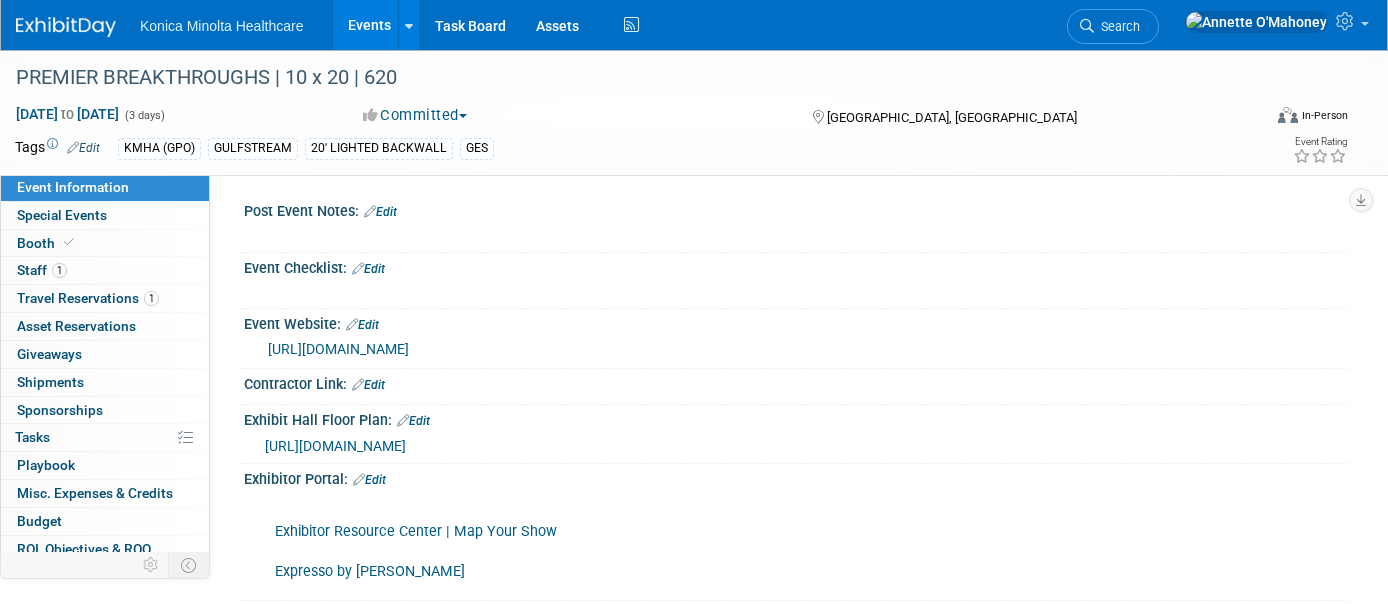 scroll, scrollTop: 0, scrollLeft: 0, axis: both 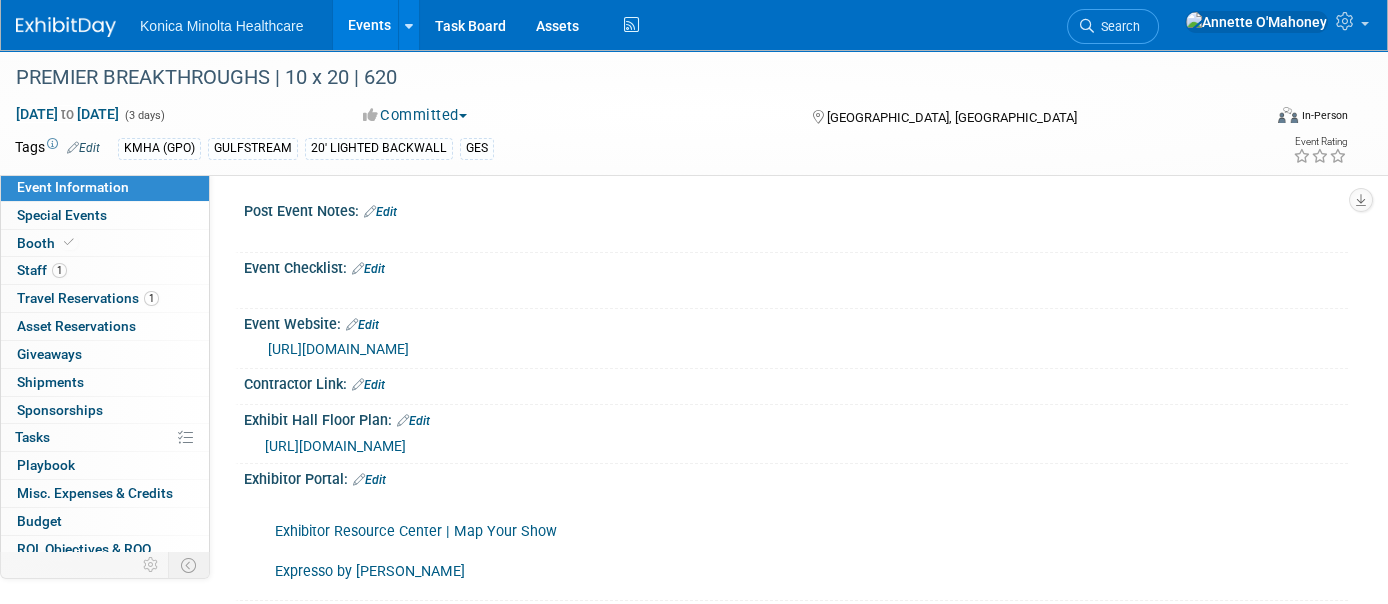 click on "Edit" at bounding box center (380, 212) 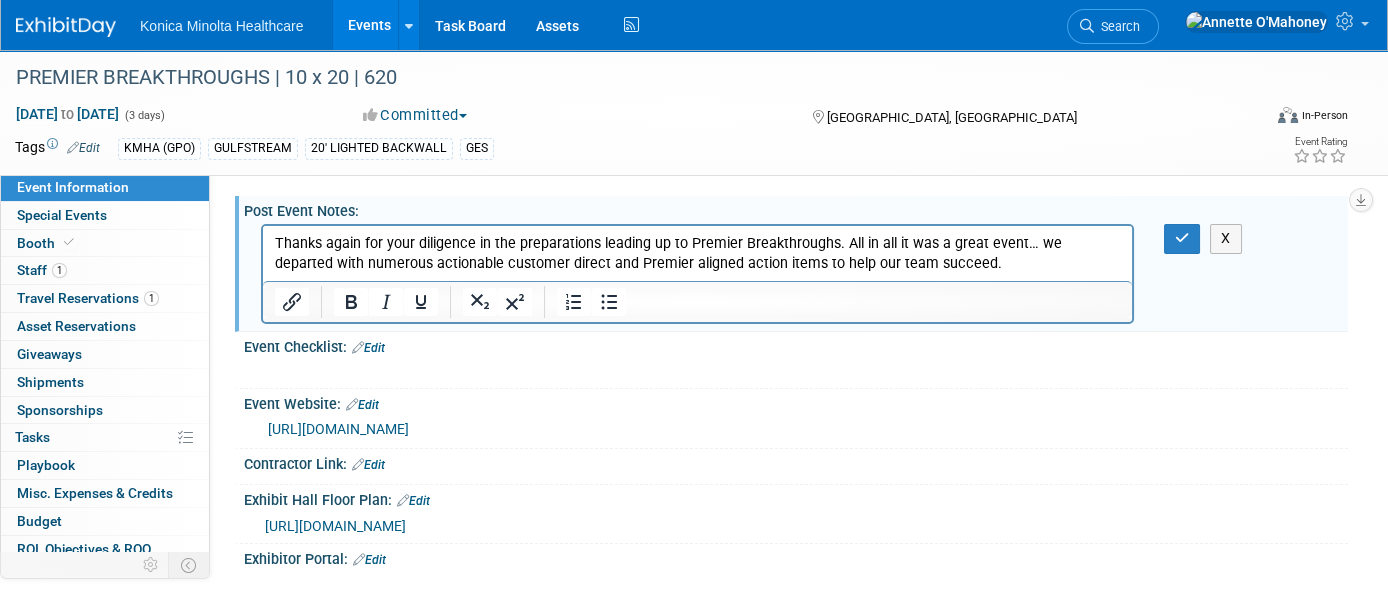 scroll, scrollTop: 31, scrollLeft: 0, axis: vertical 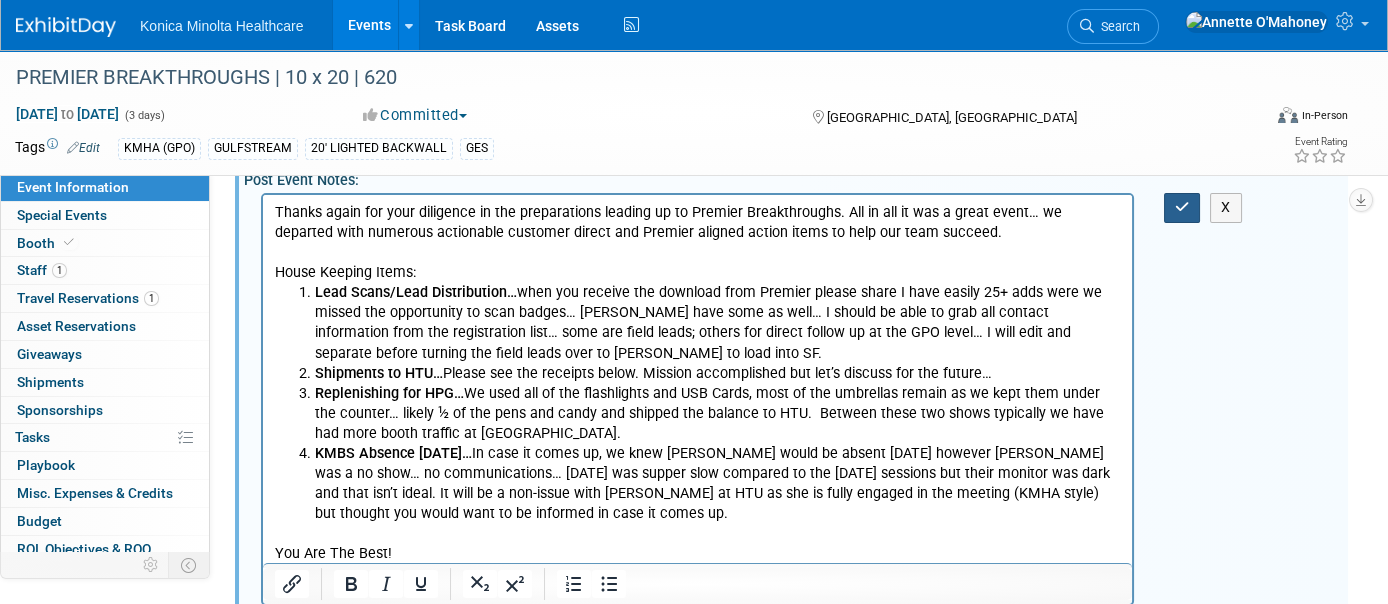 click at bounding box center [1182, 207] 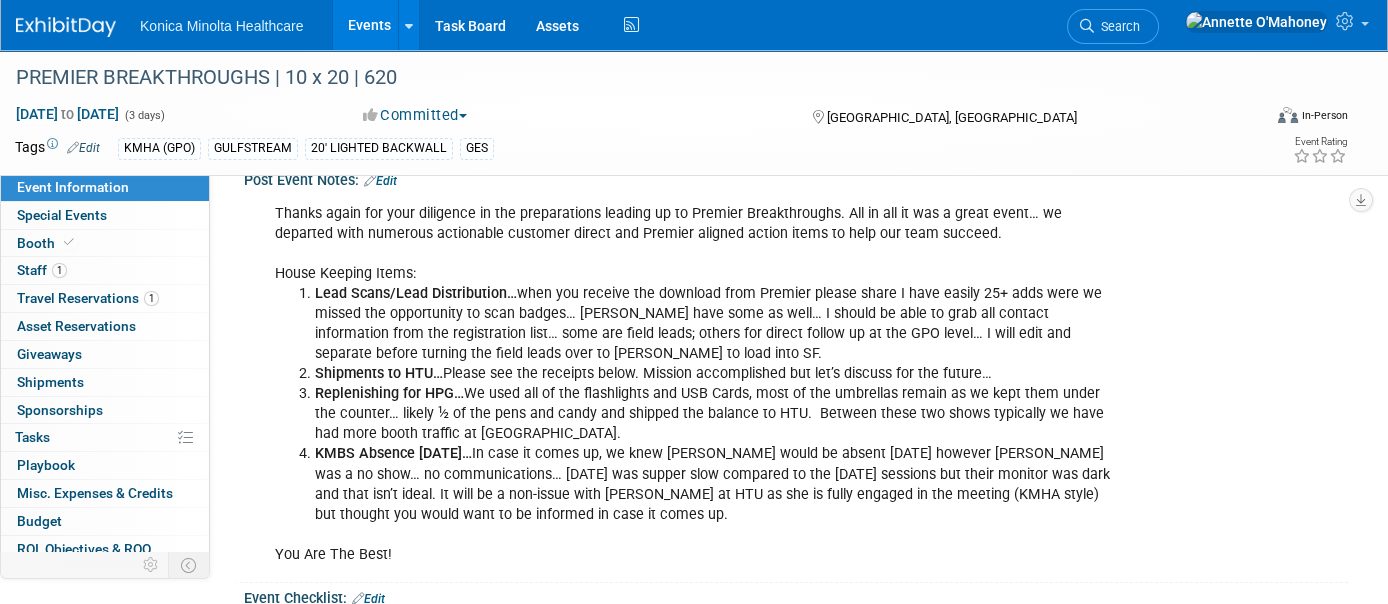 click on "KMBS Absence On Thursday…  In case it comes up, we knew Scott would be absent on Thursday however Rory was a no show… no communications… Thursday was supper slow compared to the Wednesday sessions but their monitor was dark and that isn’t ideal. It will be a non-issue with Renee at HTU as she is fully engaged in the meeting (KMHA style) but thought you would want to be informed in case it comes up." at bounding box center [718, 484] 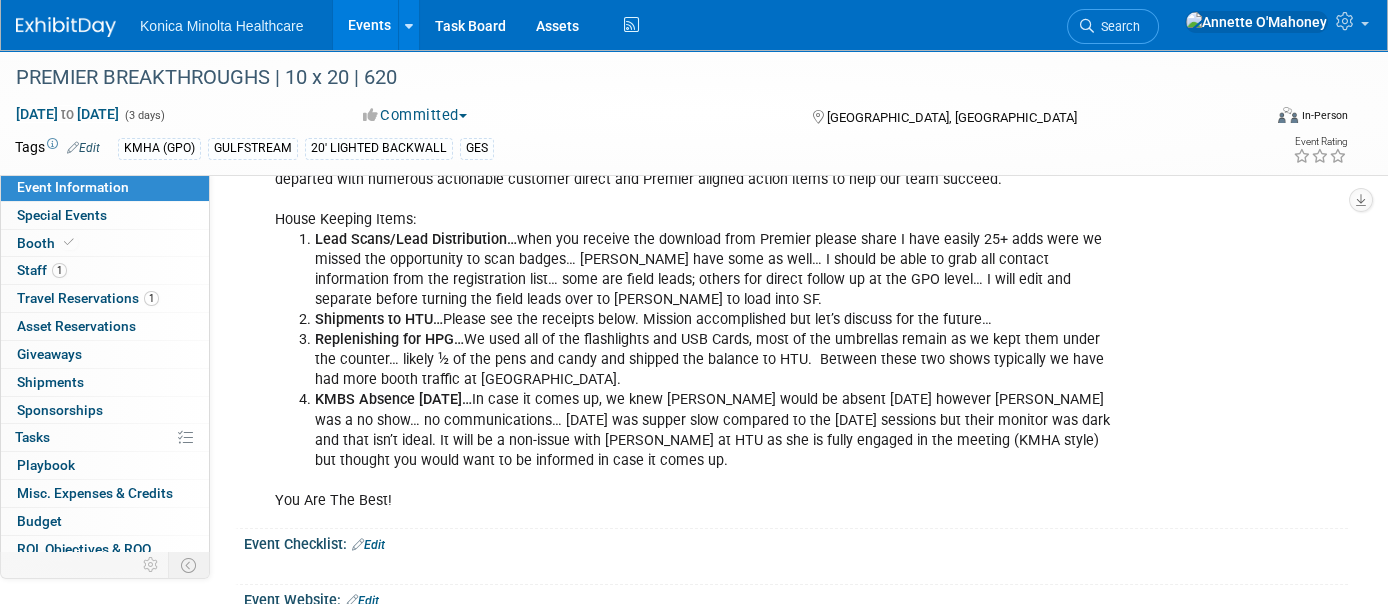 scroll, scrollTop: 0, scrollLeft: 0, axis: both 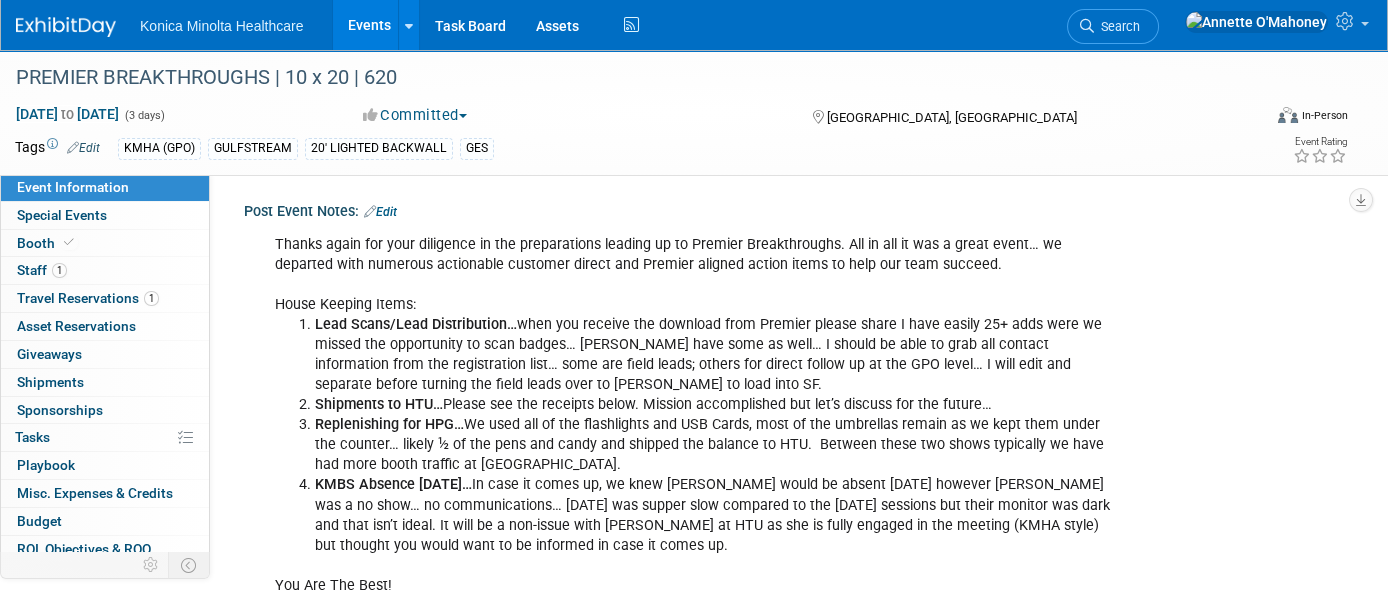 click on "Lead Scans/Lead Distribution…  when you receive the download from Premier please share I have easily 25+ adds were we missed the opportunity to scan badges… Dan may have some as well… I should be able to grab all contact information from the registration list… some are field leads; others for direct follow up at the GPO level… I will edit and separate before turning the field leads over to Betsy to load into SF." at bounding box center [718, 355] 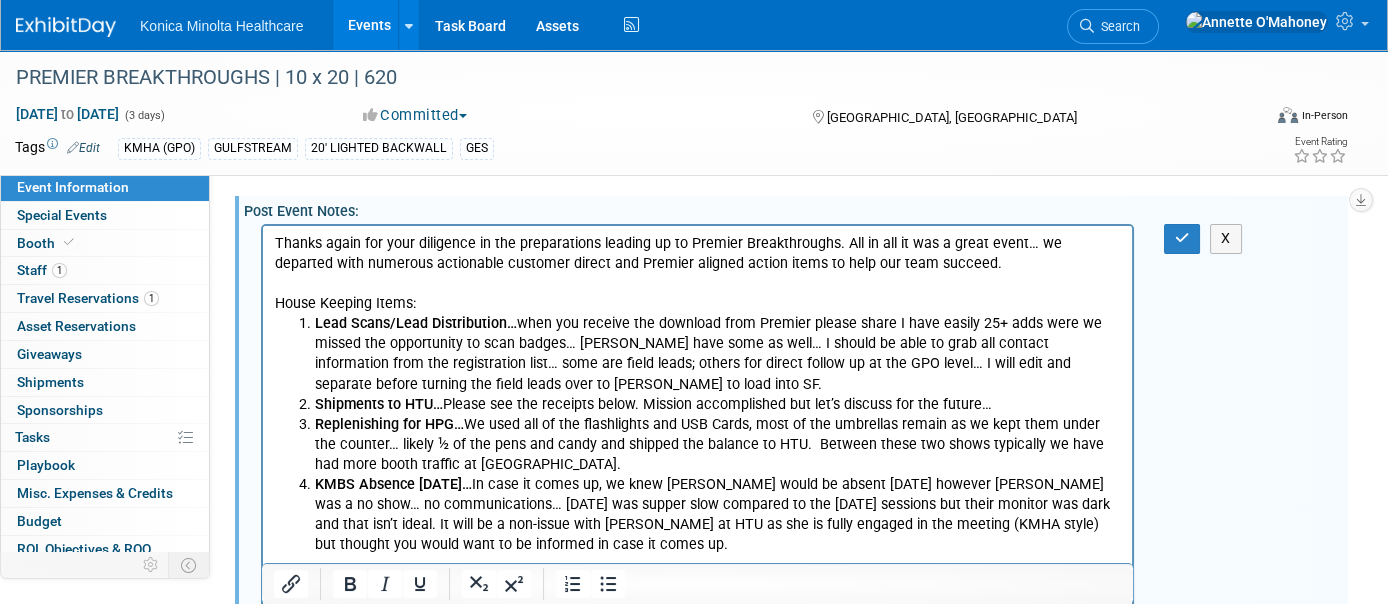 scroll, scrollTop: 0, scrollLeft: 0, axis: both 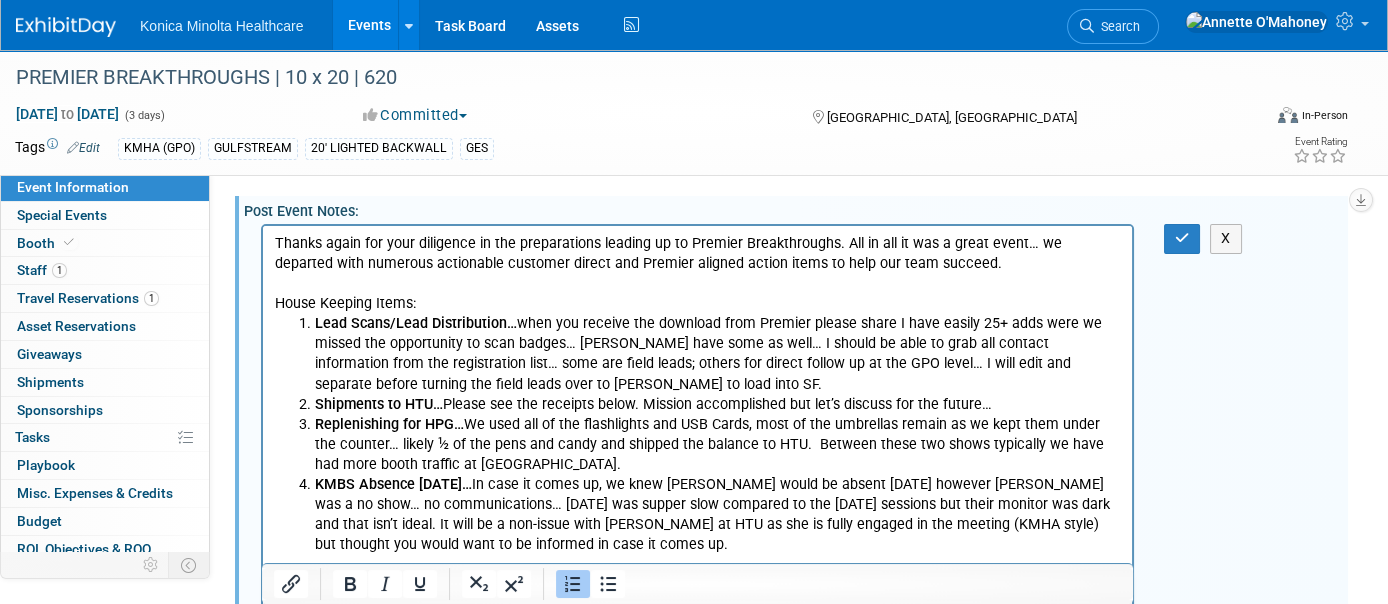 click on "KMBS Absence On Thursday…  In case it comes up, we knew Scott would be absent on Thursday however Rory was a no show… no communications… Thursday was supper slow compared to the Wednesday sessions but their monitor was dark and that isn’t ideal. It will be a non-issue with Renee at HTU as she is fully engaged in the meeting (KMHA style) but thought you would want to be informed in case it comes up." at bounding box center [718, 515] 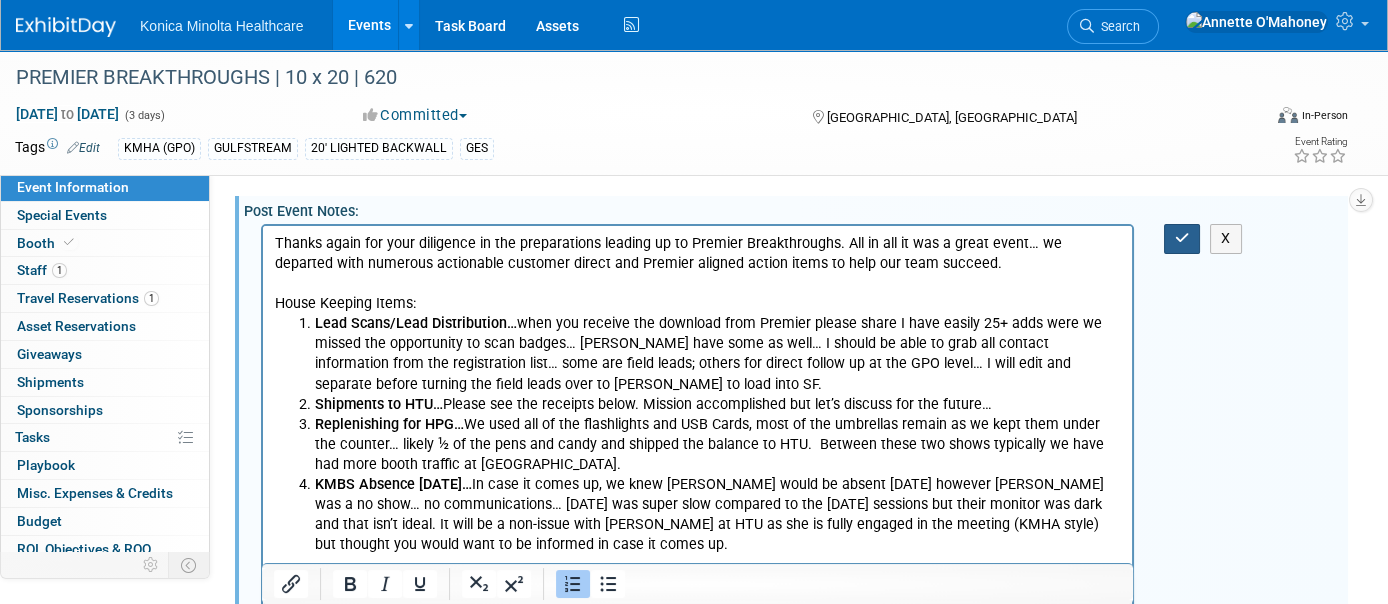 click at bounding box center [1182, 238] 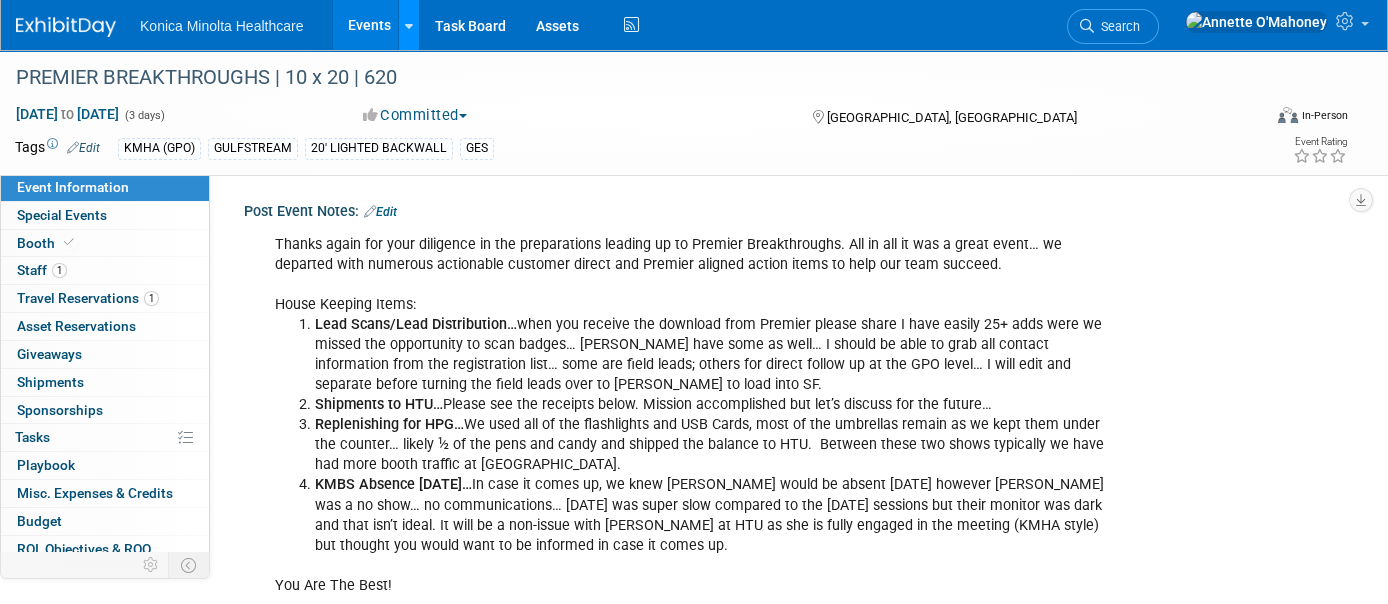 click at bounding box center (409, 26) 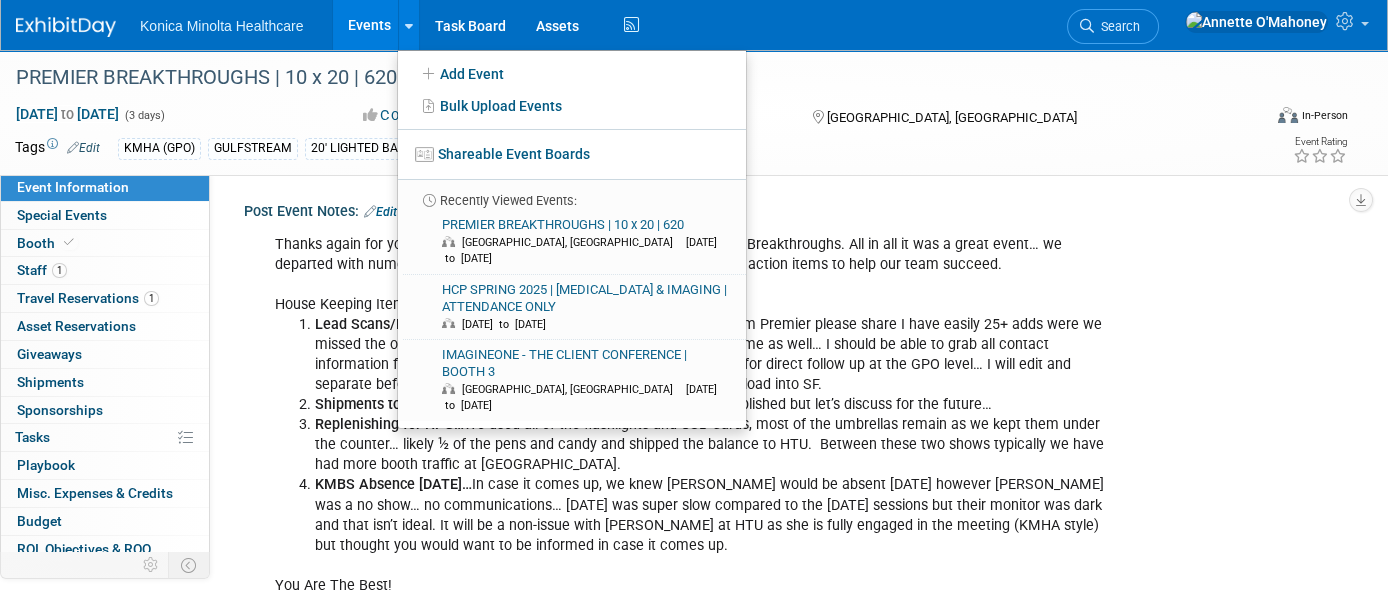 click on "Events" at bounding box center (369, 25) 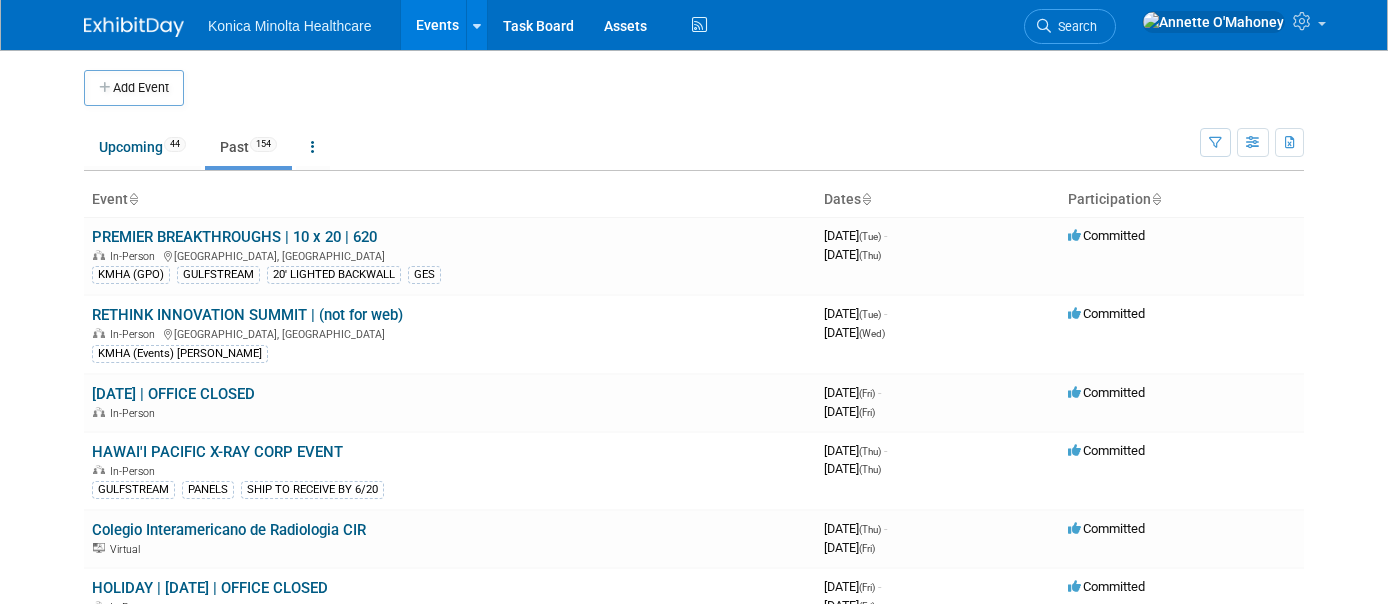 scroll, scrollTop: 0, scrollLeft: 0, axis: both 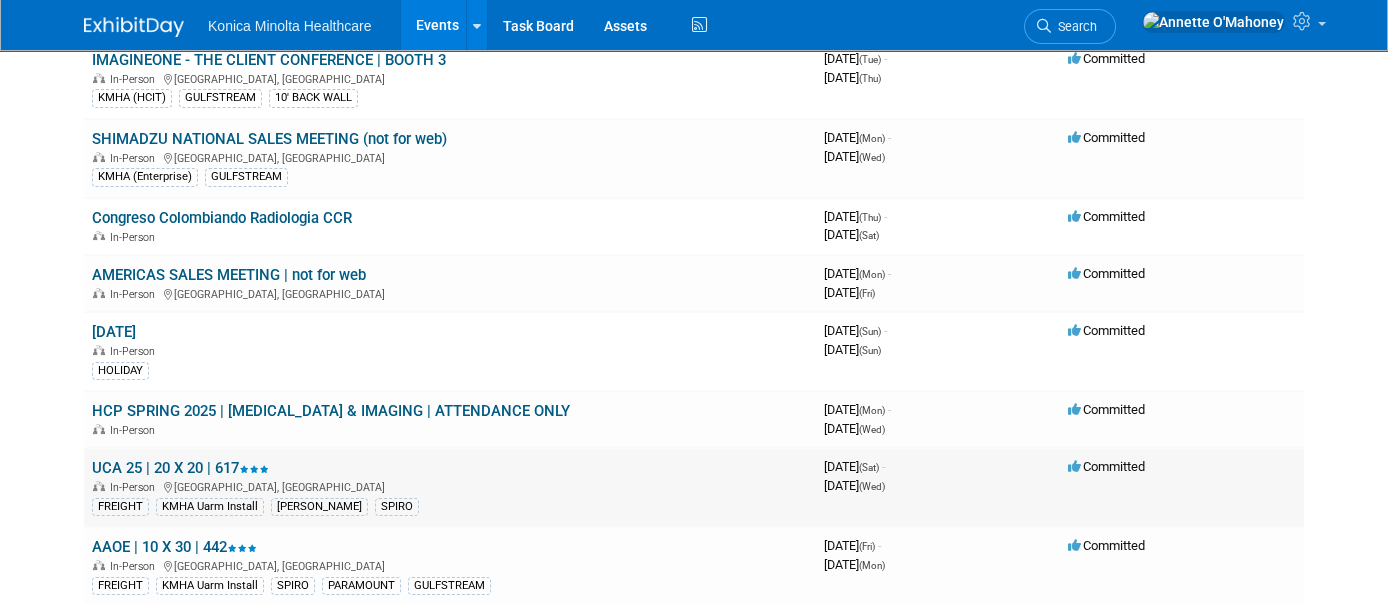 click on "UCA 25 | 20 X 20 | 617" at bounding box center [180, 468] 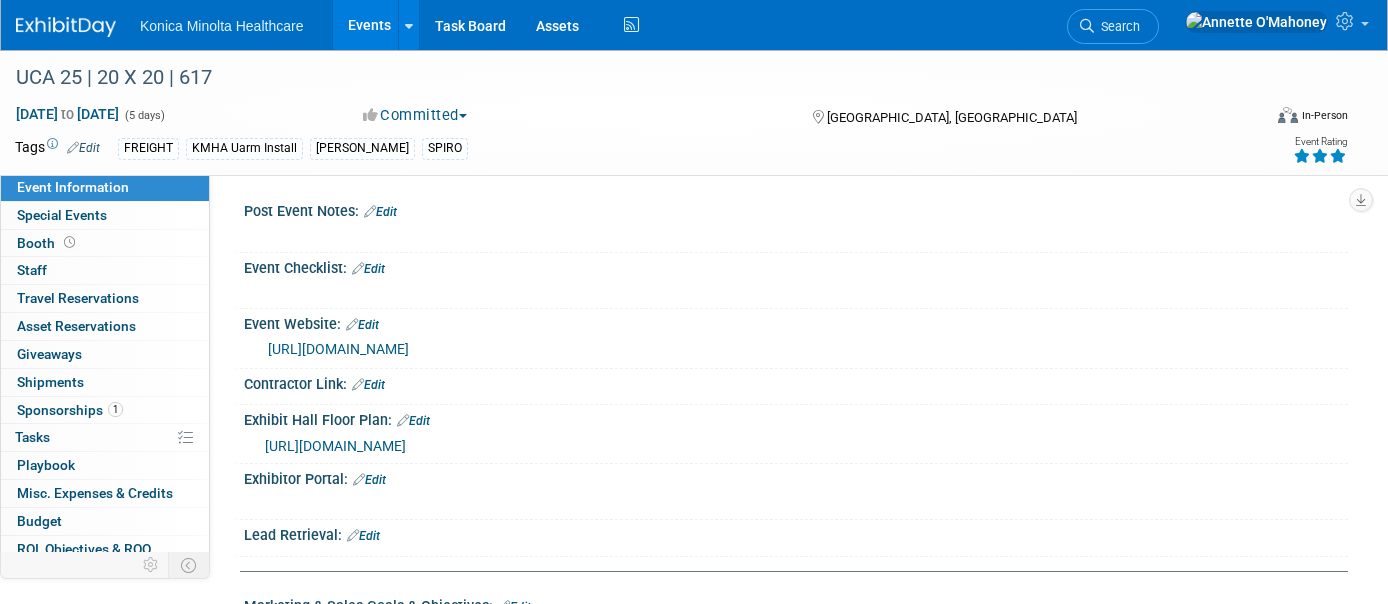 scroll, scrollTop: 0, scrollLeft: 0, axis: both 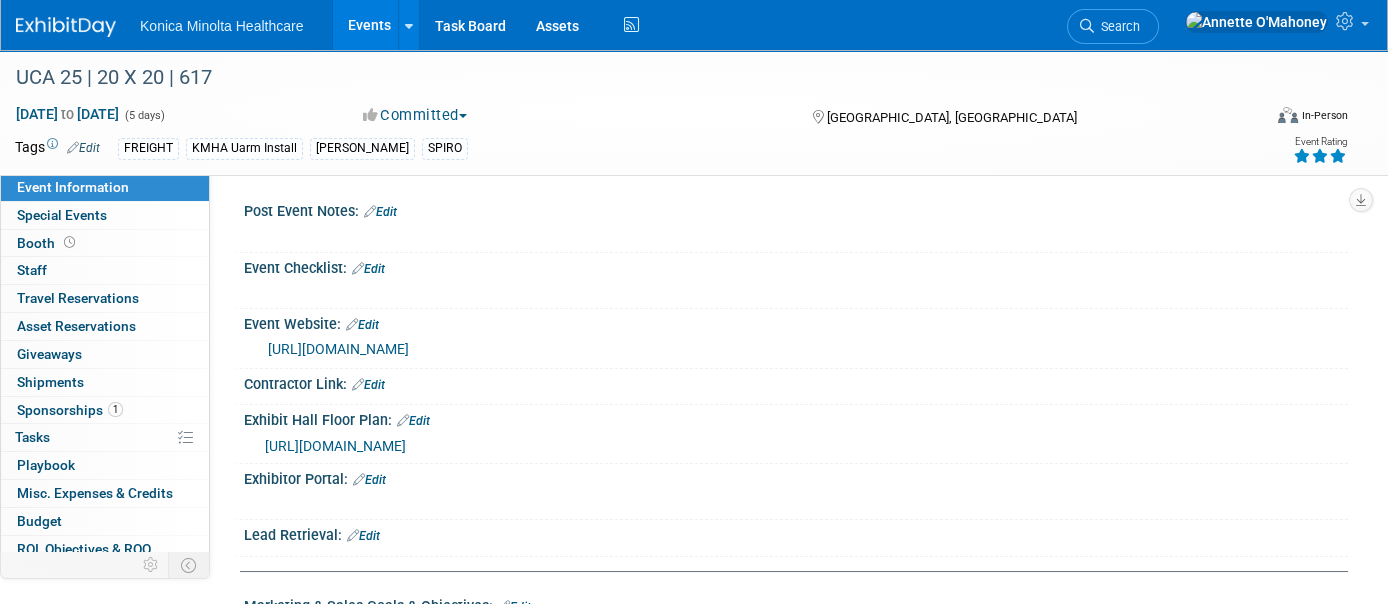click on "Edit" at bounding box center [380, 212] 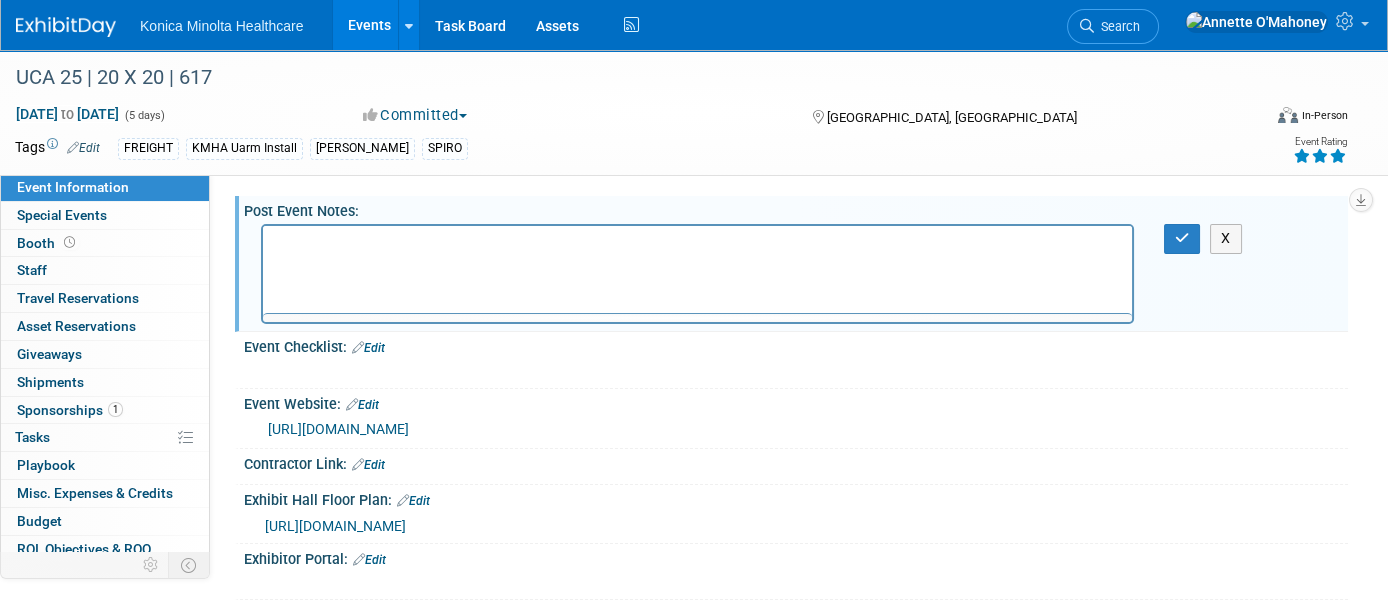 scroll, scrollTop: 0, scrollLeft: 0, axis: both 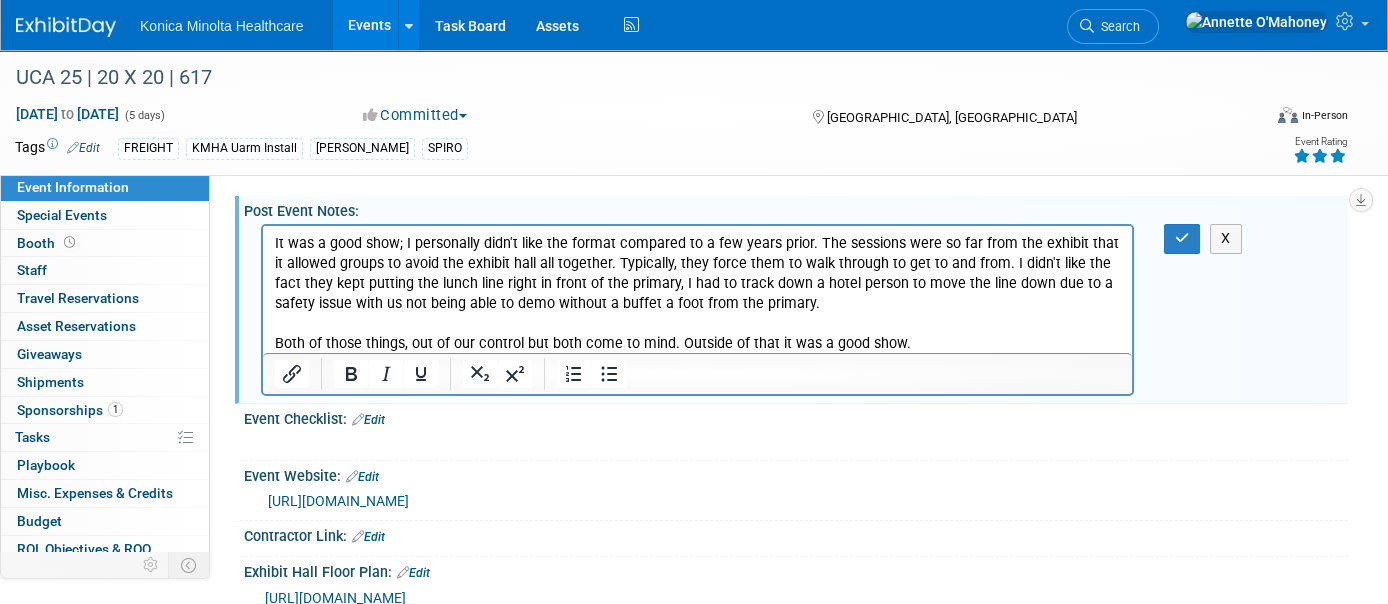 type 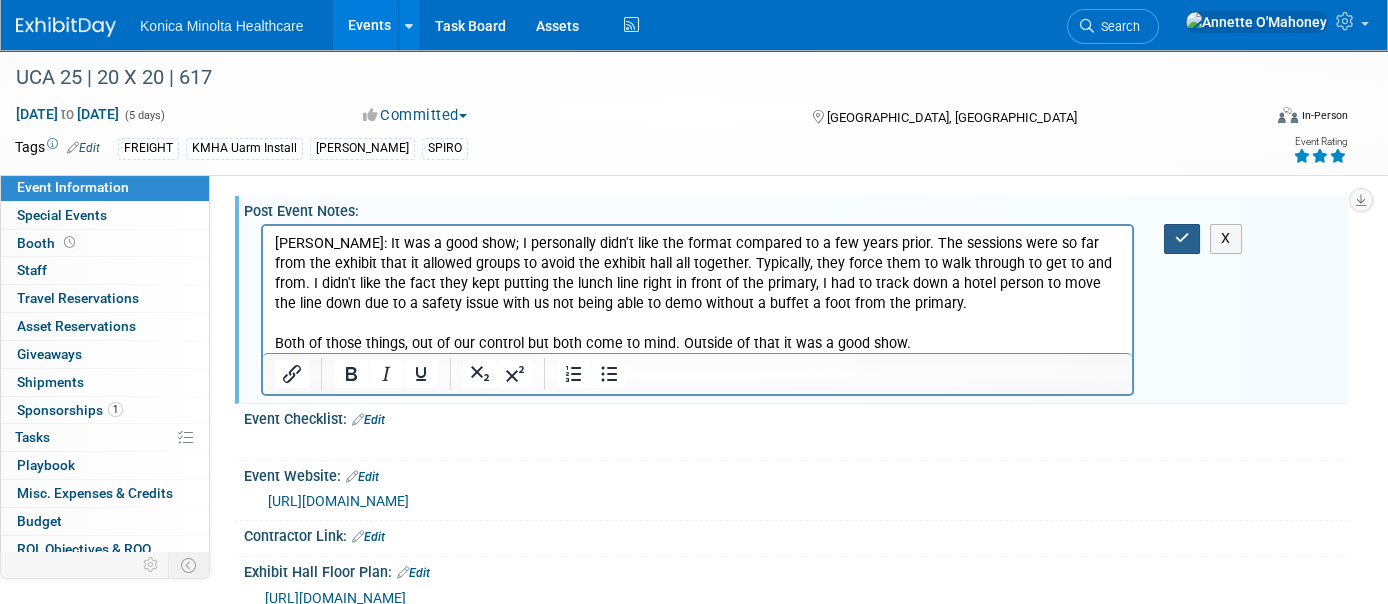 click at bounding box center (1182, 238) 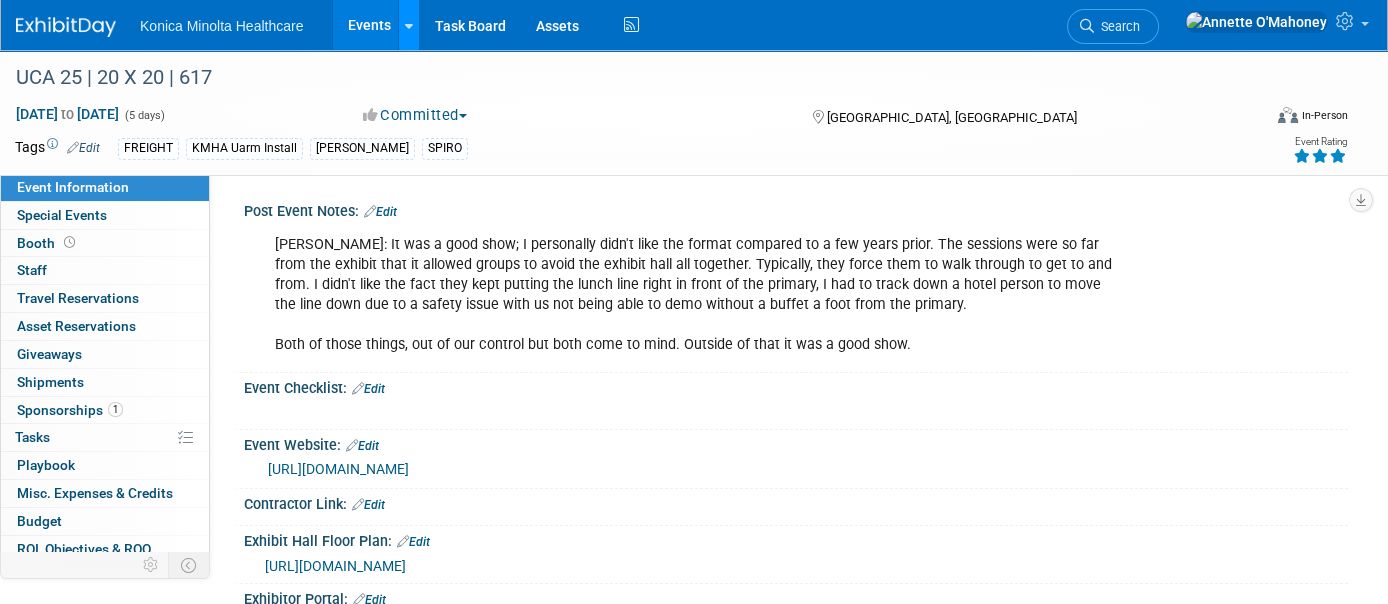 click at bounding box center [409, 26] 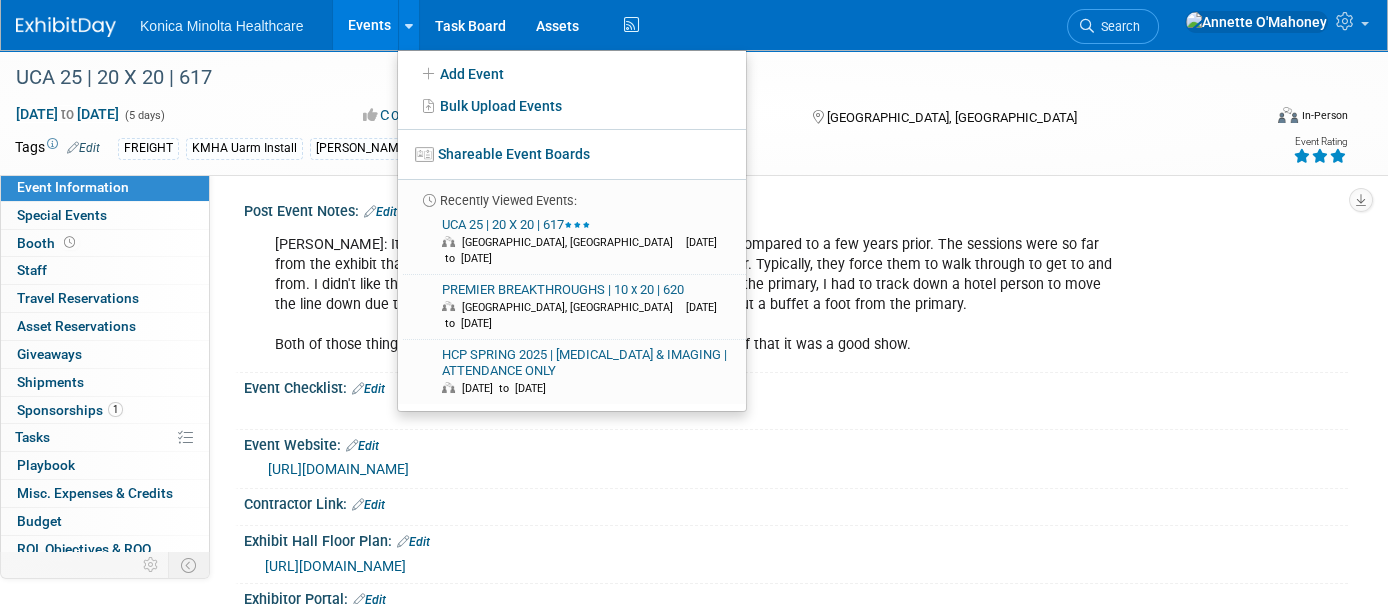 click on "Events" at bounding box center (369, 25) 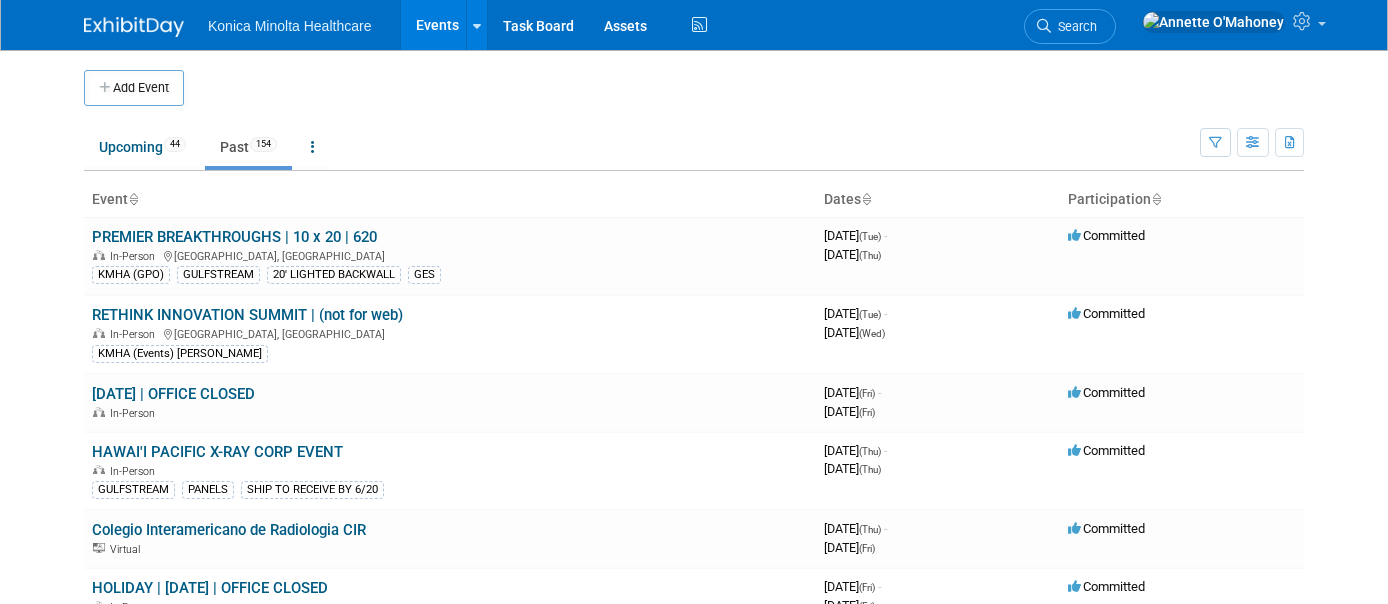 scroll, scrollTop: 0, scrollLeft: 0, axis: both 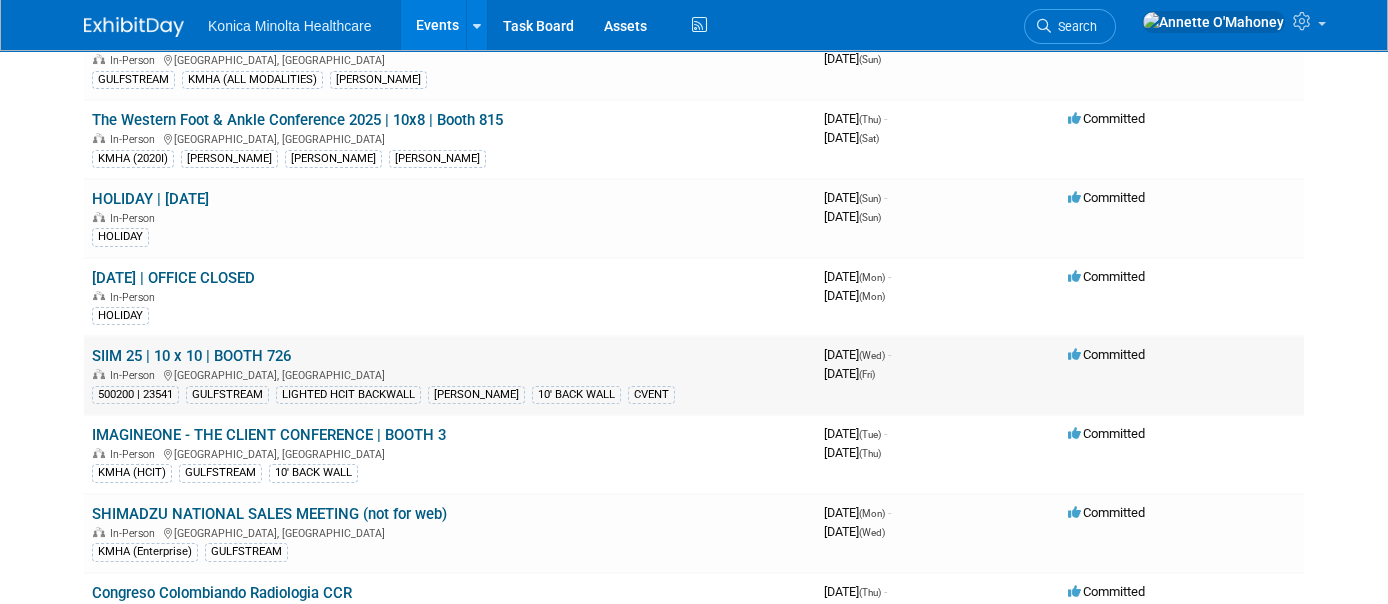 click on "SIIM 25 | 10 x 10 | BOOTH 726" at bounding box center [191, 356] 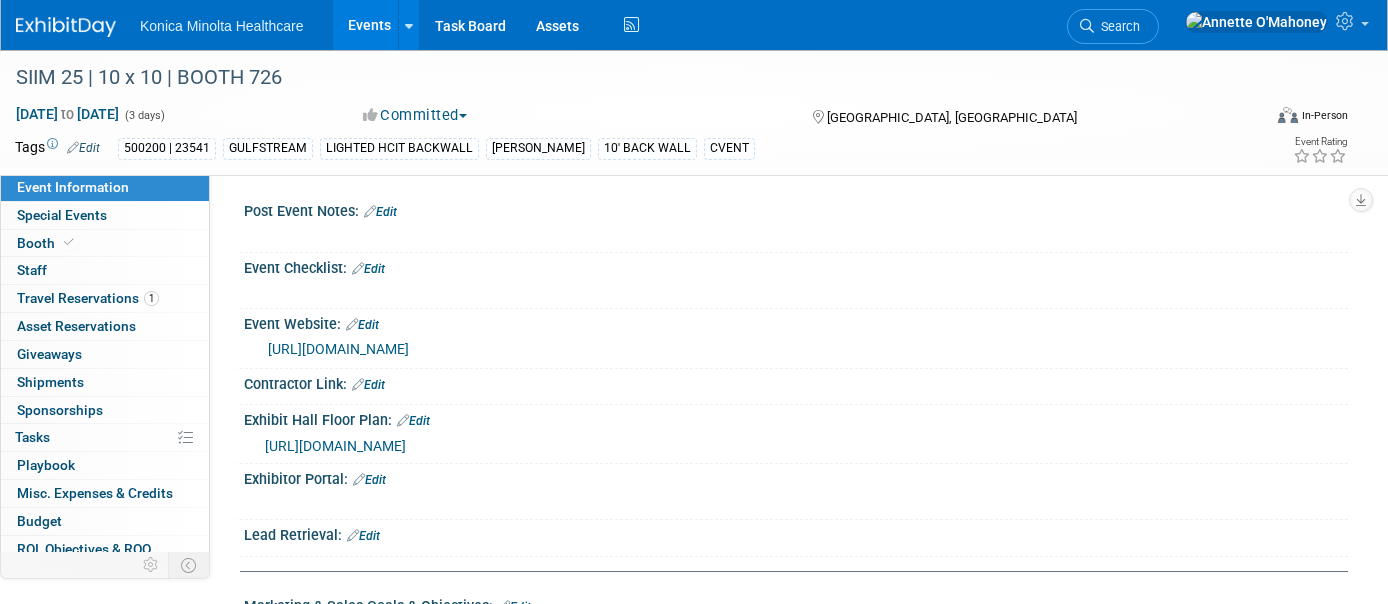 scroll, scrollTop: 0, scrollLeft: 0, axis: both 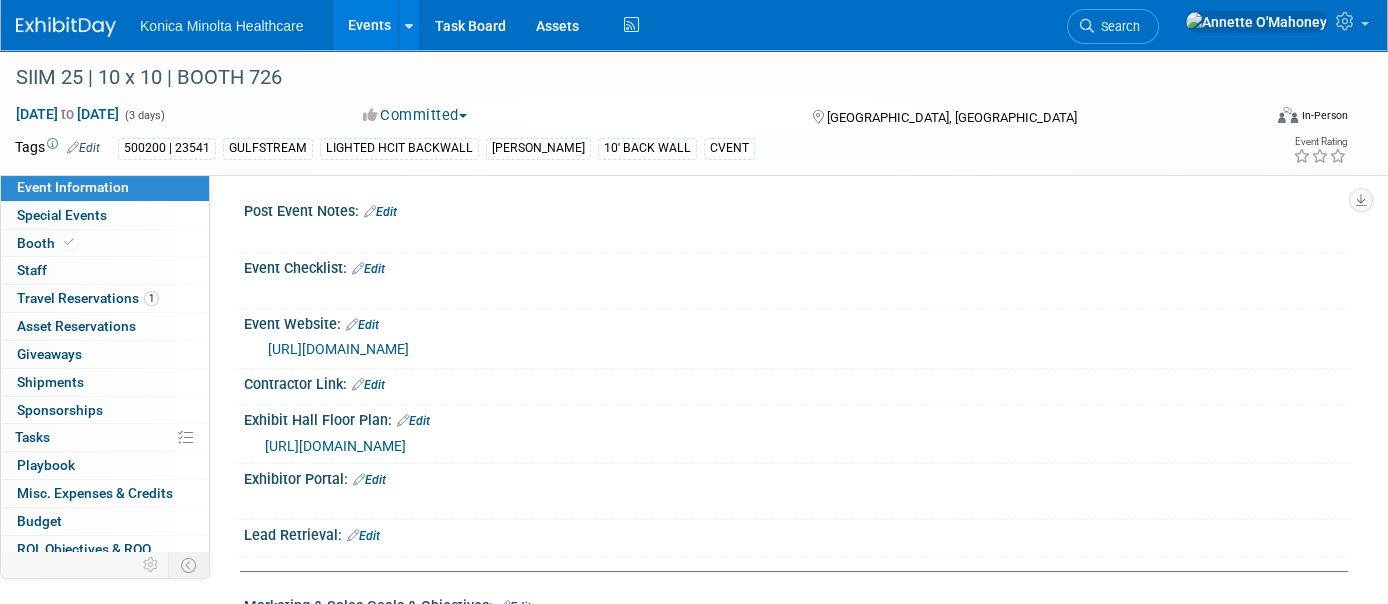 click on "Edit" at bounding box center [380, 212] 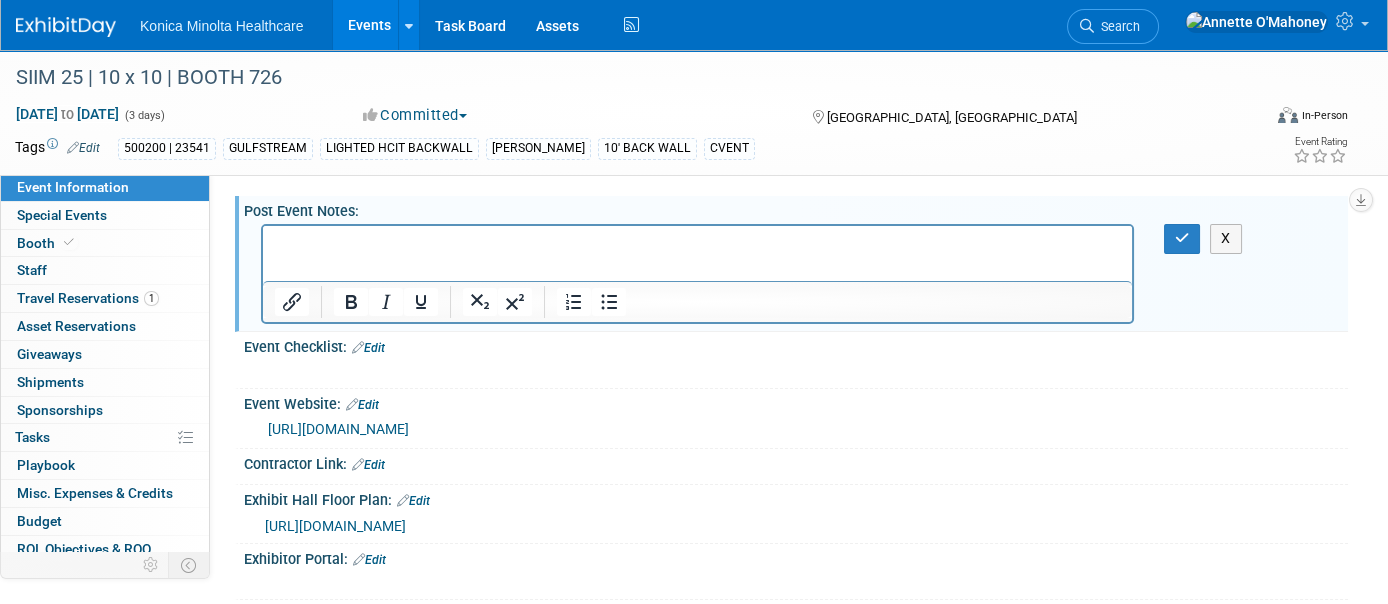 scroll, scrollTop: 0, scrollLeft: 0, axis: both 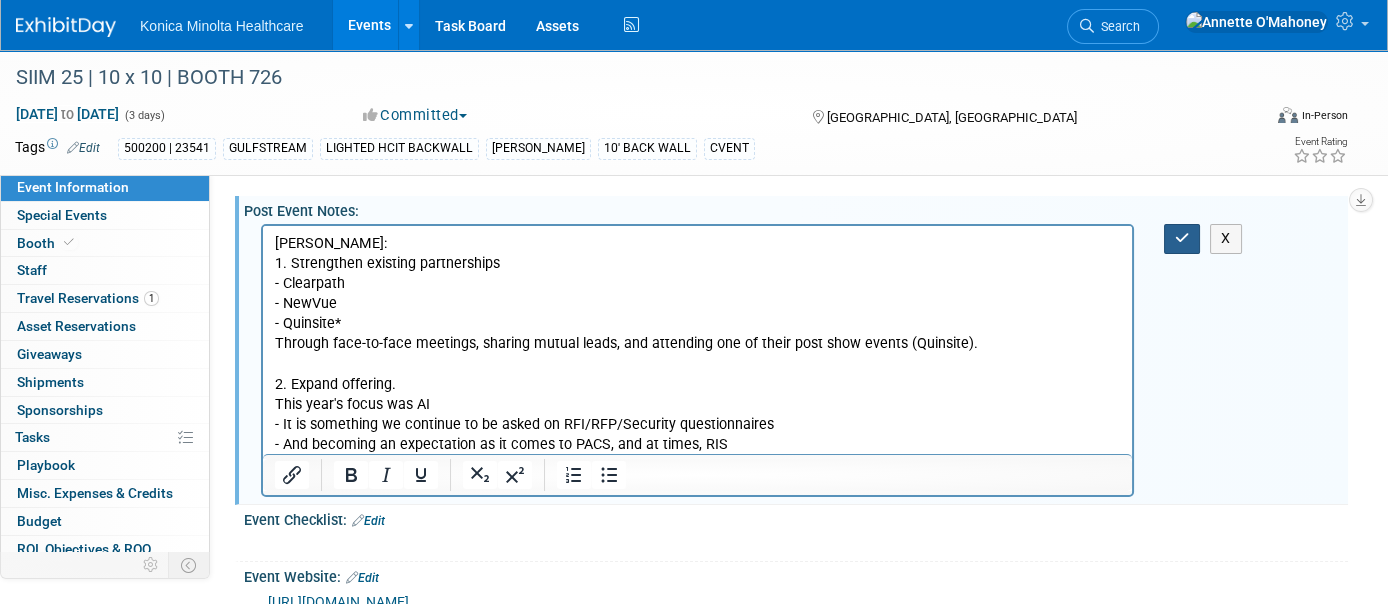 click at bounding box center (1182, 238) 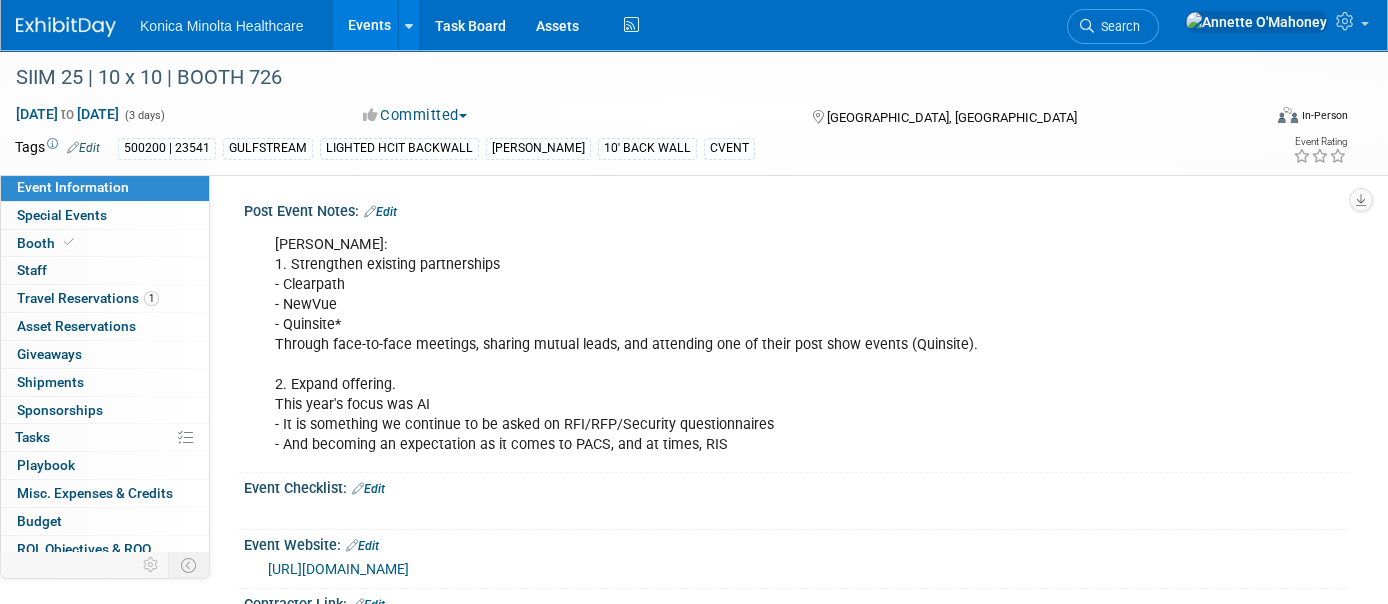 click on "Events" at bounding box center (369, 25) 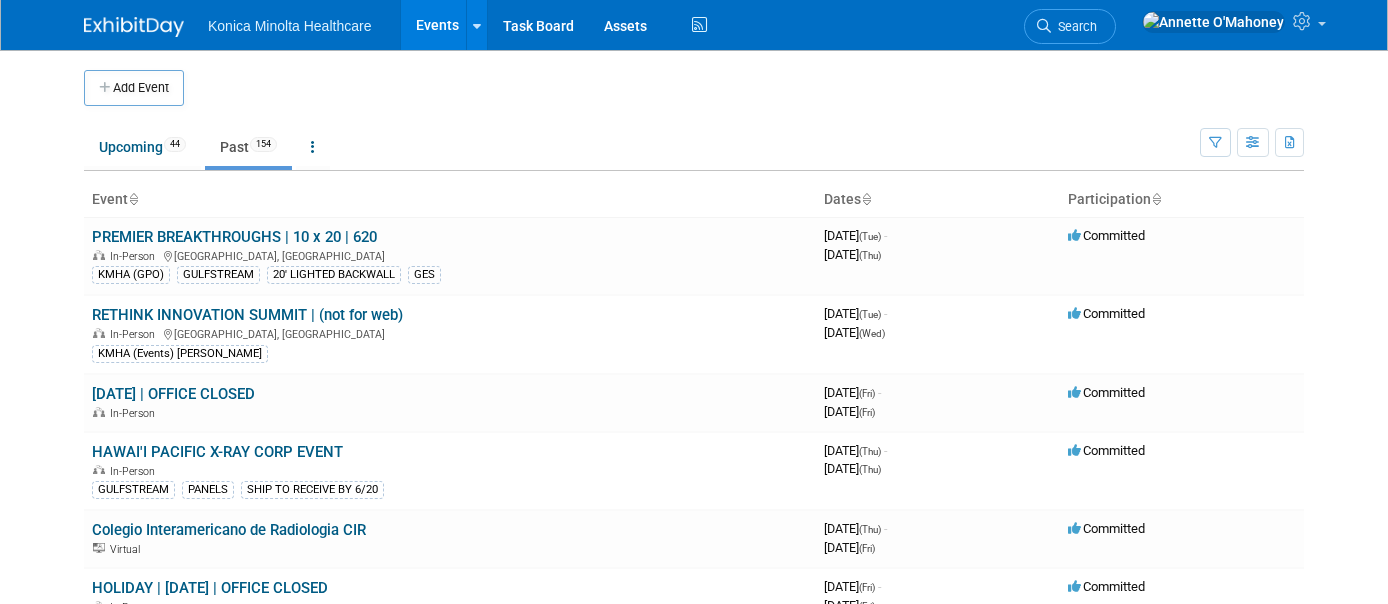 scroll, scrollTop: 0, scrollLeft: 0, axis: both 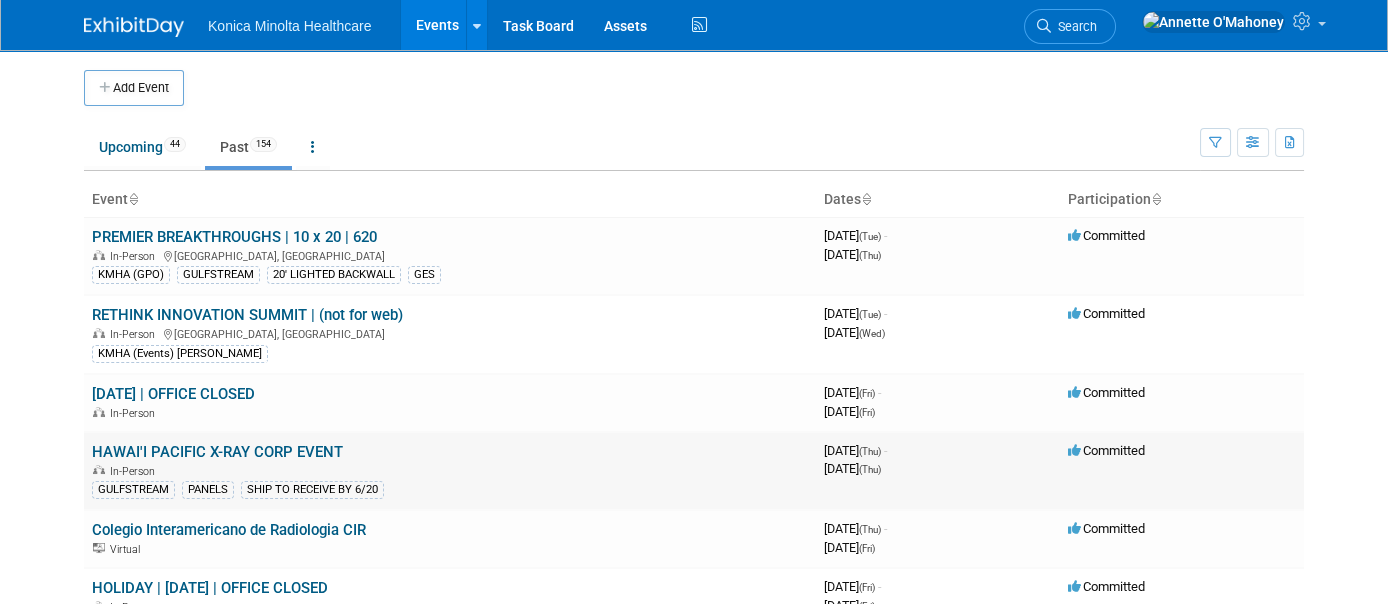 click on "HAWAI'I PACIFIC X-RAY CORP EVENT" at bounding box center [217, 452] 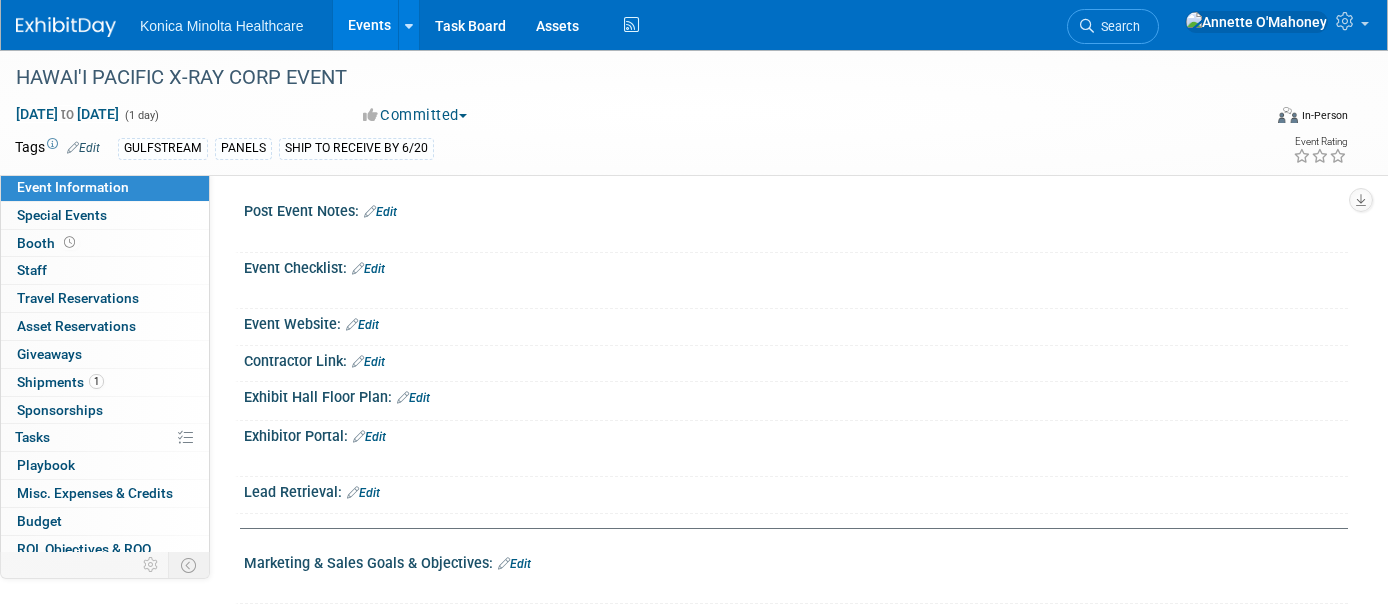 scroll, scrollTop: 0, scrollLeft: 0, axis: both 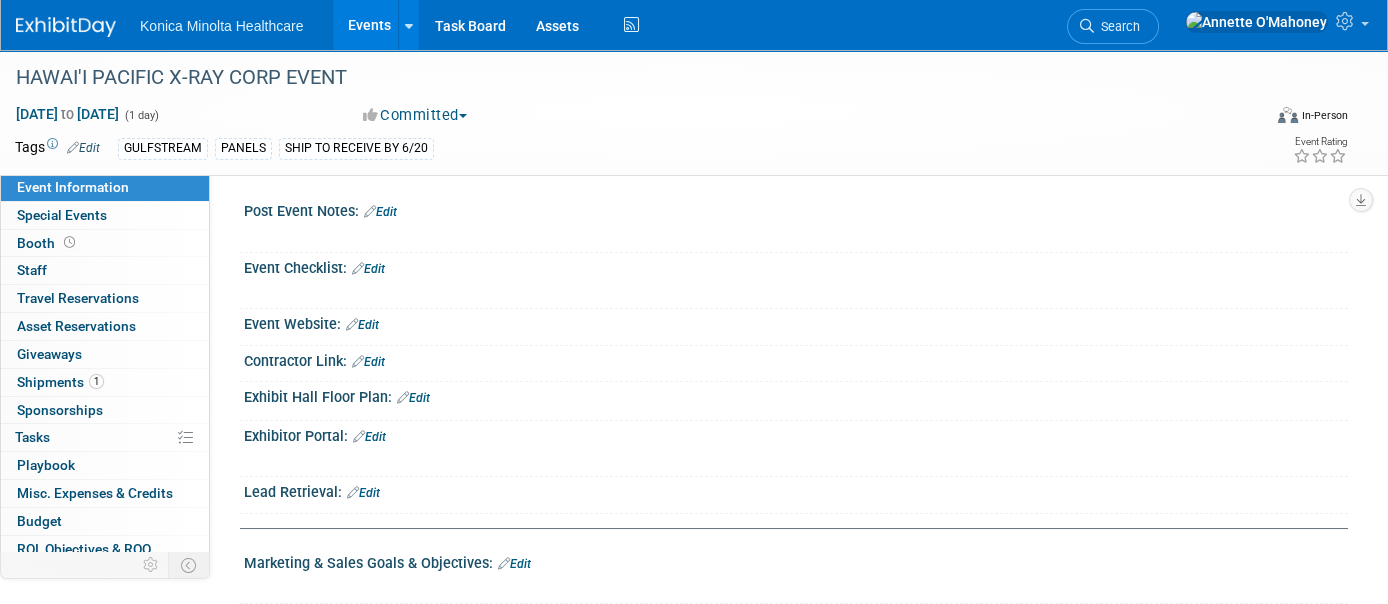 click on "Events" at bounding box center (369, 25) 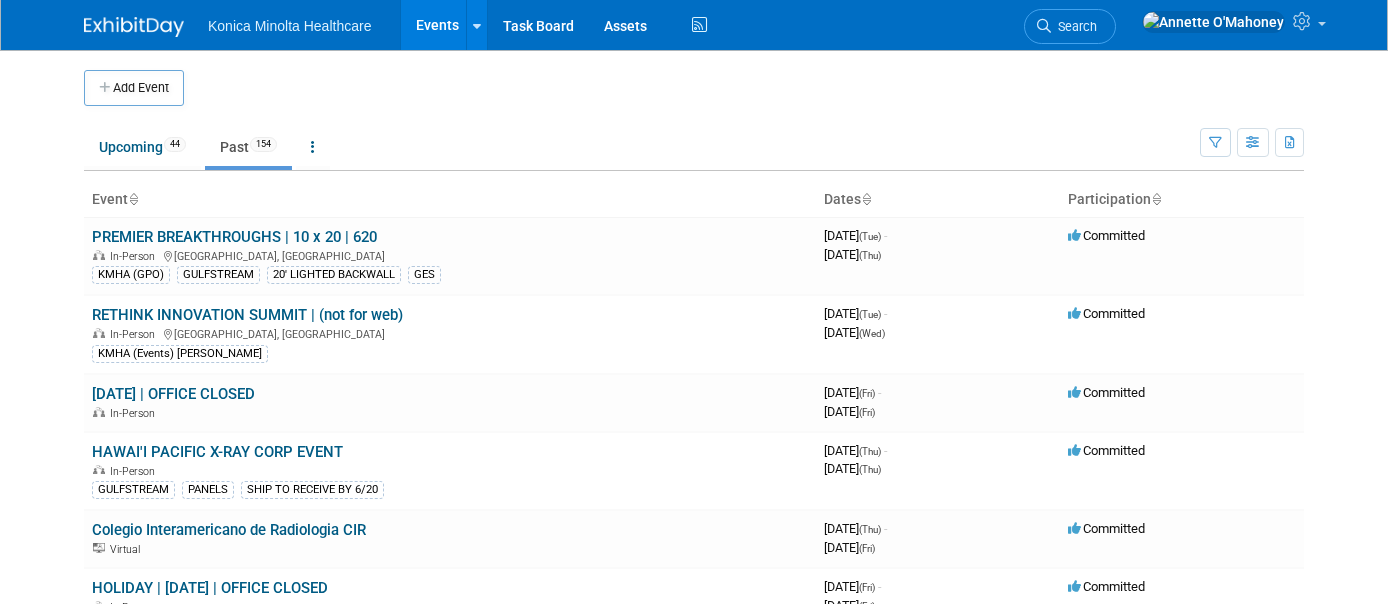 scroll, scrollTop: 0, scrollLeft: 0, axis: both 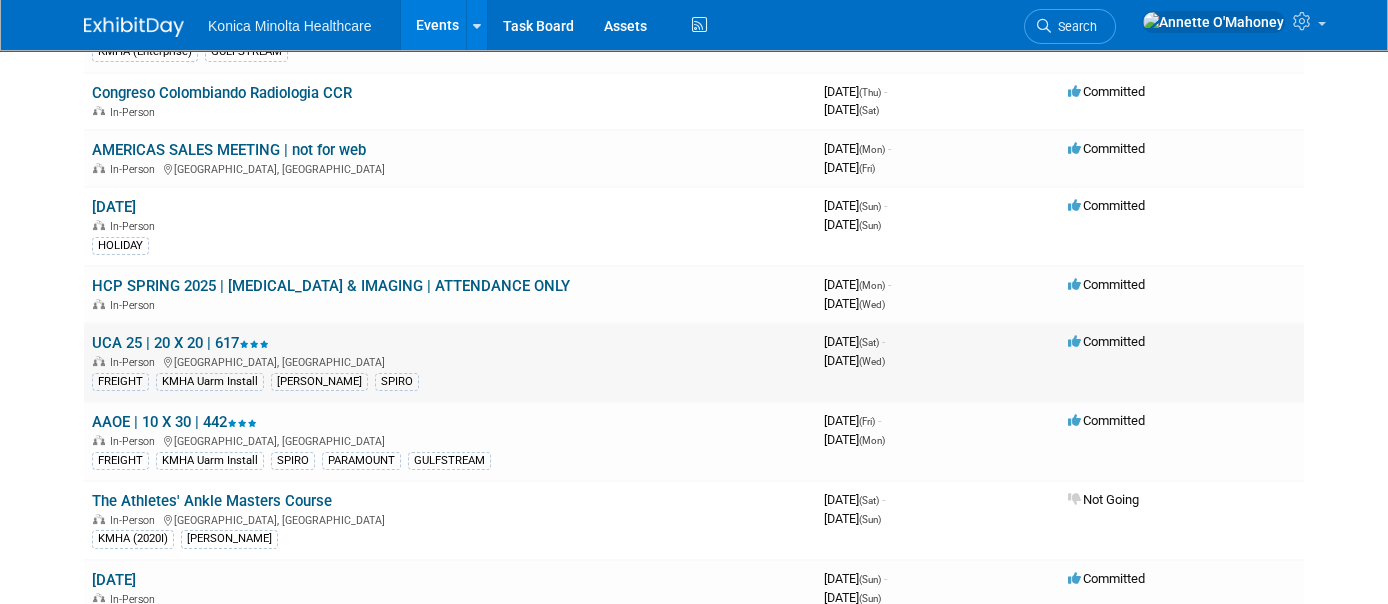 click on "UCA 25 | 20 X 20 | 617" at bounding box center [180, 343] 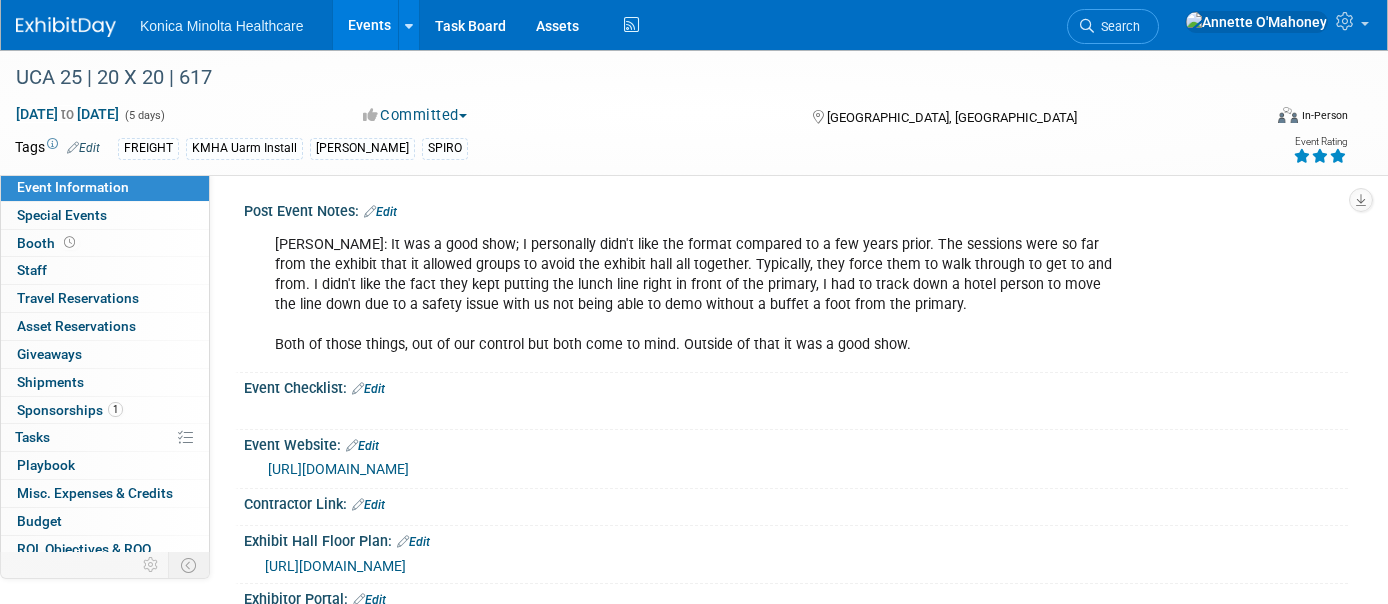 scroll, scrollTop: 0, scrollLeft: 0, axis: both 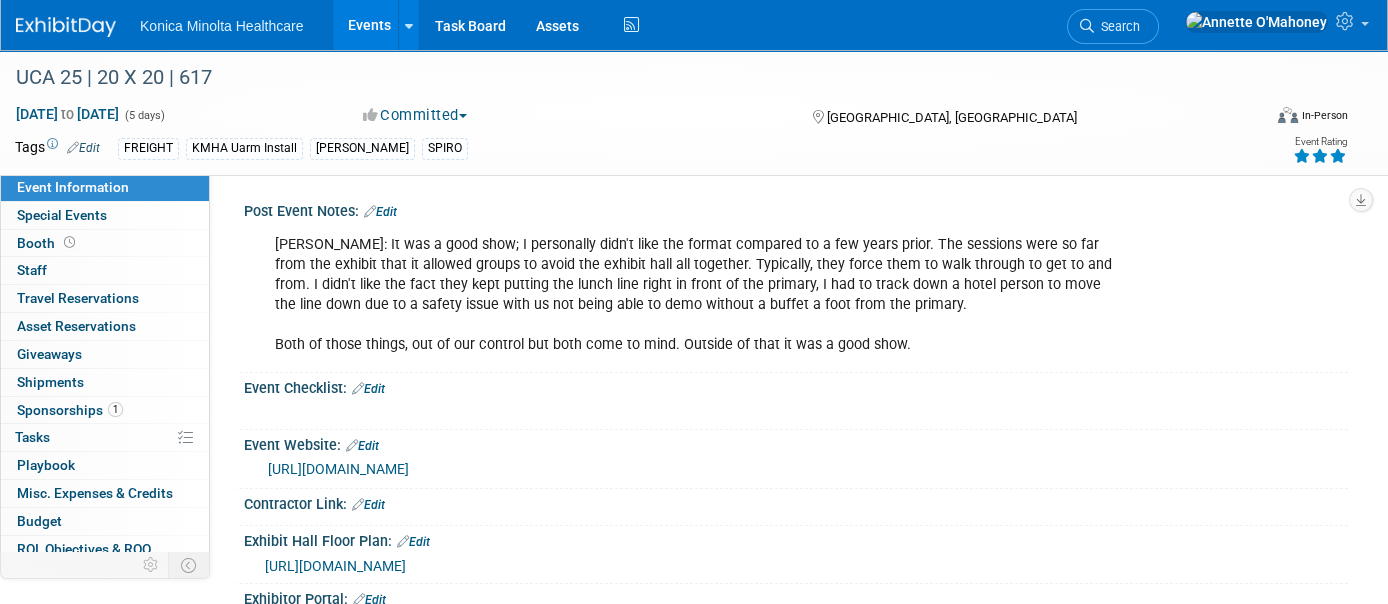click on "Edit" at bounding box center (380, 212) 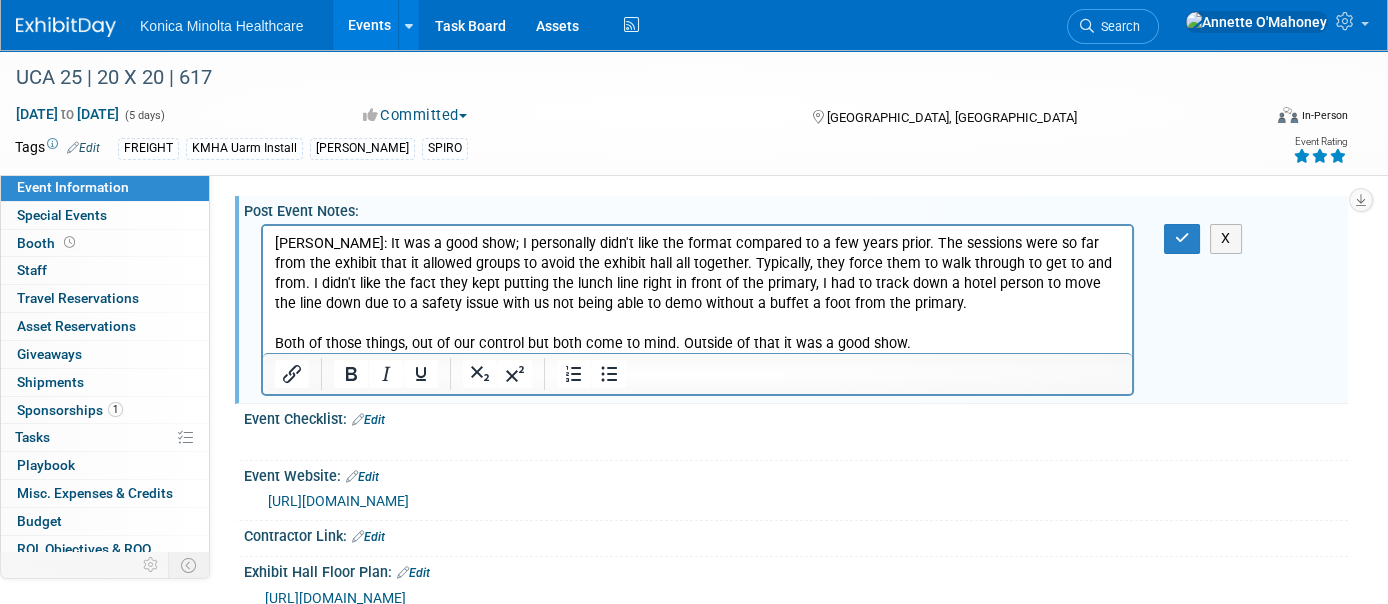 scroll, scrollTop: 0, scrollLeft: 0, axis: both 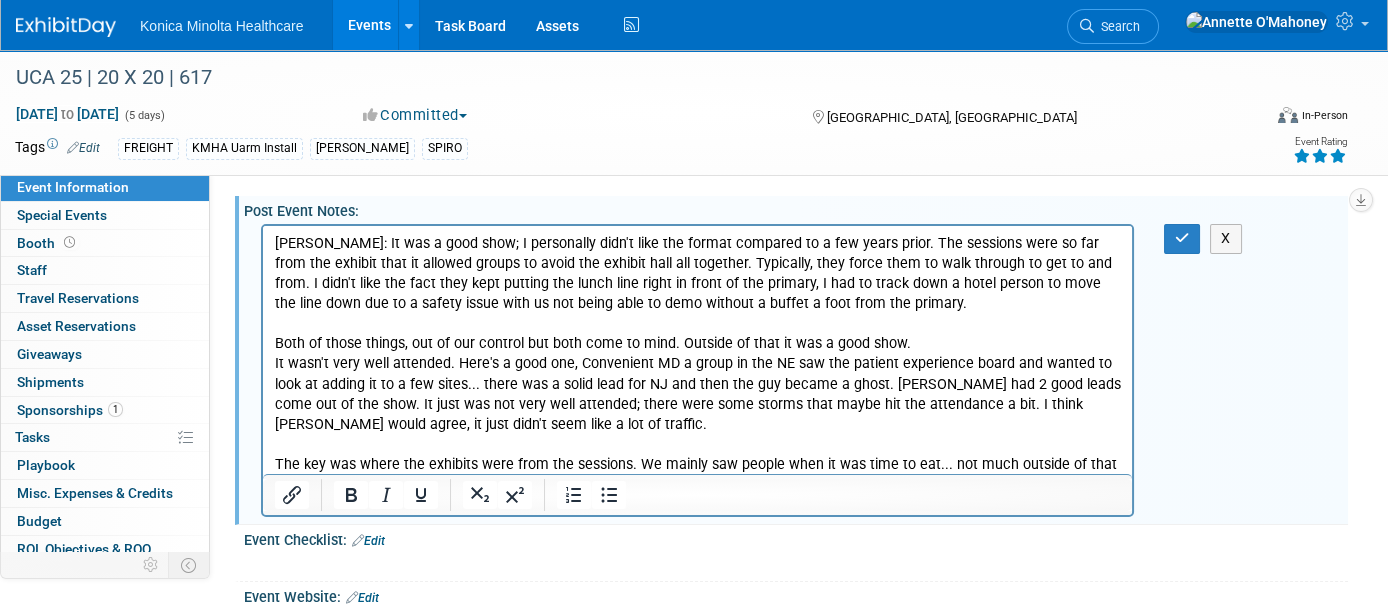 click on "Stephen Reynolds: It was a good show; I personally didn't like the format compared to a few years prior. The sessions were so far from the exhibit that it allowed groups to avoid the exhibit hall all together. Typically, they force them to walk through to get to and from. I didn't like the fact they kept putting the lunch line right in front of the primary, I had to track down a hotel person to move the line down due to a safety issue with us not being able to demo without a buffet a foot from the primary.    Both of those things, out of our control but both come to mind. Outside of that it was a good show." at bounding box center [698, 294] 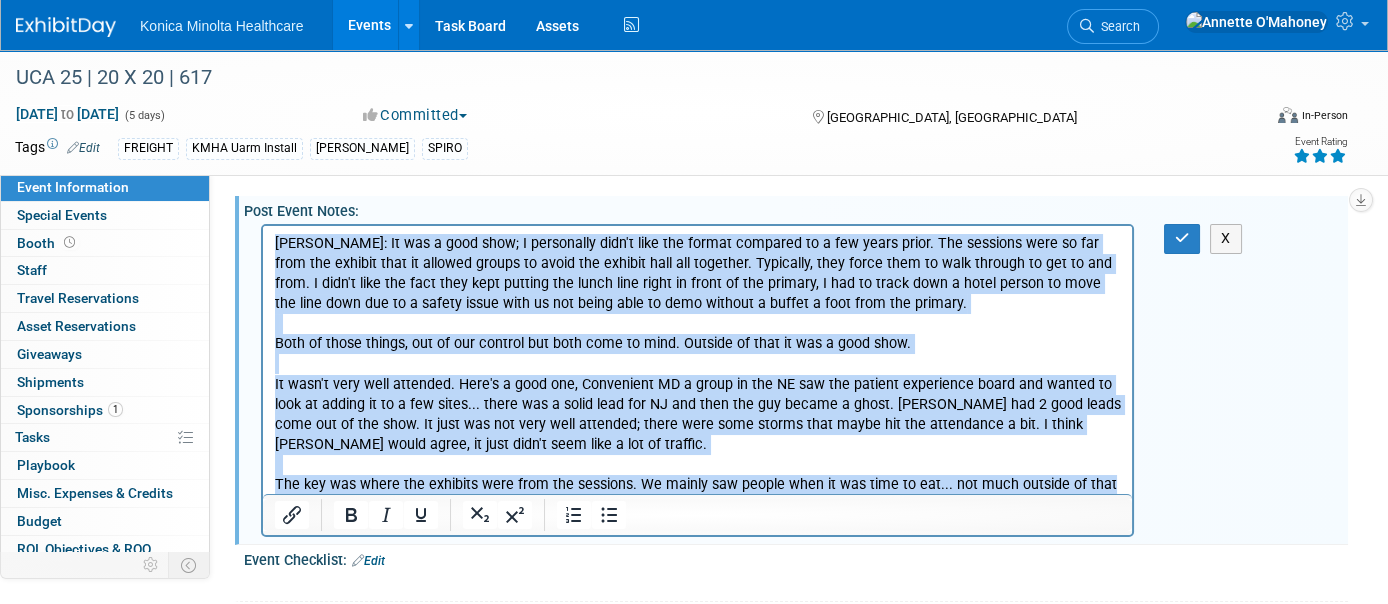 drag, startPoint x: 273, startPoint y: 244, endPoint x: 1381, endPoint y: 724, distance: 1207.5032 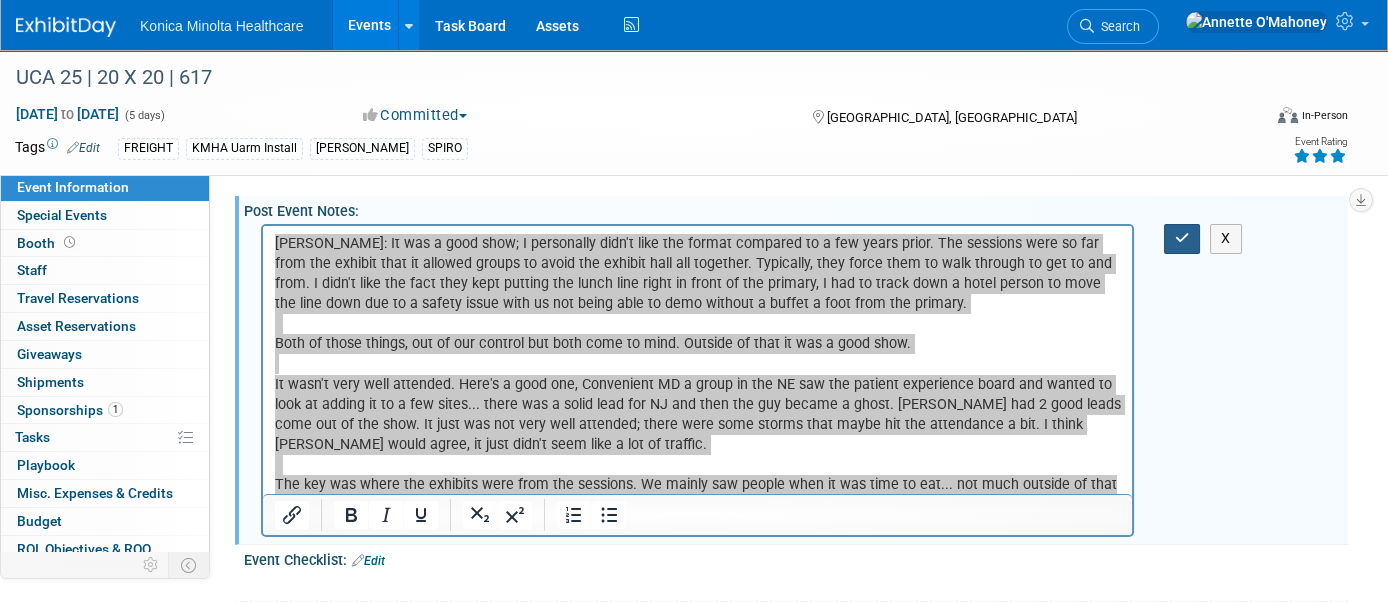 click at bounding box center (1182, 238) 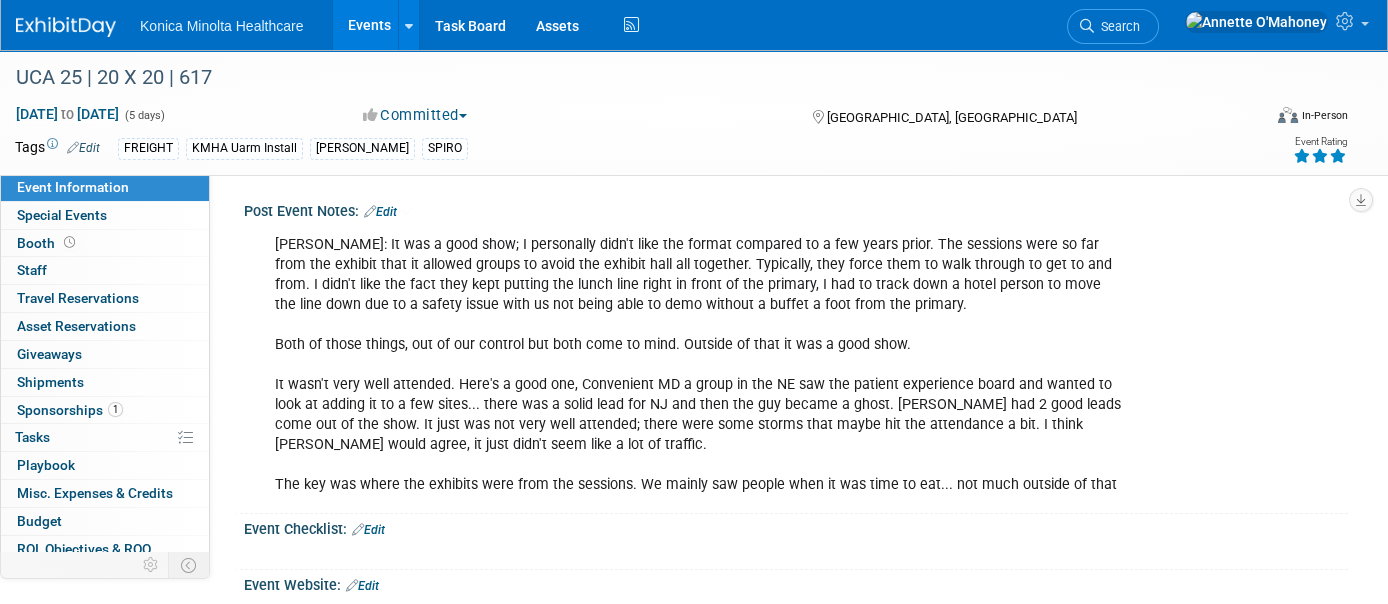 click on "Events" at bounding box center [369, 25] 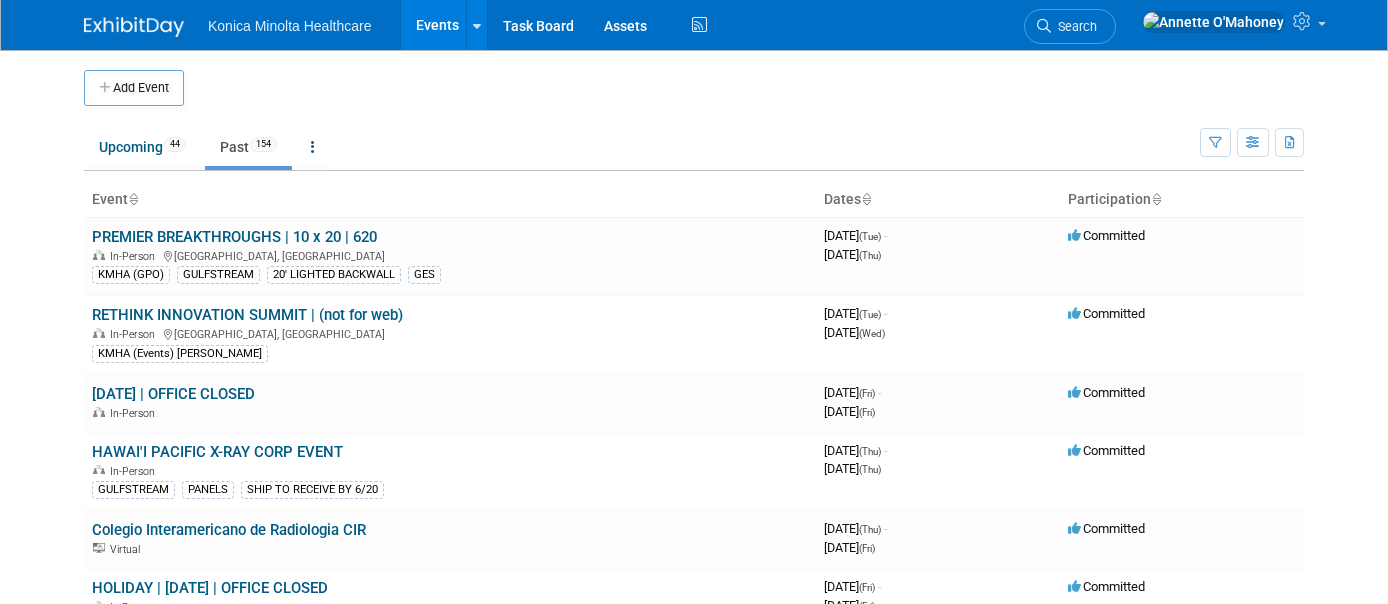 scroll, scrollTop: 0, scrollLeft: 0, axis: both 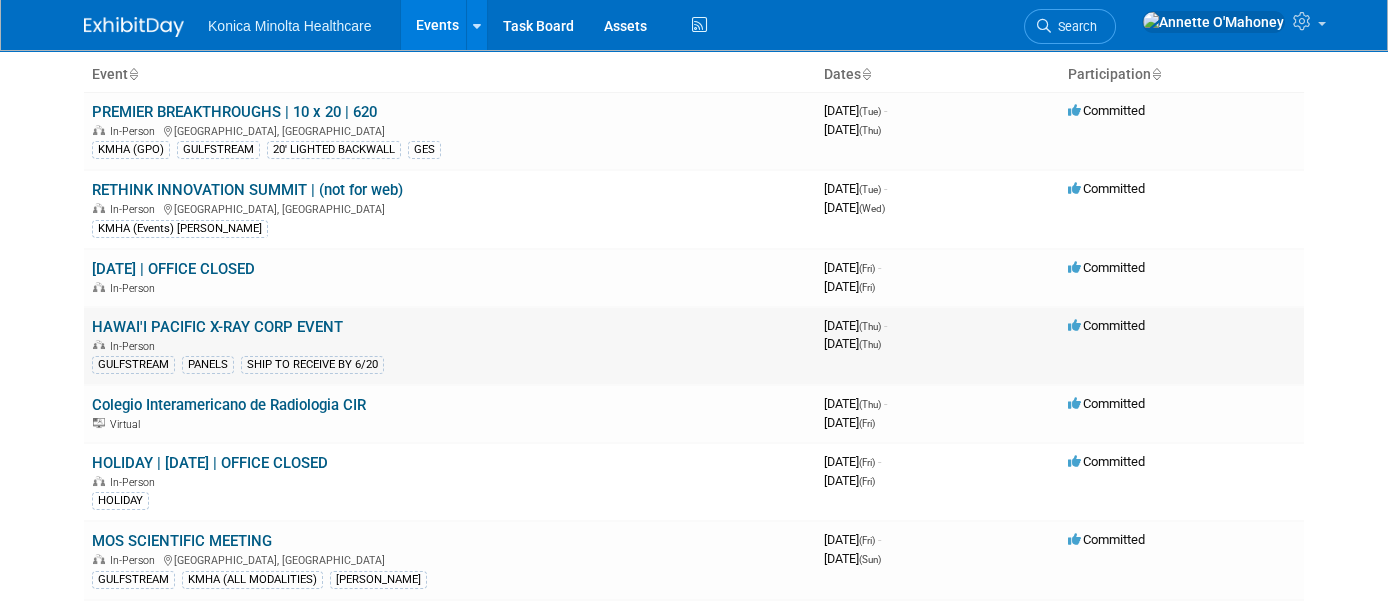 click on "HAWAI'I PACIFIC X-RAY CORP EVENT" at bounding box center (217, 327) 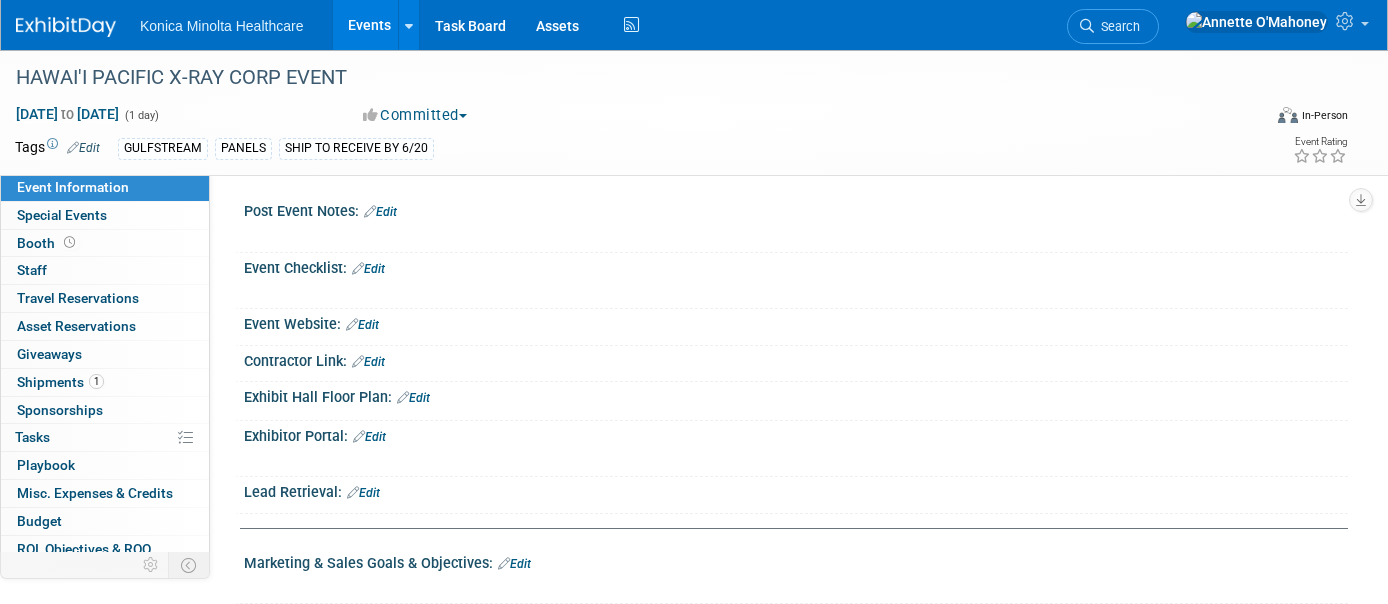 scroll, scrollTop: 0, scrollLeft: 0, axis: both 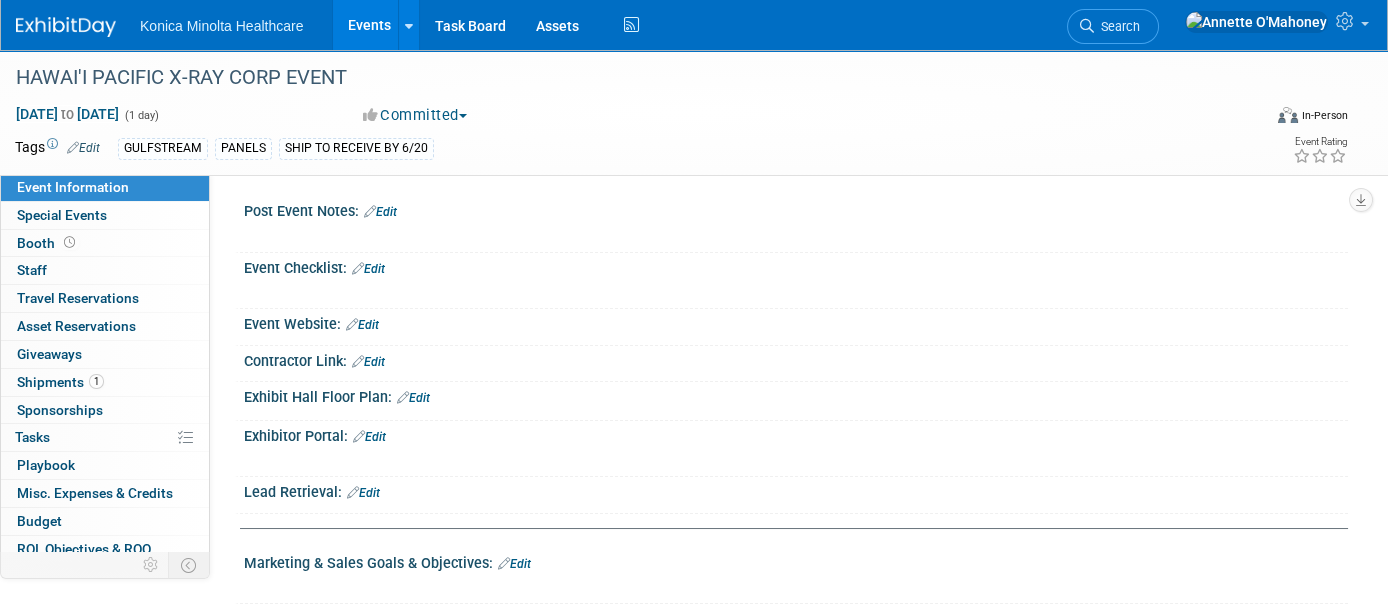 drag, startPoint x: 350, startPoint y: 73, endPoint x: -8, endPoint y: 92, distance: 358.50385 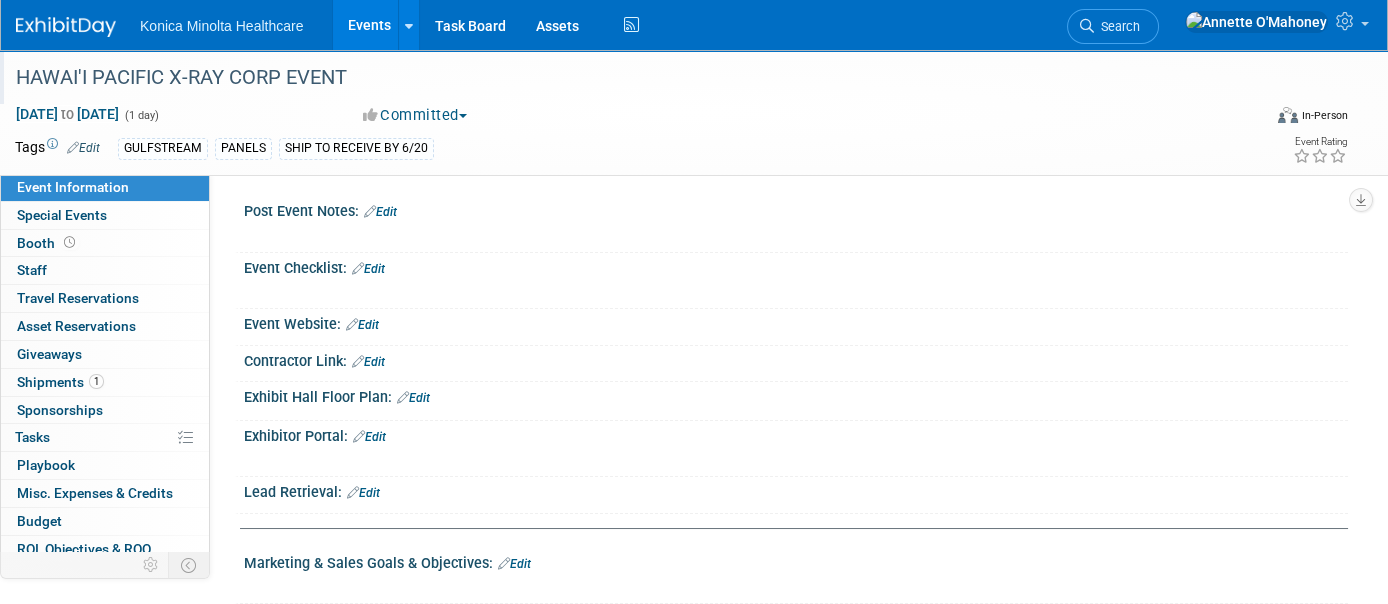 click on "HAWAI'I PACIFIC X-RAY CORP EVENT" at bounding box center (621, 78) 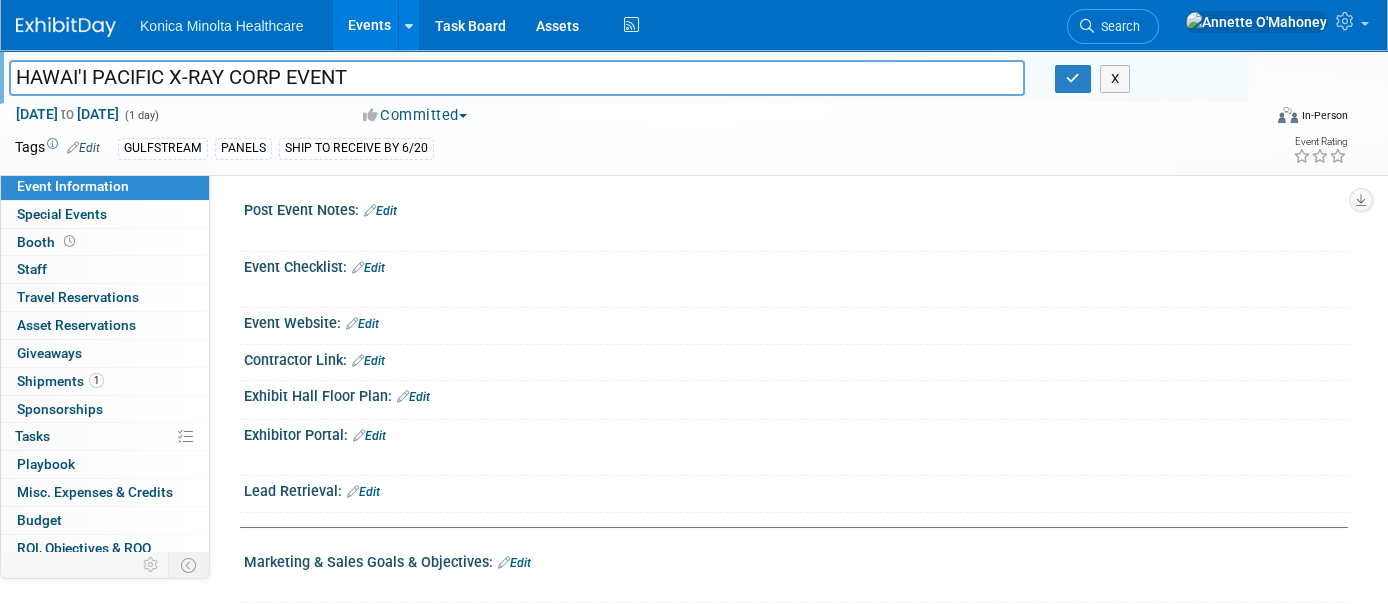 drag, startPoint x: 361, startPoint y: 72, endPoint x: 12, endPoint y: 78, distance: 349.05157 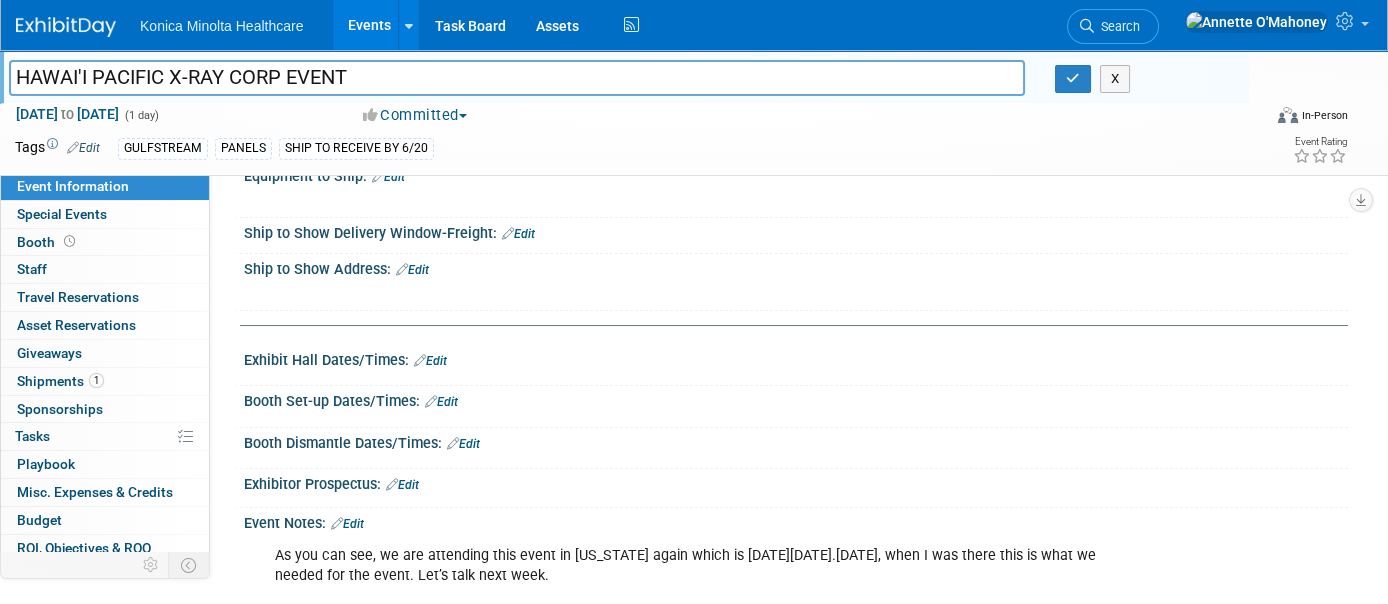 scroll, scrollTop: 500, scrollLeft: 0, axis: vertical 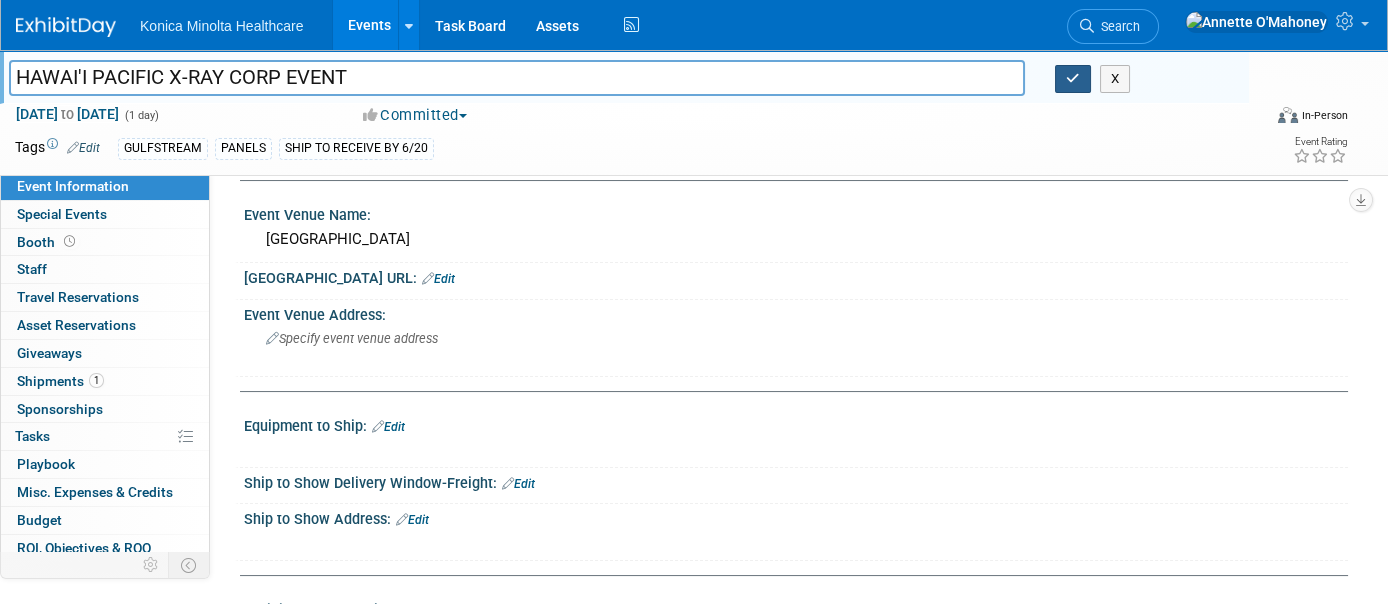 click at bounding box center [1073, 79] 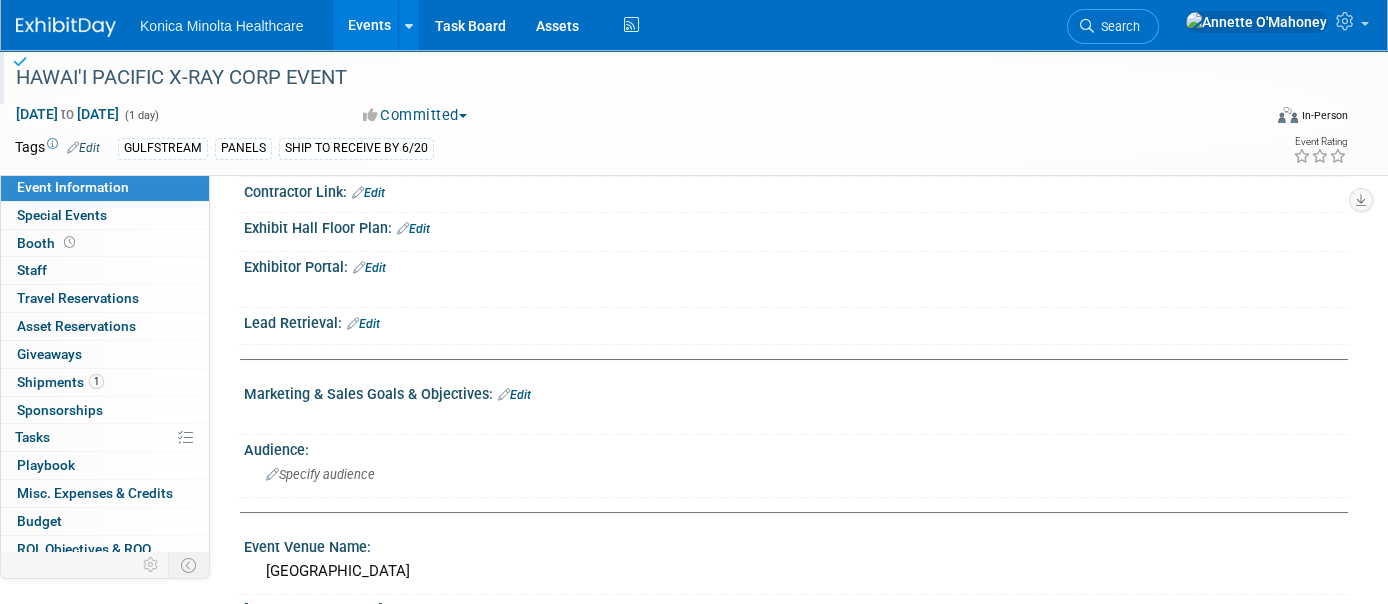 scroll, scrollTop: 0, scrollLeft: 0, axis: both 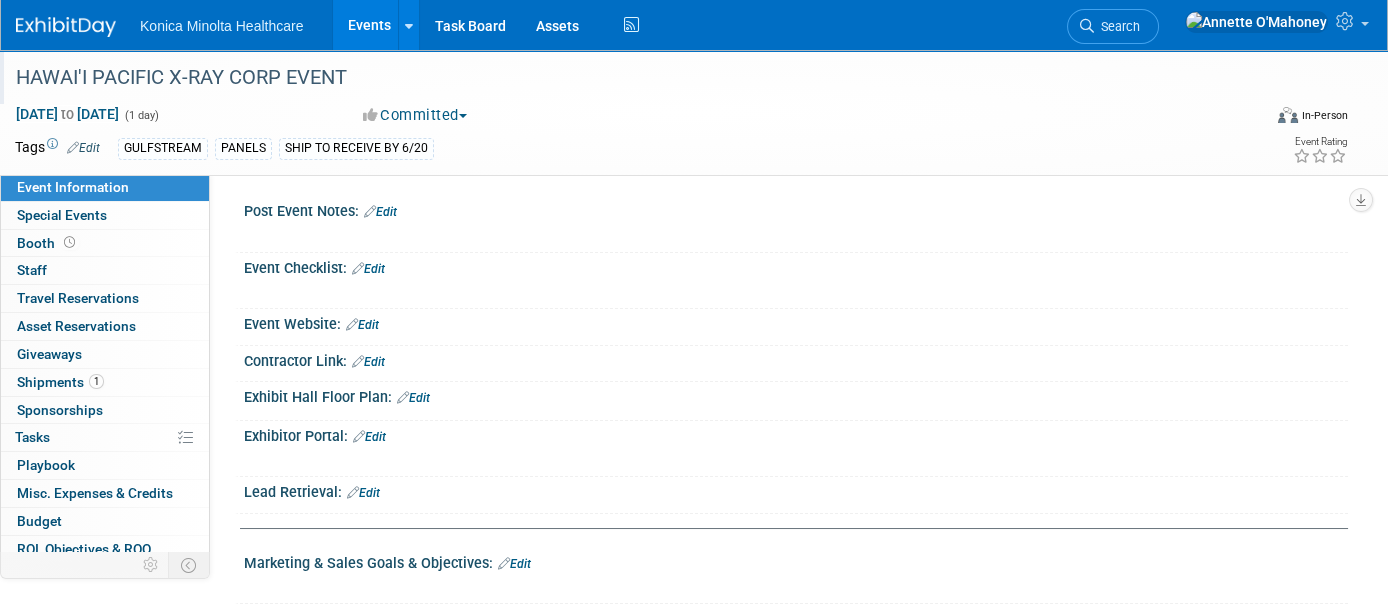 click on "Events" at bounding box center (369, 25) 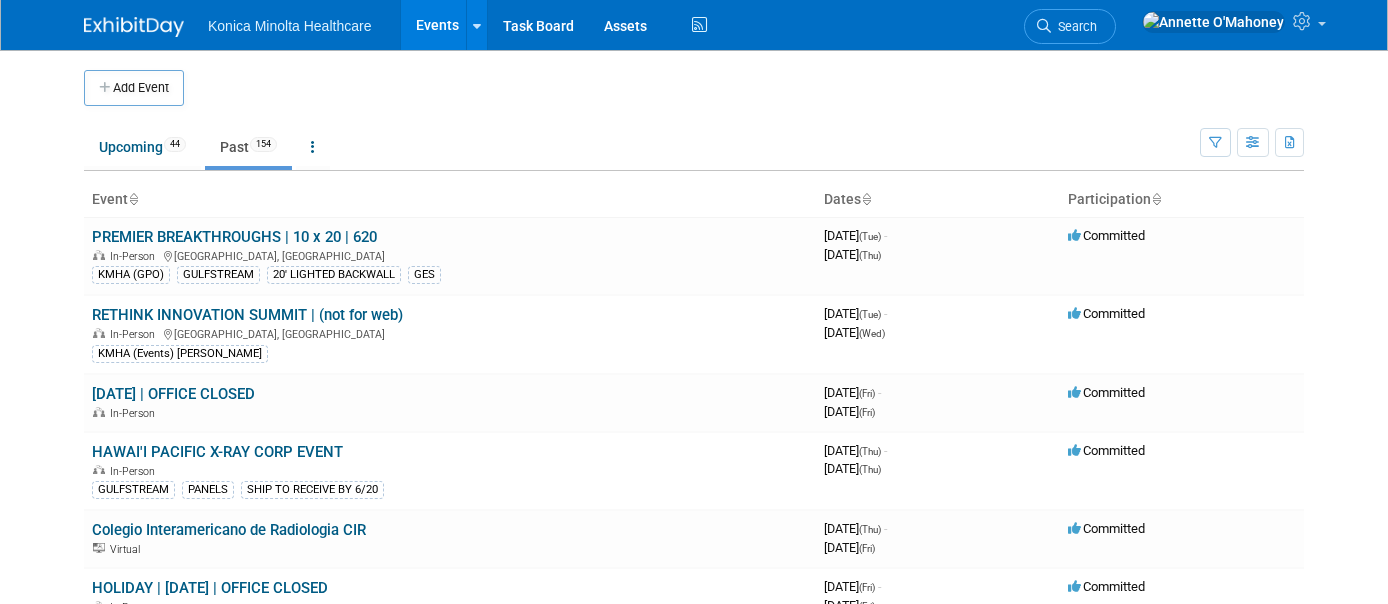scroll, scrollTop: 0, scrollLeft: 0, axis: both 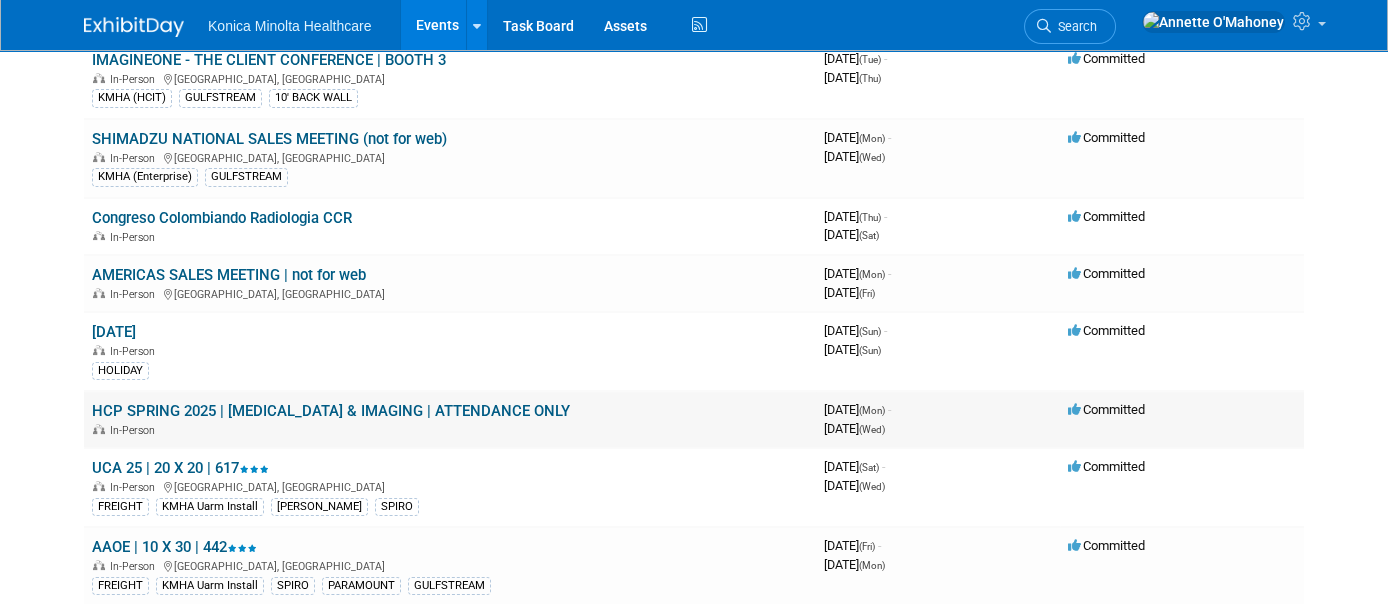 click on "HCP SPRING 2025 | [MEDICAL_DATA] & IMAGING | ATTENDANCE ONLY" at bounding box center [331, 411] 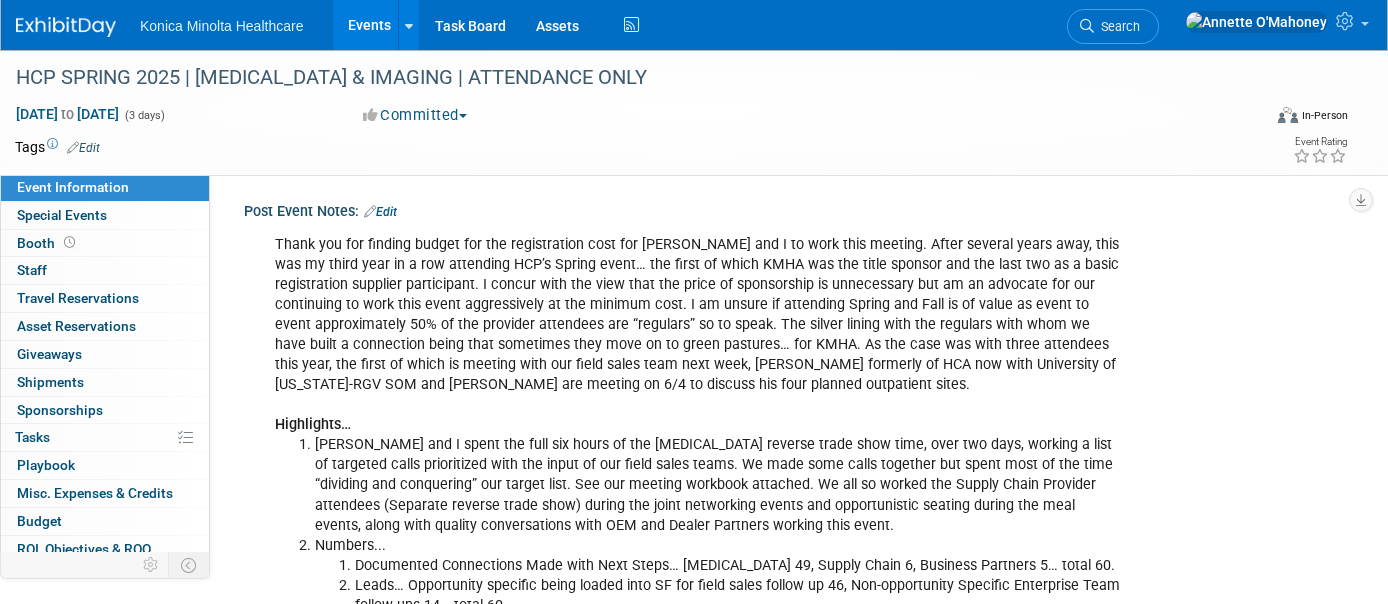 scroll, scrollTop: 0, scrollLeft: 0, axis: both 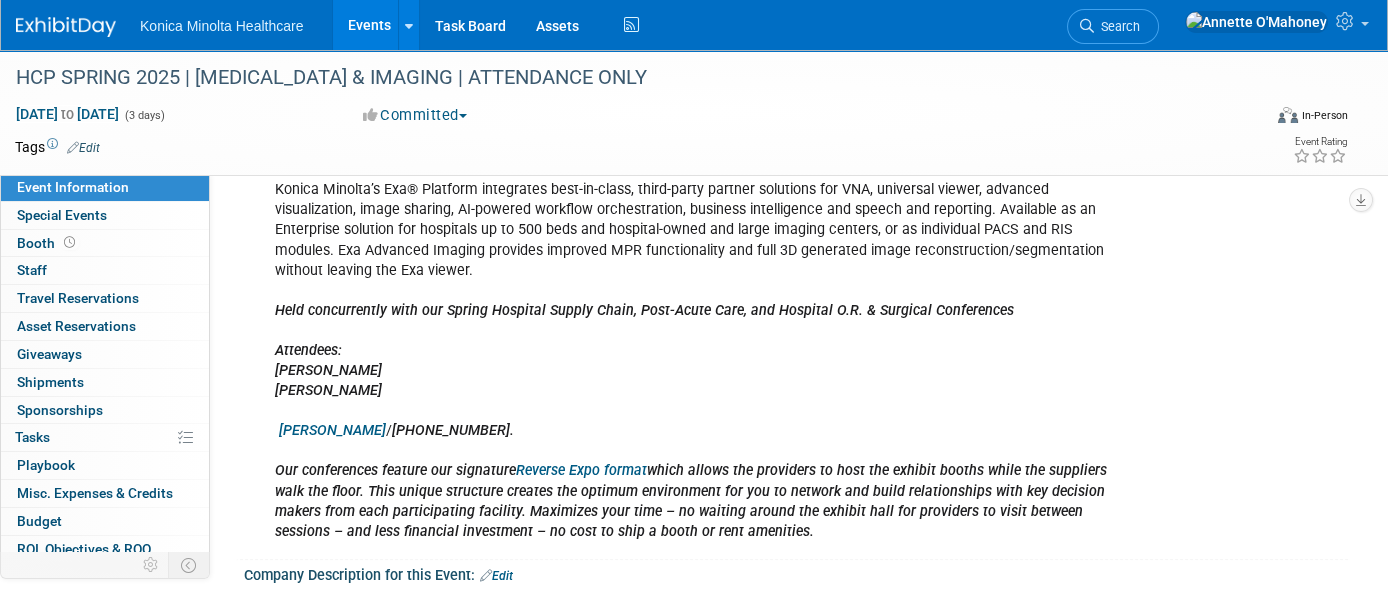 click on "Reverse Expo format" at bounding box center [581, 470] 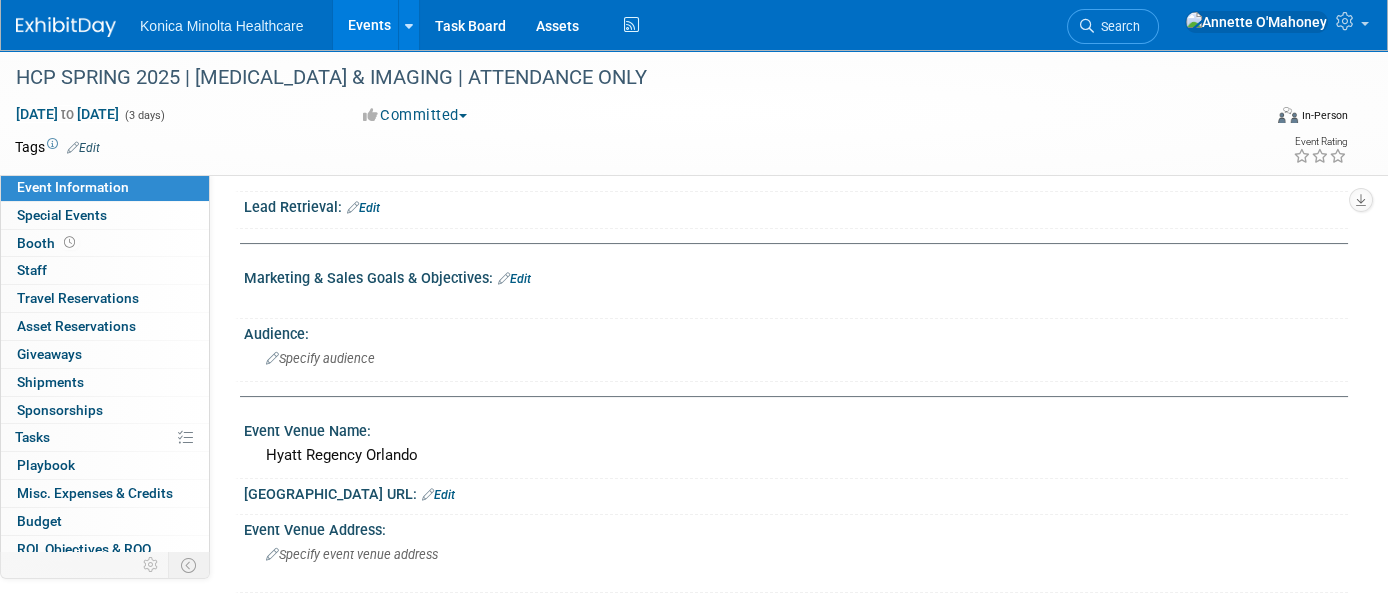scroll, scrollTop: 0, scrollLeft: 0, axis: both 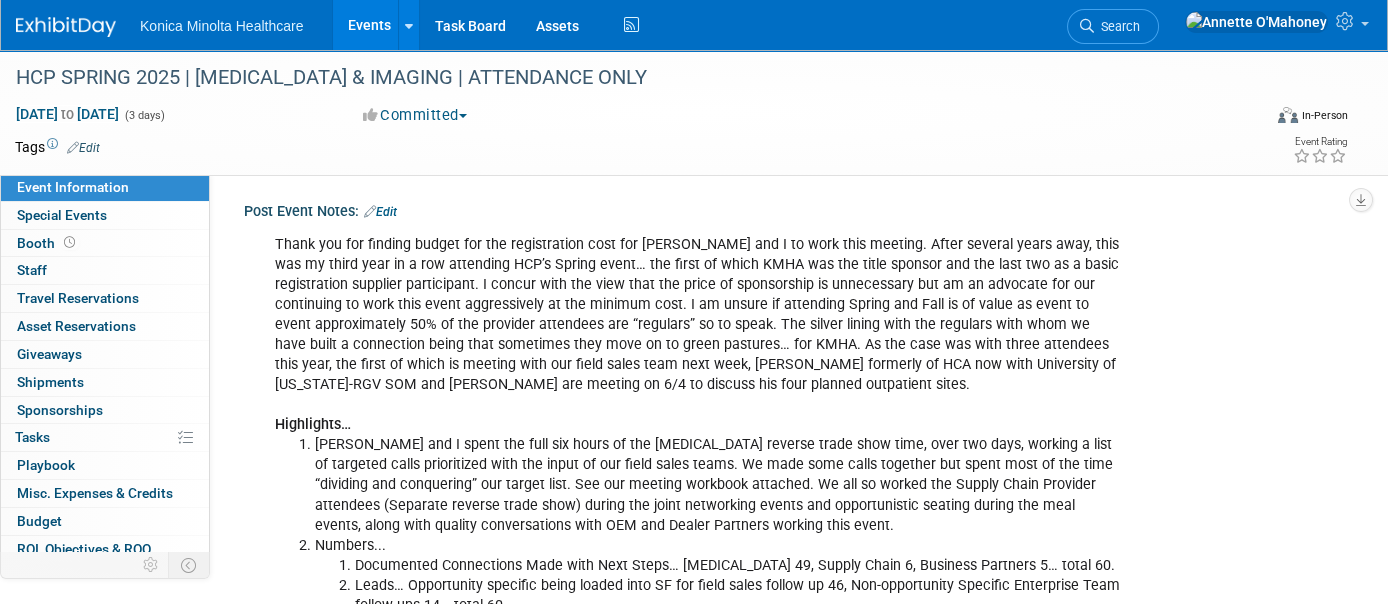 click on "Thank you for finding budget for the registration cost for Dan and I to work this meeting. After several years away, this was my third year in a row attending HCP’s Spring event… the first of which KMHA was the title sponsor and the last two as a basic registration supplier participant. I concur with the view that the price of sponsorship is unnecessary but am an advocate for our continuing to work this event aggressively at the minimum cost. I am unsure if attending Spring and Fall is of value as event to event approximately 50% of the provider attendees are “regulars” so to speak. The silver lining with the regulars with whom we have built a connection being that sometimes they move on to green pastures… for KMHA. As the case was with three attendees this year, the first of which is meeting with our field sales team next week, Joe Lopez formerly of HCA now with University of Texas-RGV SOM and Ann Brenning are meeting on 6/4 to discuss his four planned outpatient sites.   Highlights… Numbers..." at bounding box center (697, 476) 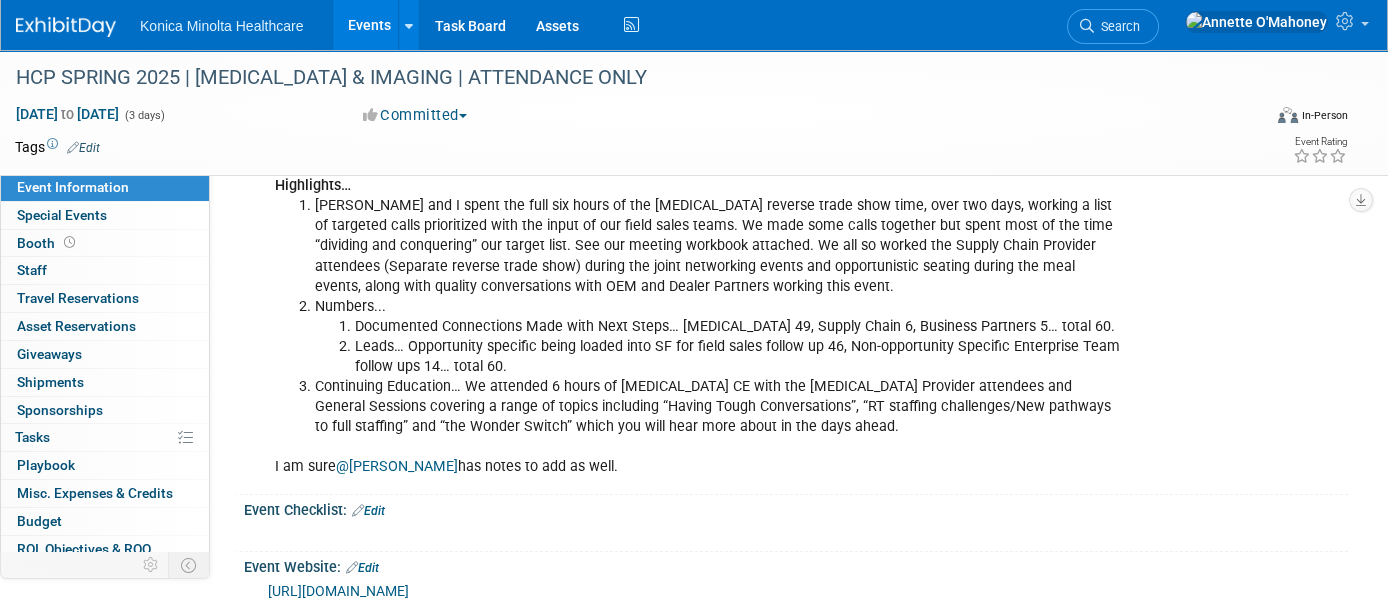 scroll, scrollTop: 528, scrollLeft: 0, axis: vertical 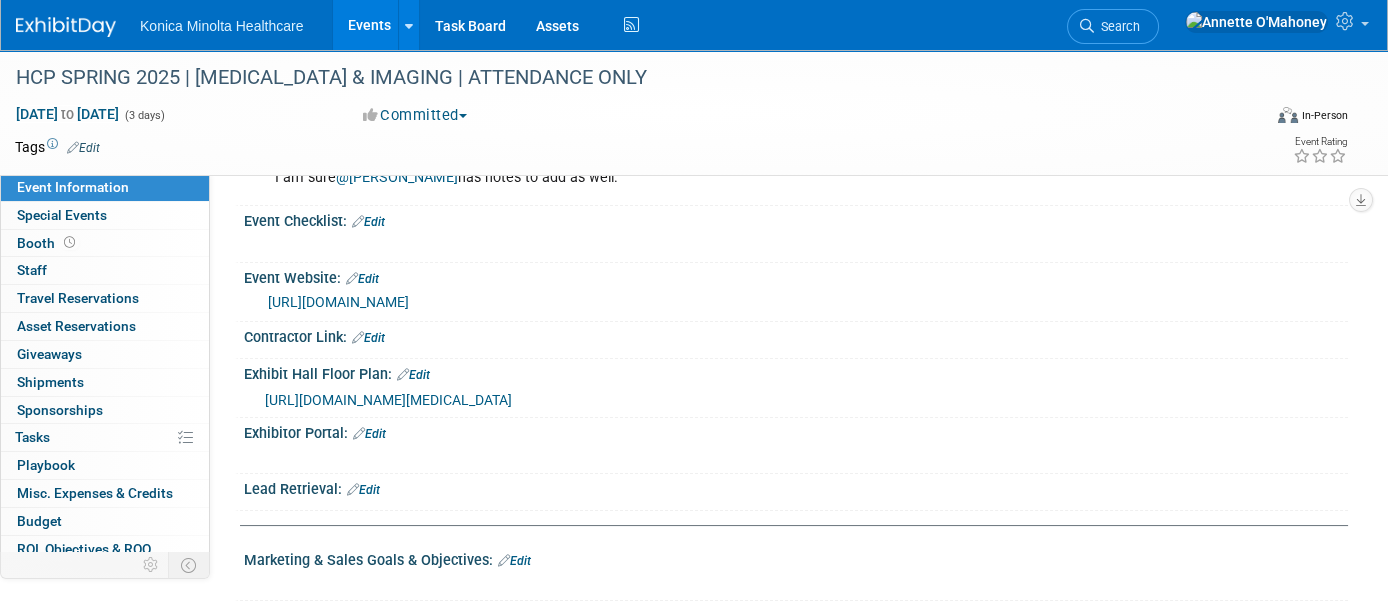 drag, startPoint x: 275, startPoint y: 246, endPoint x: 594, endPoint y: 214, distance: 320.601 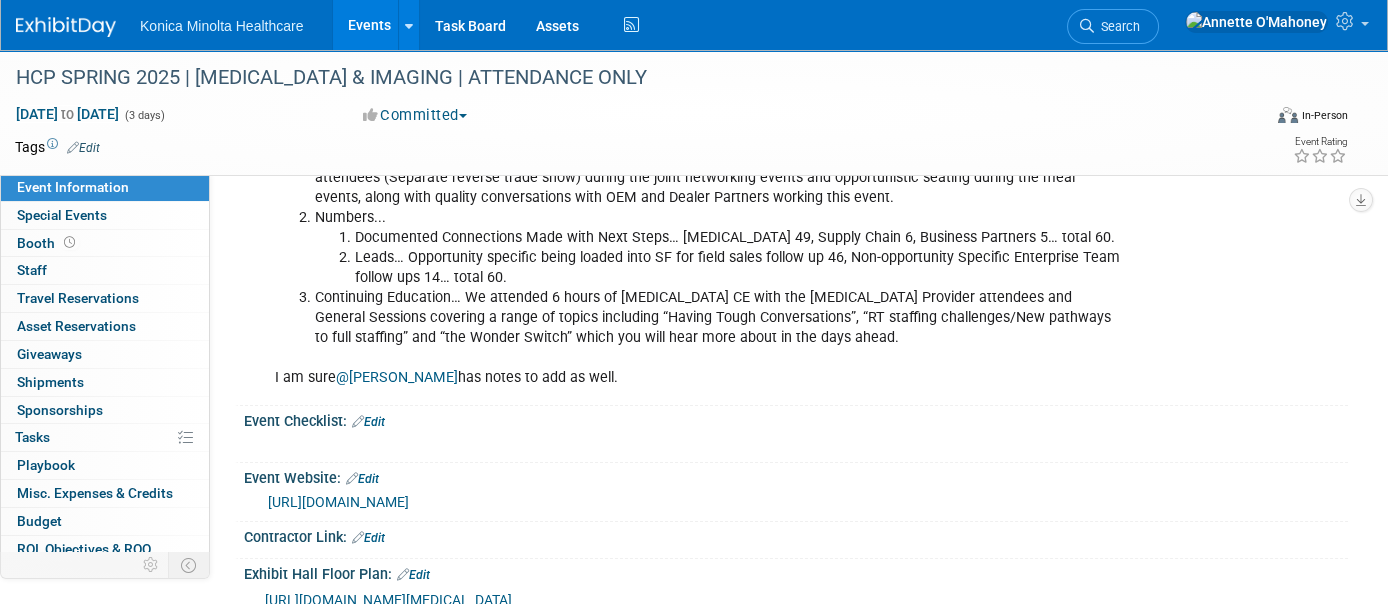 scroll, scrollTop: 375, scrollLeft: 0, axis: vertical 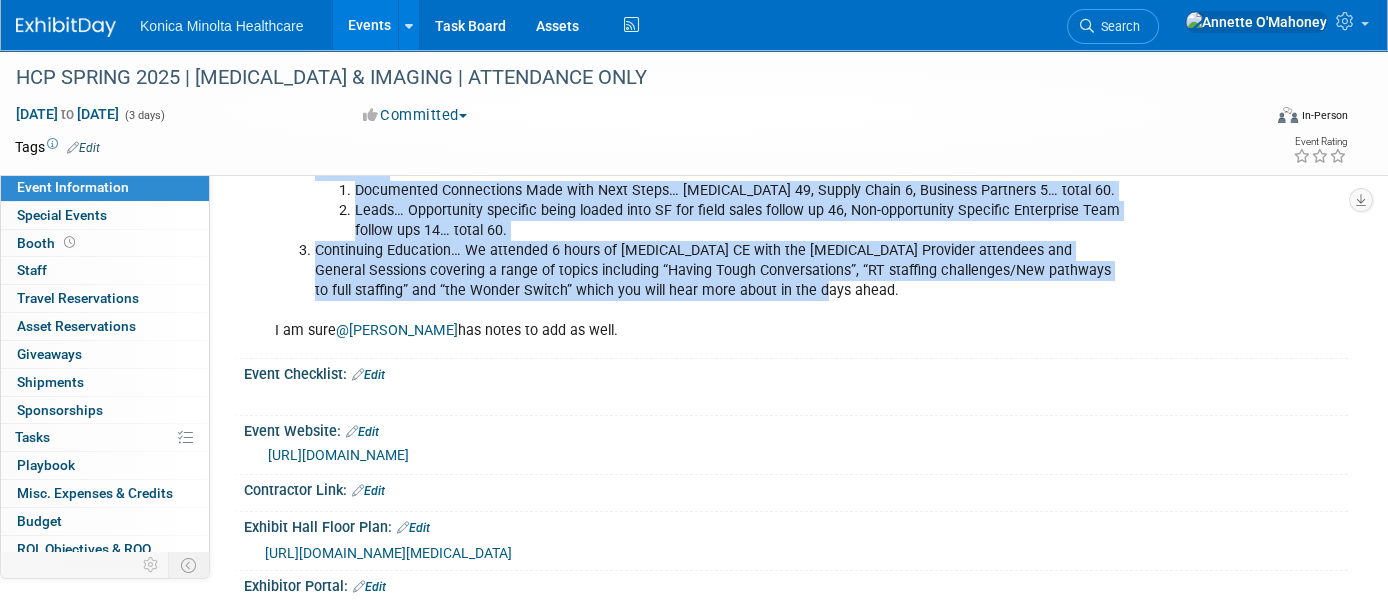 click on "Continuing Education… We attended 6 hours of Radiology CE with the Radiology Provider attendees and General Sessions covering a range of topics including “Having Tough Conversations”, “RT staffing challenges/New pathways to full staffing” and “the Wonder Switch” which you will hear more about in the days ahead." at bounding box center (718, 271) 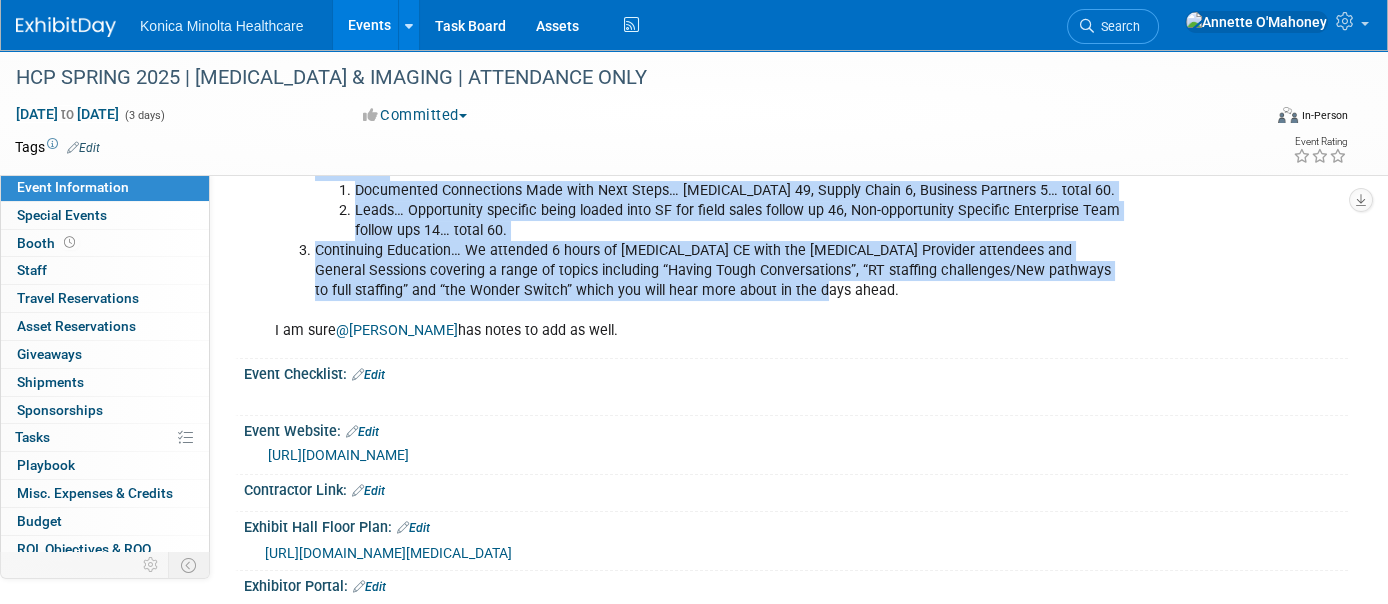 click on "Events" at bounding box center [369, 25] 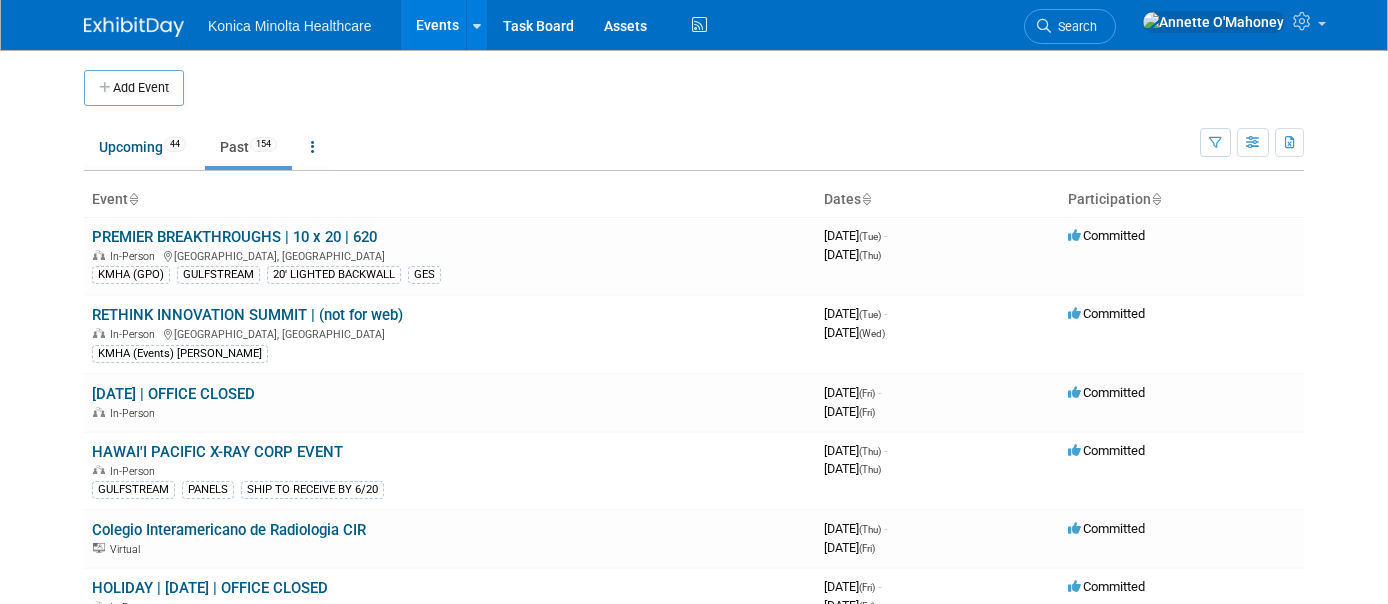 scroll, scrollTop: 0, scrollLeft: 0, axis: both 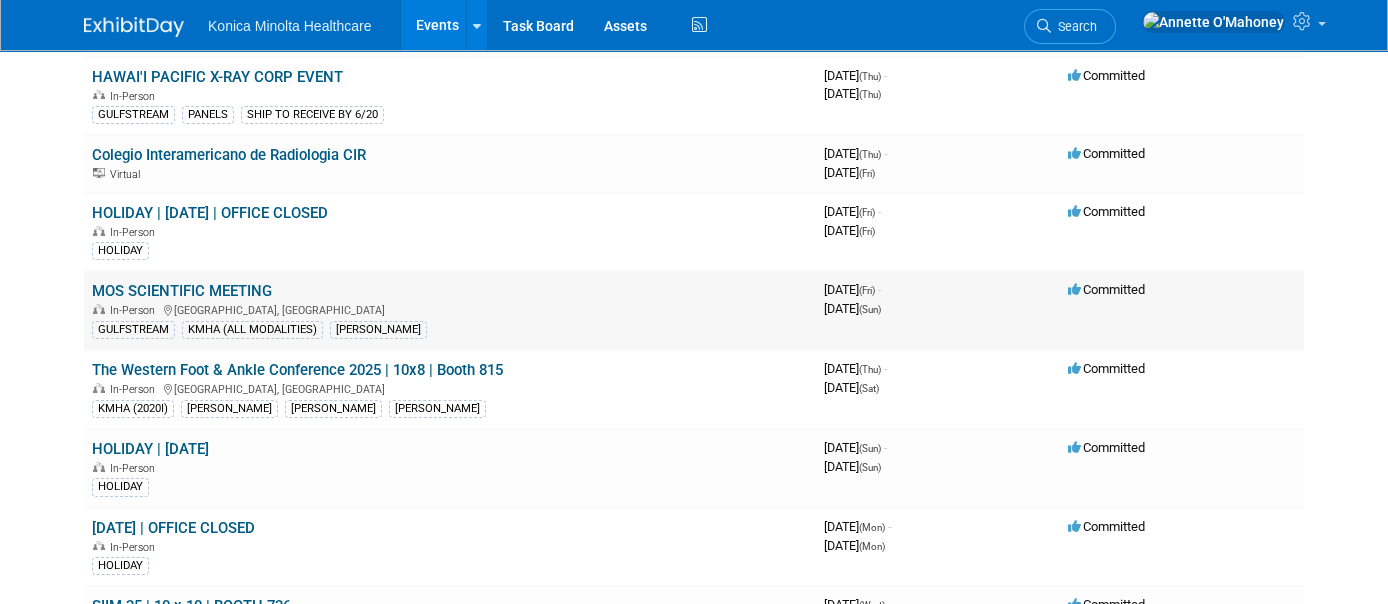 click on "MOS SCIENTIFIC MEETING" at bounding box center (182, 291) 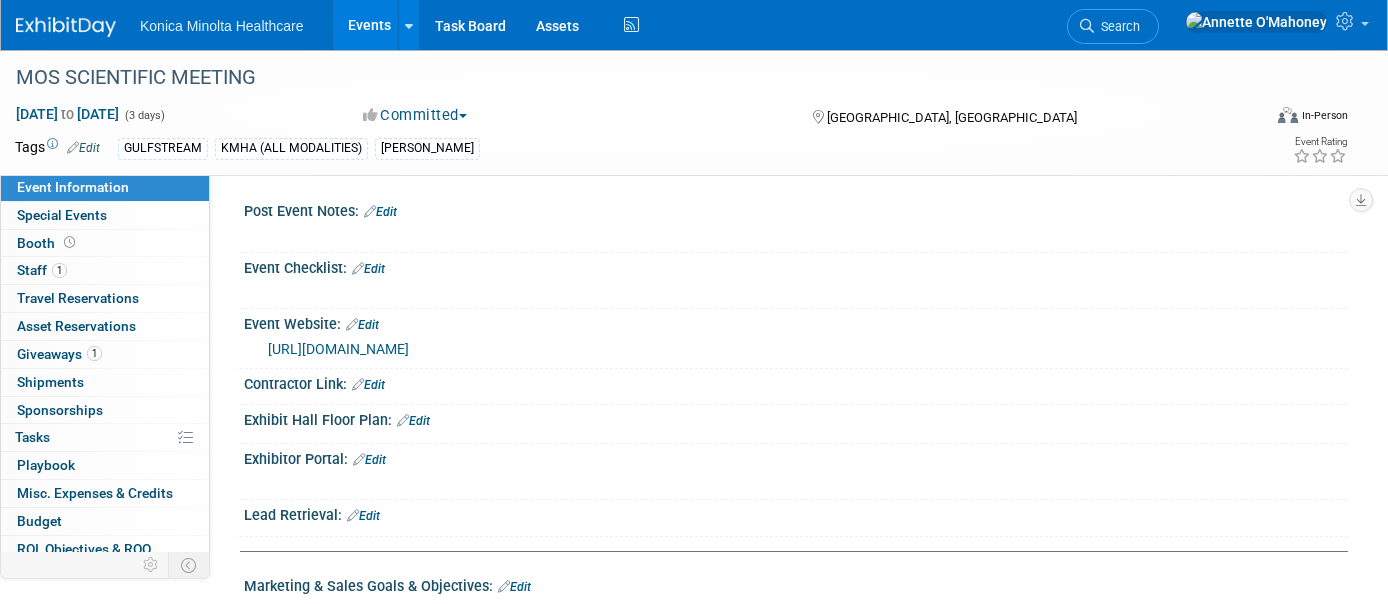 scroll, scrollTop: 0, scrollLeft: 0, axis: both 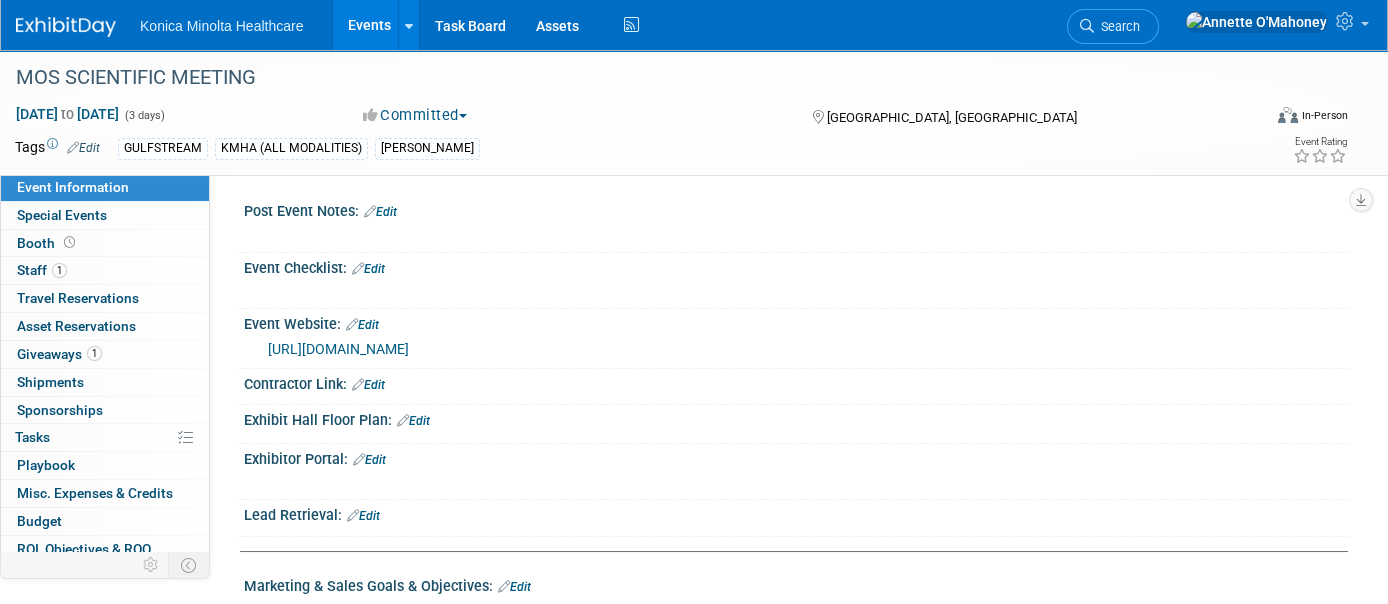 click on "Events" at bounding box center [369, 25] 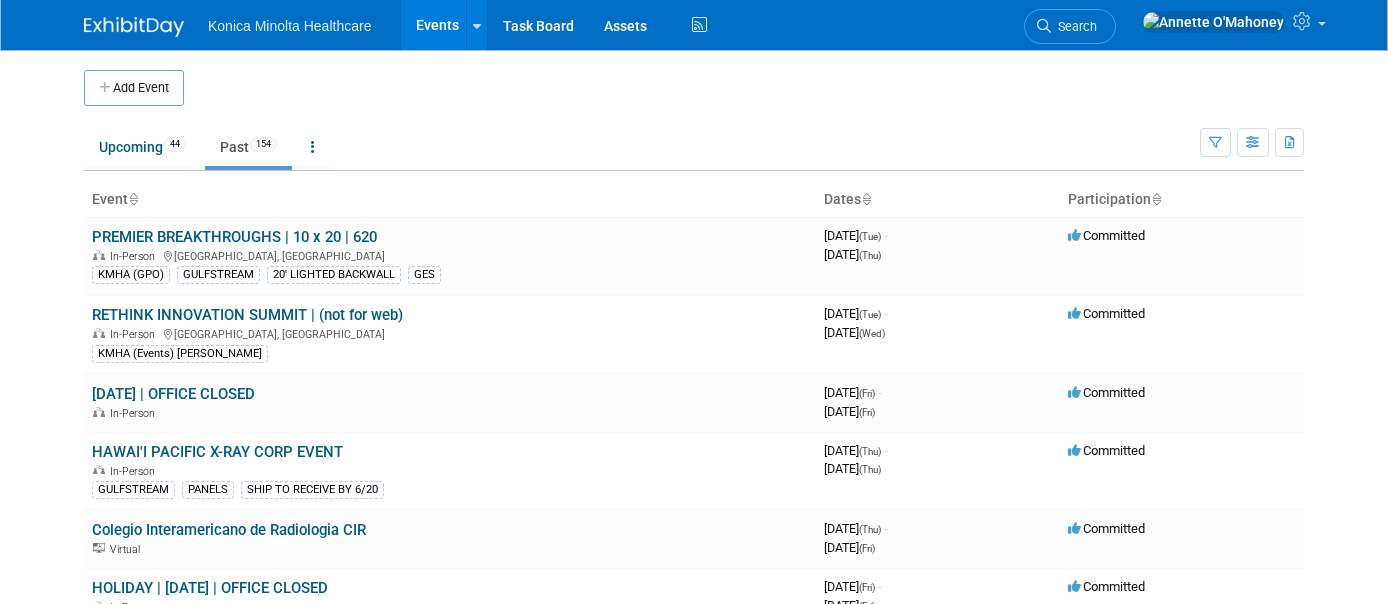 scroll, scrollTop: 0, scrollLeft: 0, axis: both 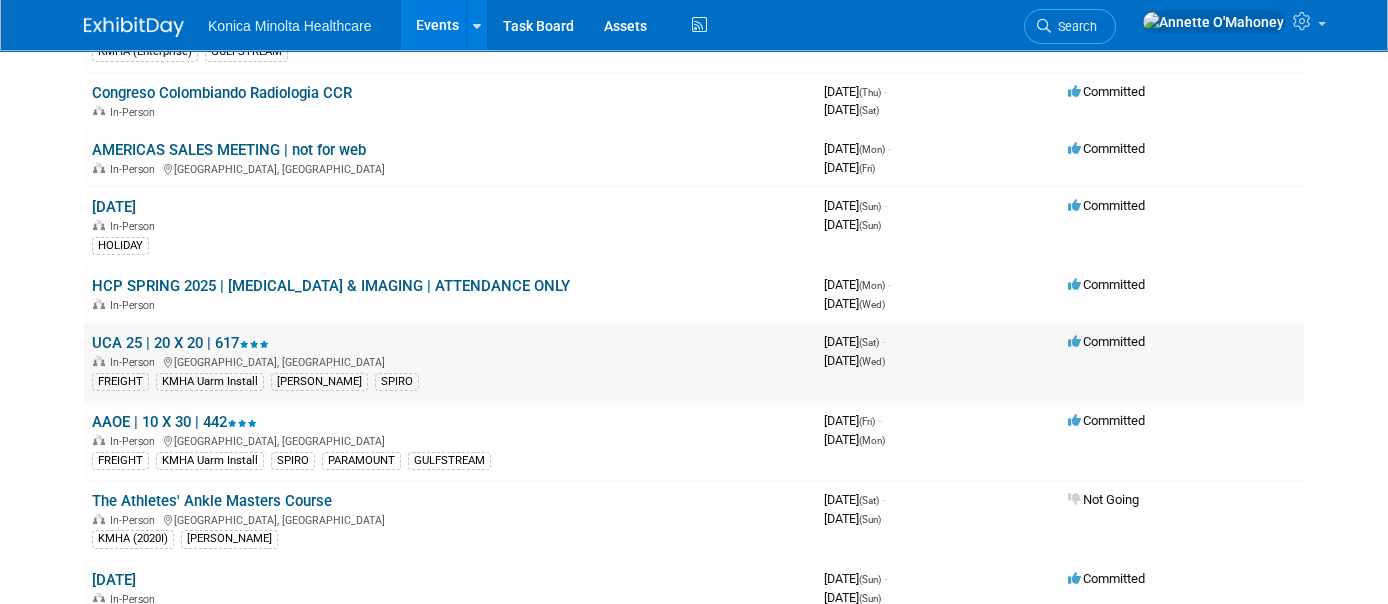 click on "UCA 25 | 20 X 20 | 617" at bounding box center (180, 343) 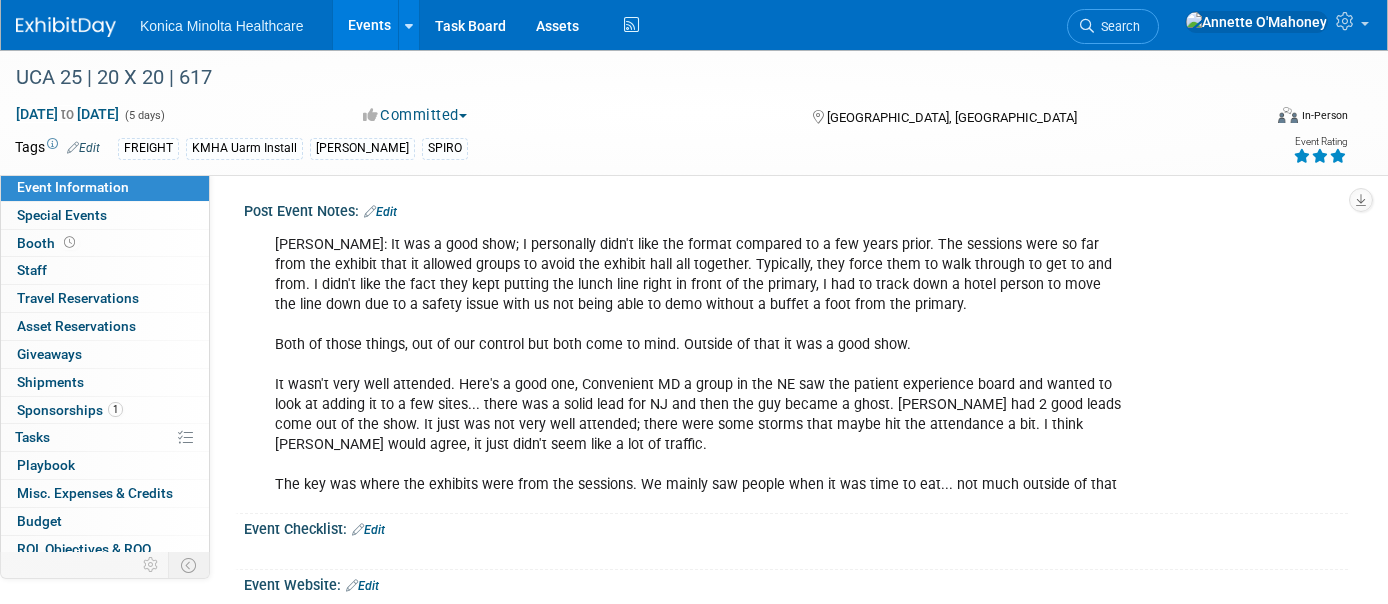 scroll, scrollTop: 0, scrollLeft: 0, axis: both 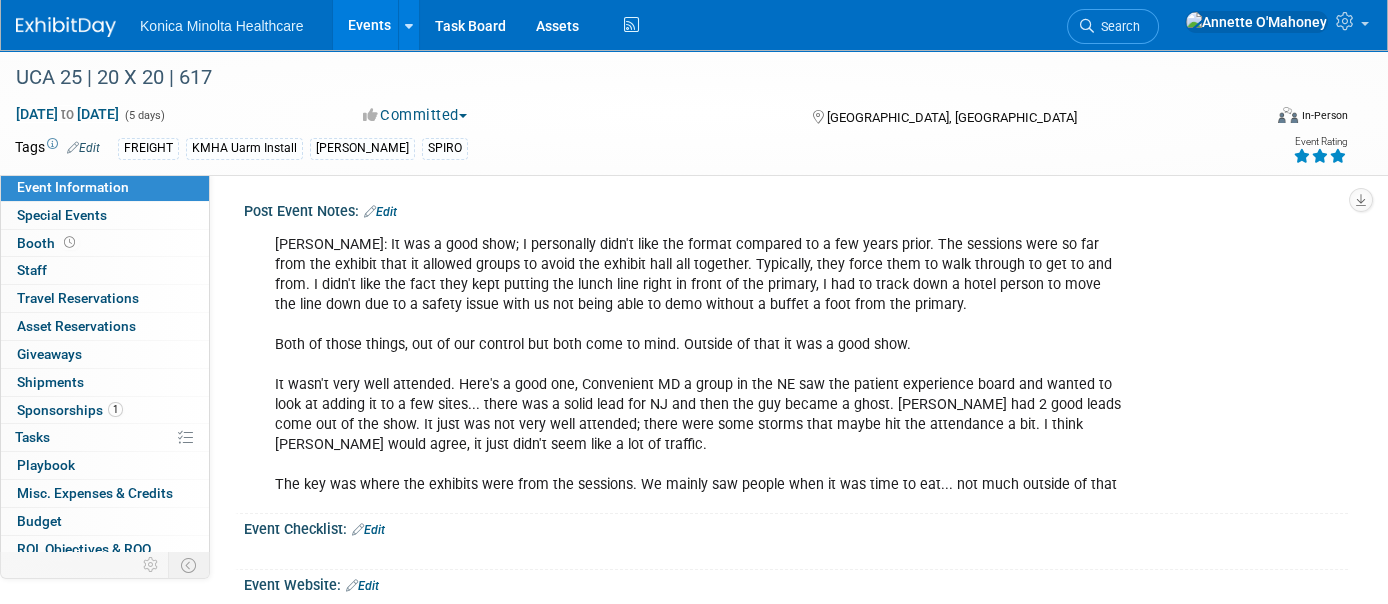 click on "Edit" at bounding box center (380, 212) 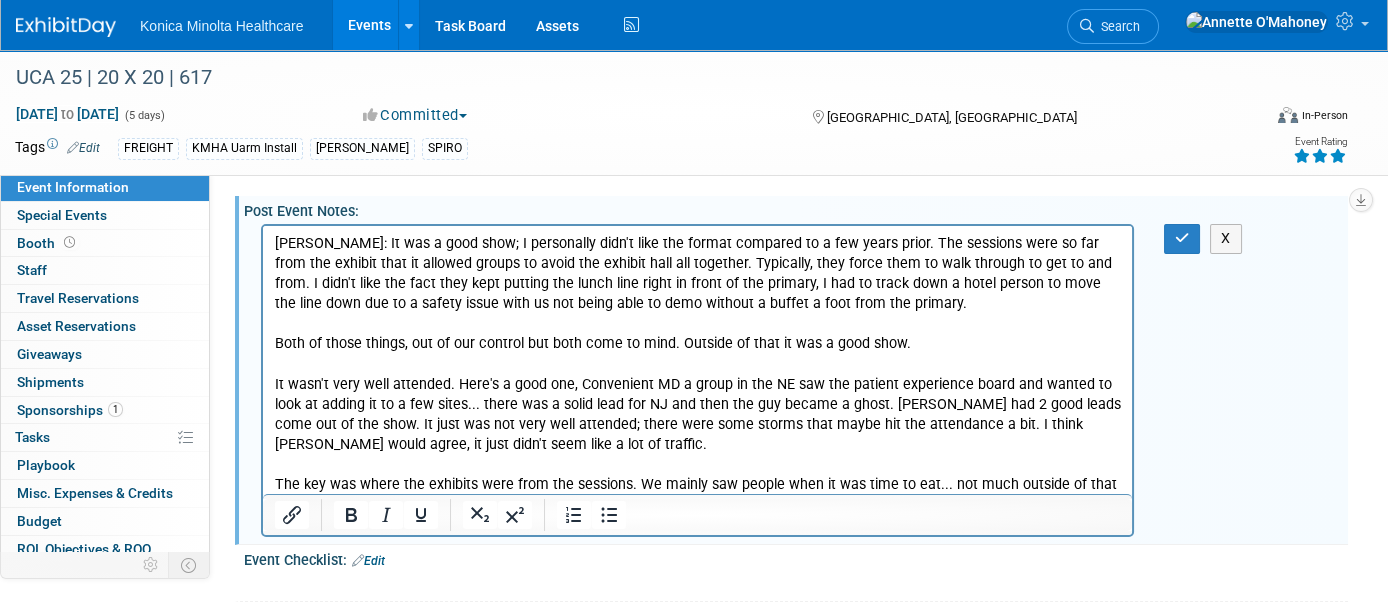 scroll, scrollTop: 0, scrollLeft: 0, axis: both 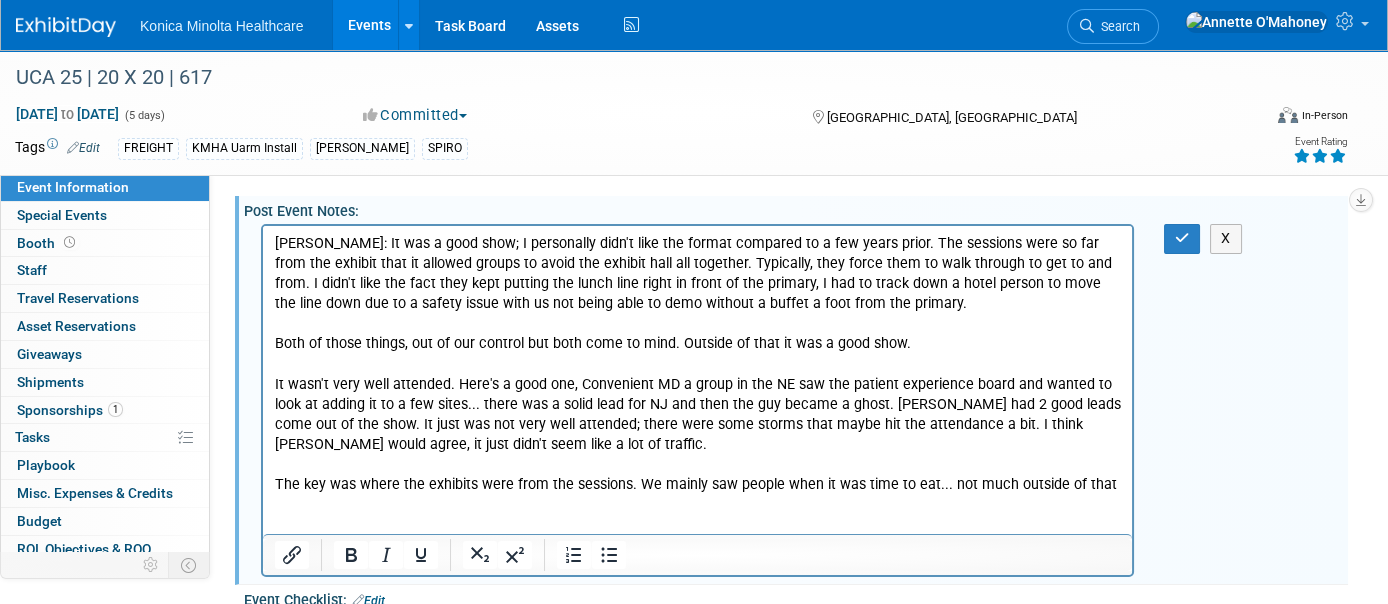 type 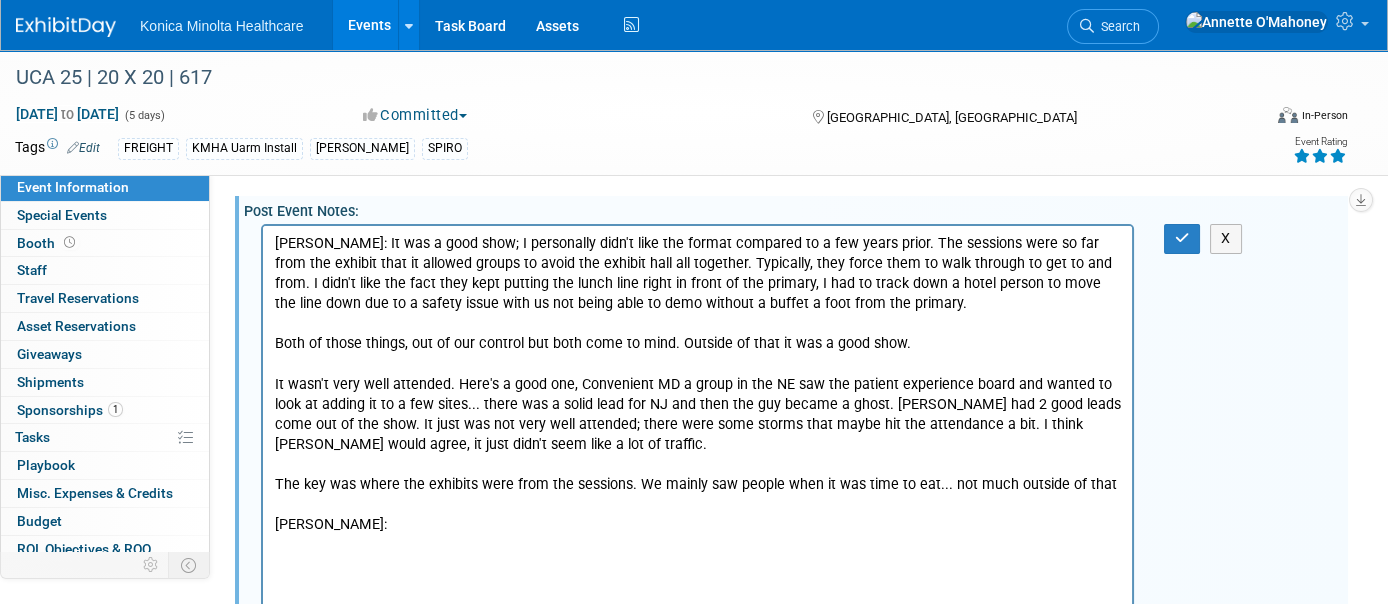 scroll, scrollTop: 51, scrollLeft: 0, axis: vertical 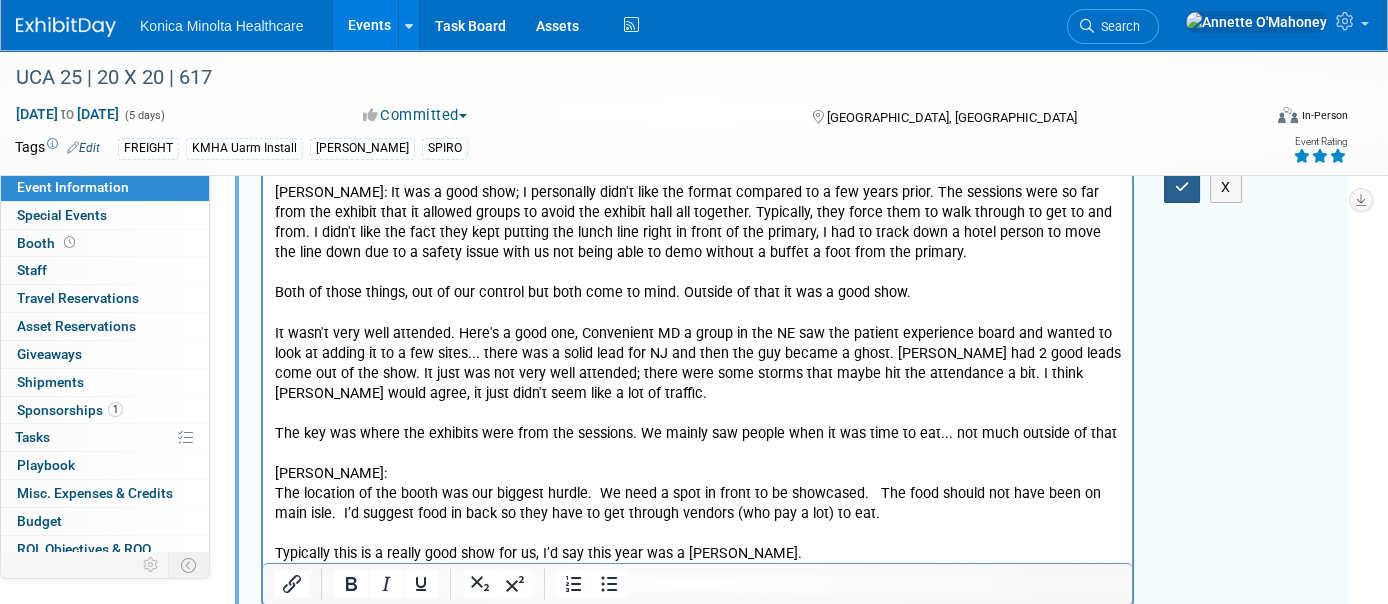 click at bounding box center (1182, 187) 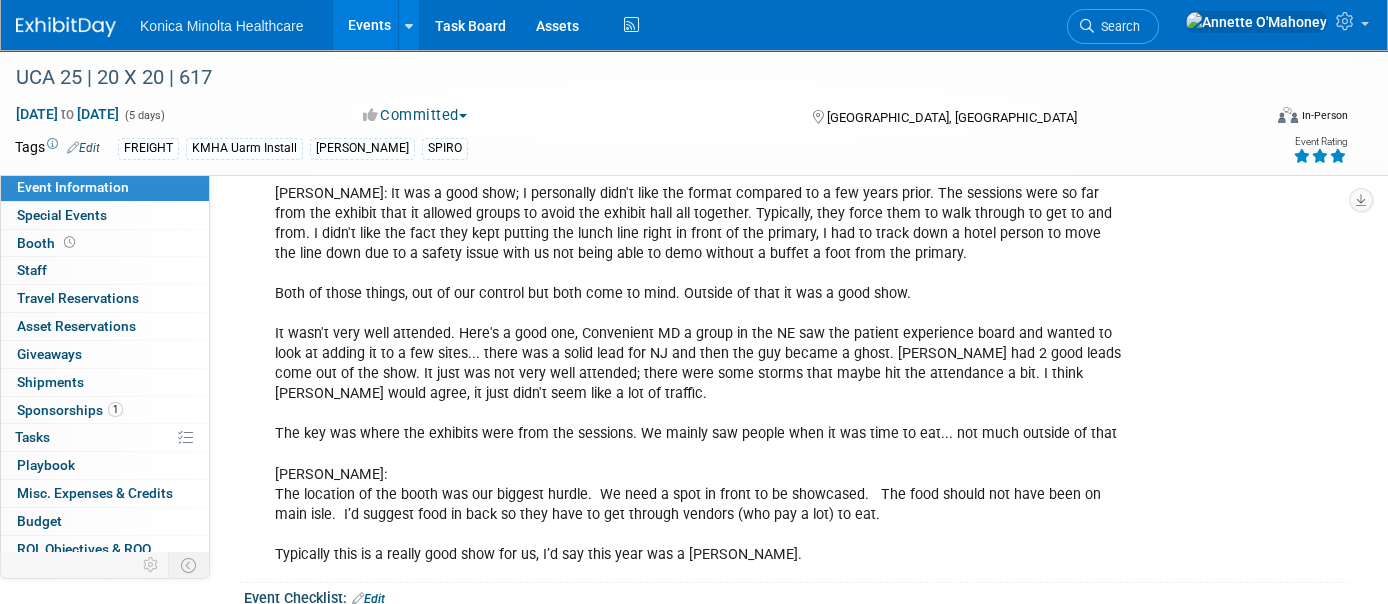 click on "Events" at bounding box center (369, 25) 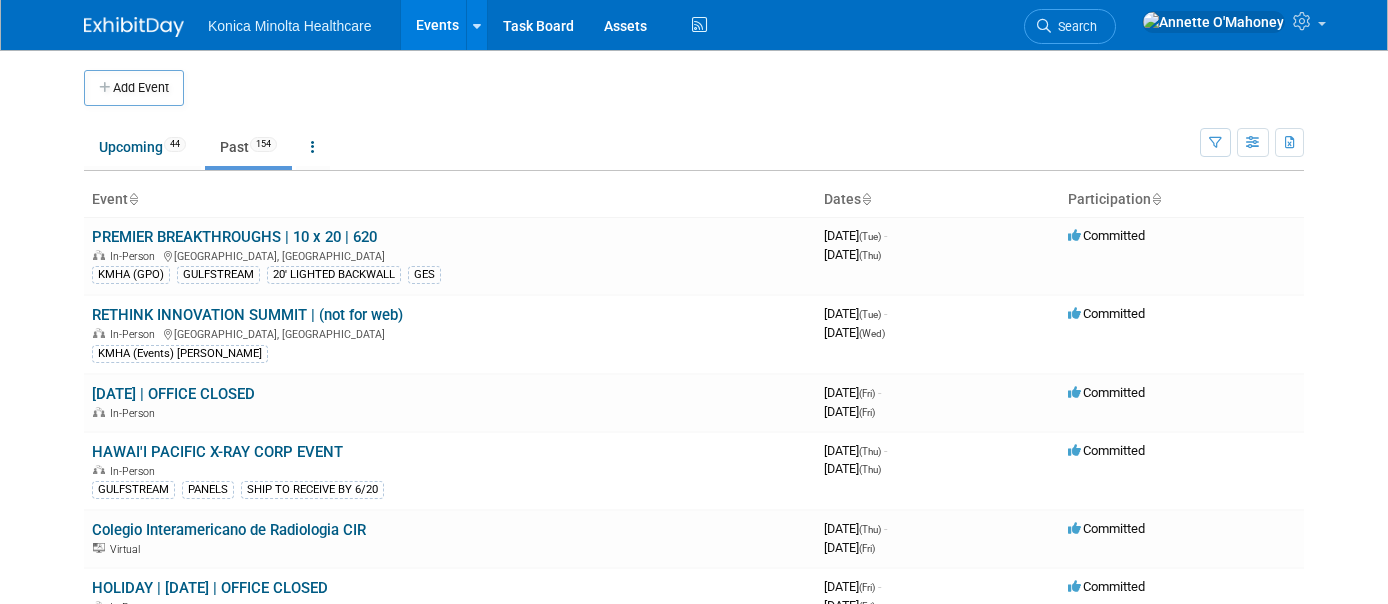 scroll, scrollTop: 0, scrollLeft: 0, axis: both 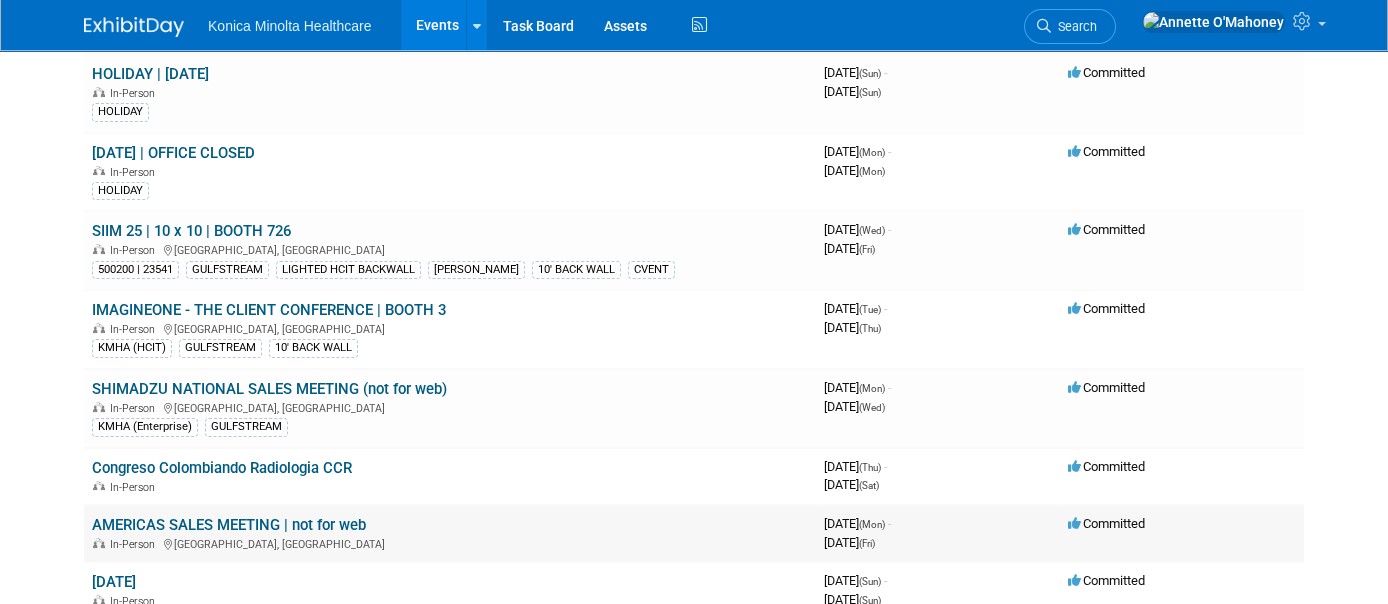 click on "AMERICAS SALES MEETING | not for web" at bounding box center (229, 525) 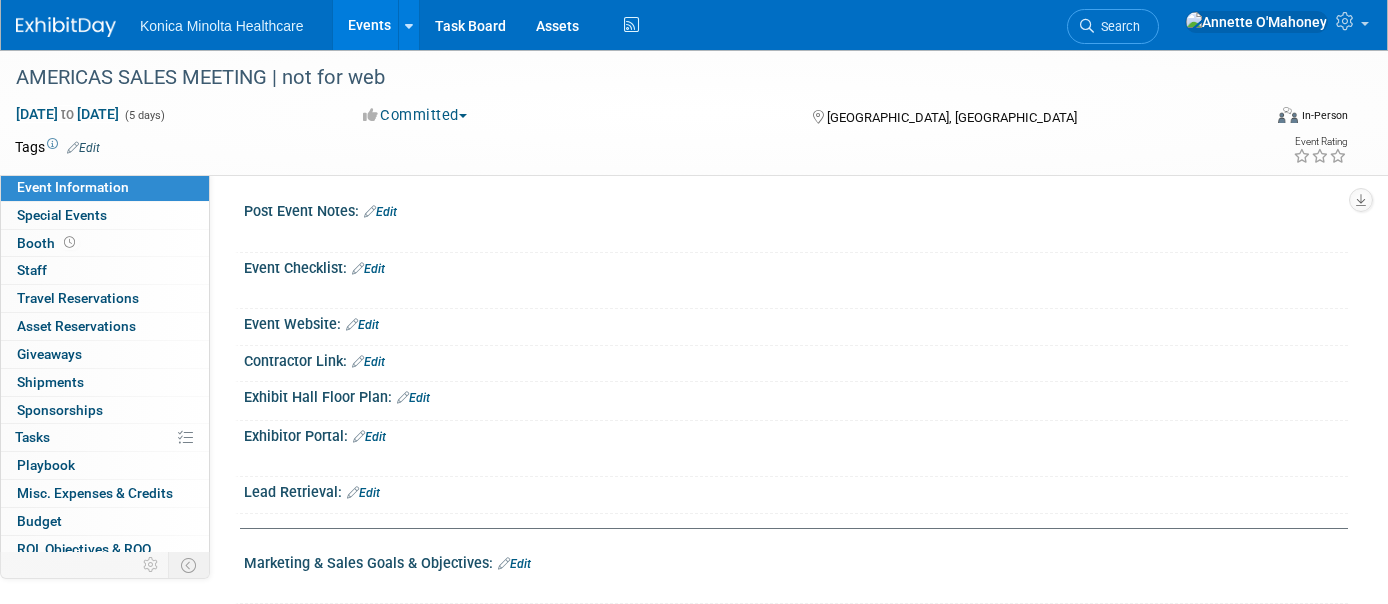 scroll, scrollTop: 0, scrollLeft: 0, axis: both 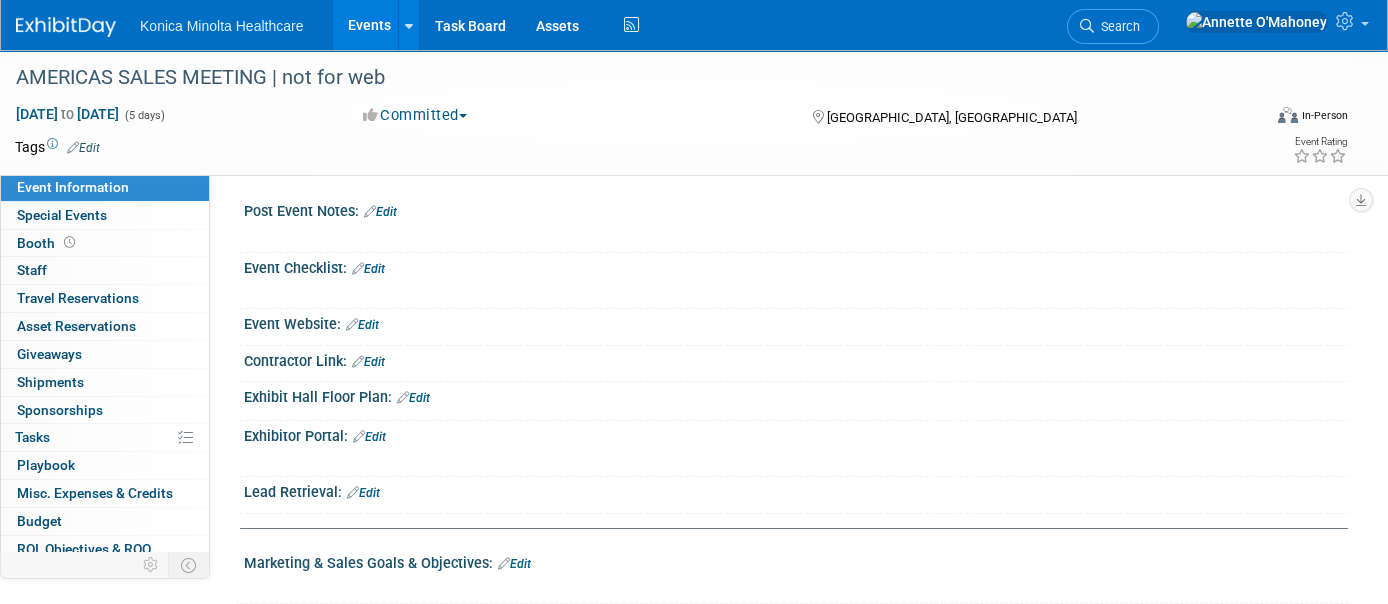 click on "Edit" at bounding box center [380, 212] 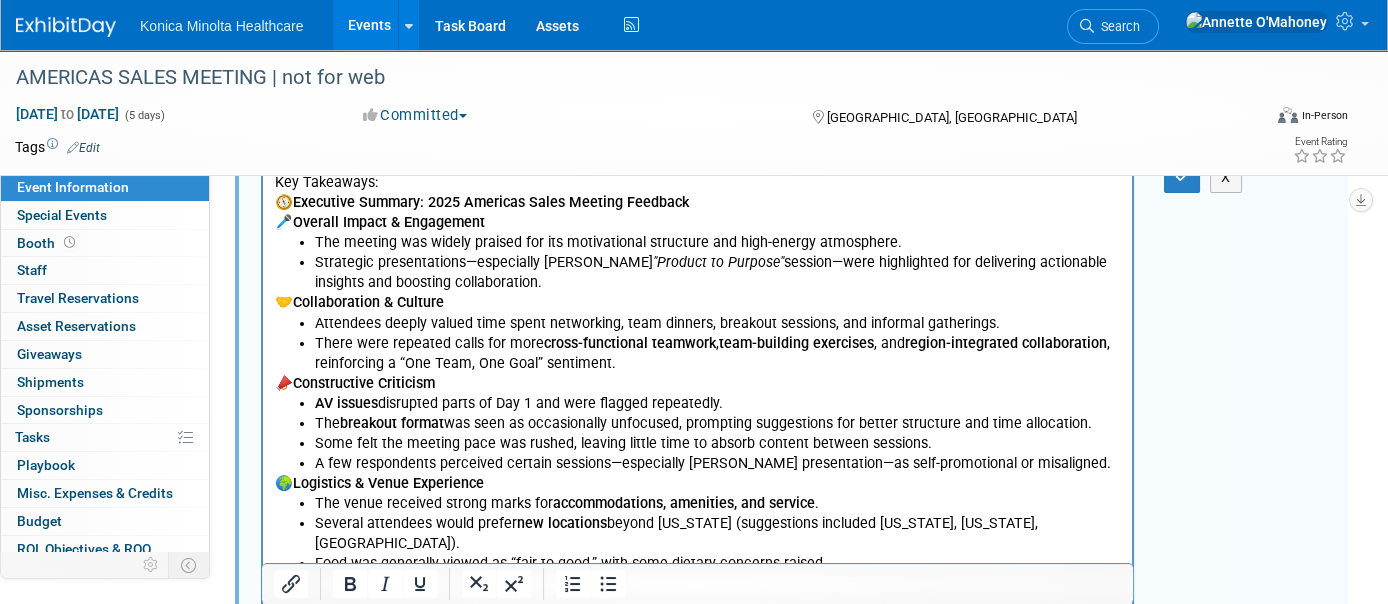 scroll, scrollTop: 0, scrollLeft: 0, axis: both 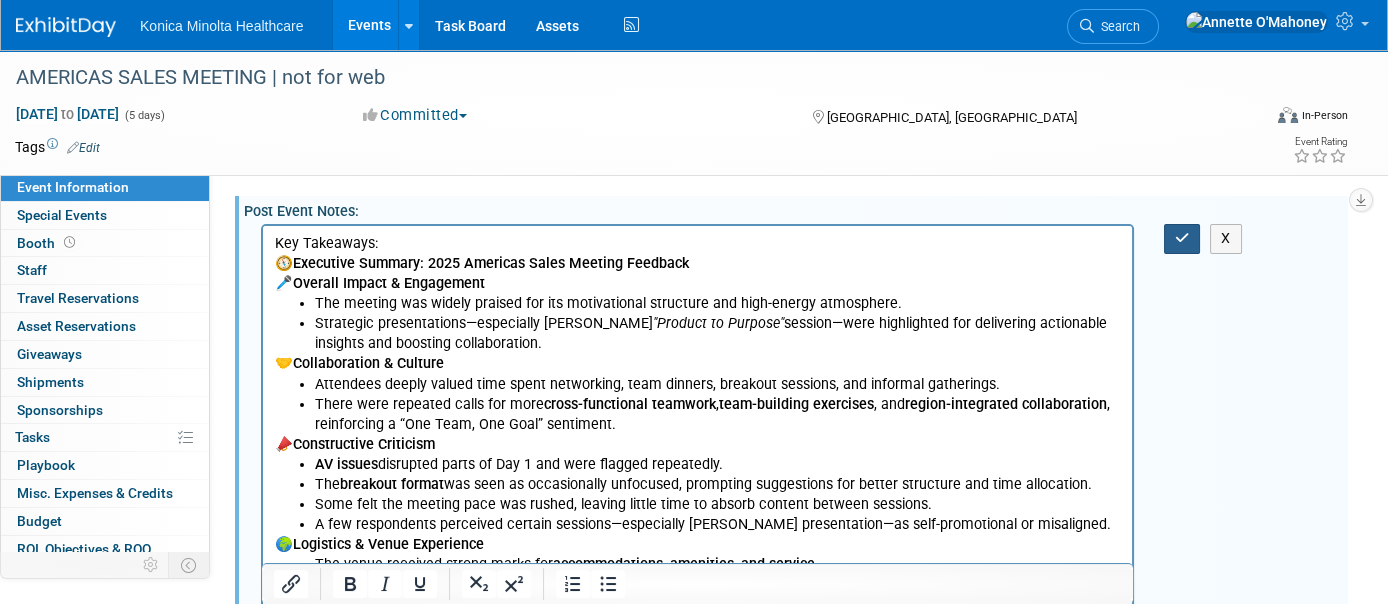 click at bounding box center (1182, 238) 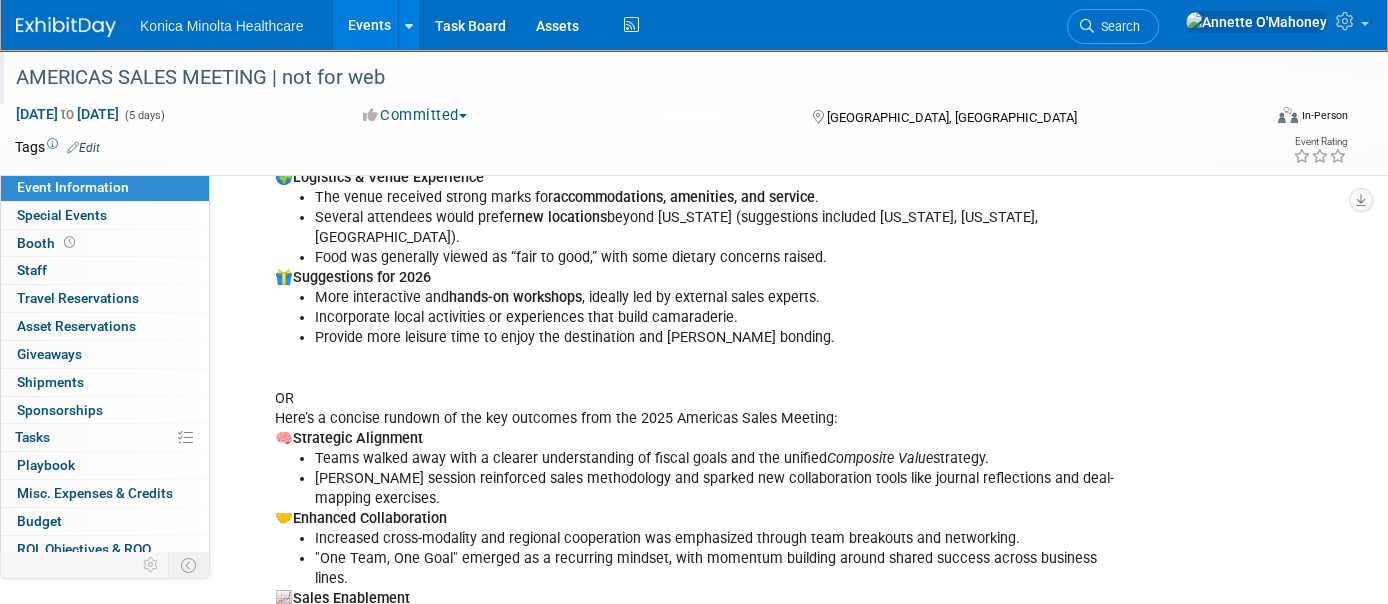 scroll, scrollTop: 0, scrollLeft: 0, axis: both 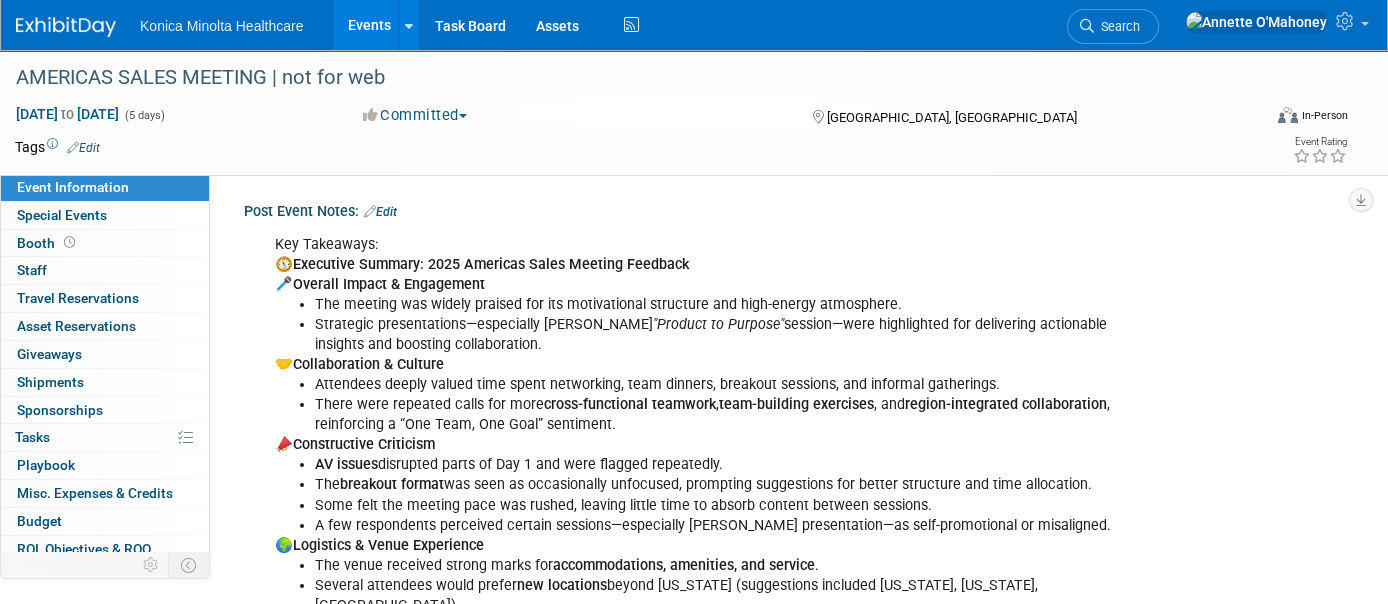 click on "Events" at bounding box center (369, 25) 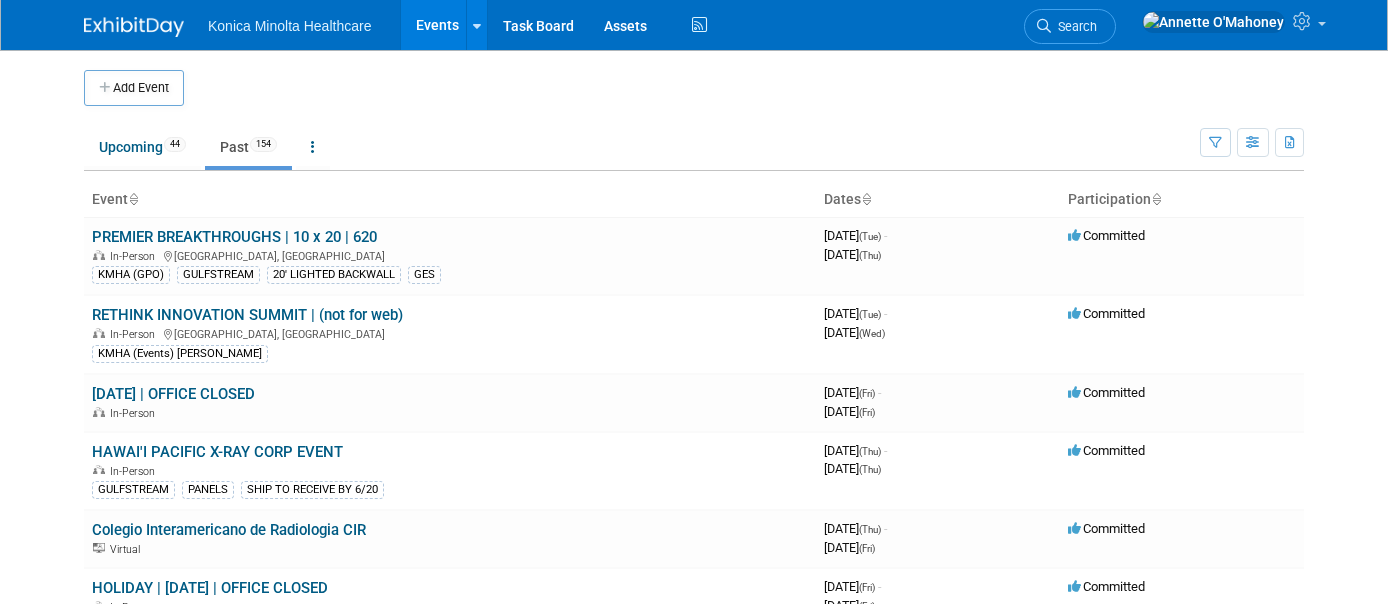 scroll, scrollTop: 0, scrollLeft: 0, axis: both 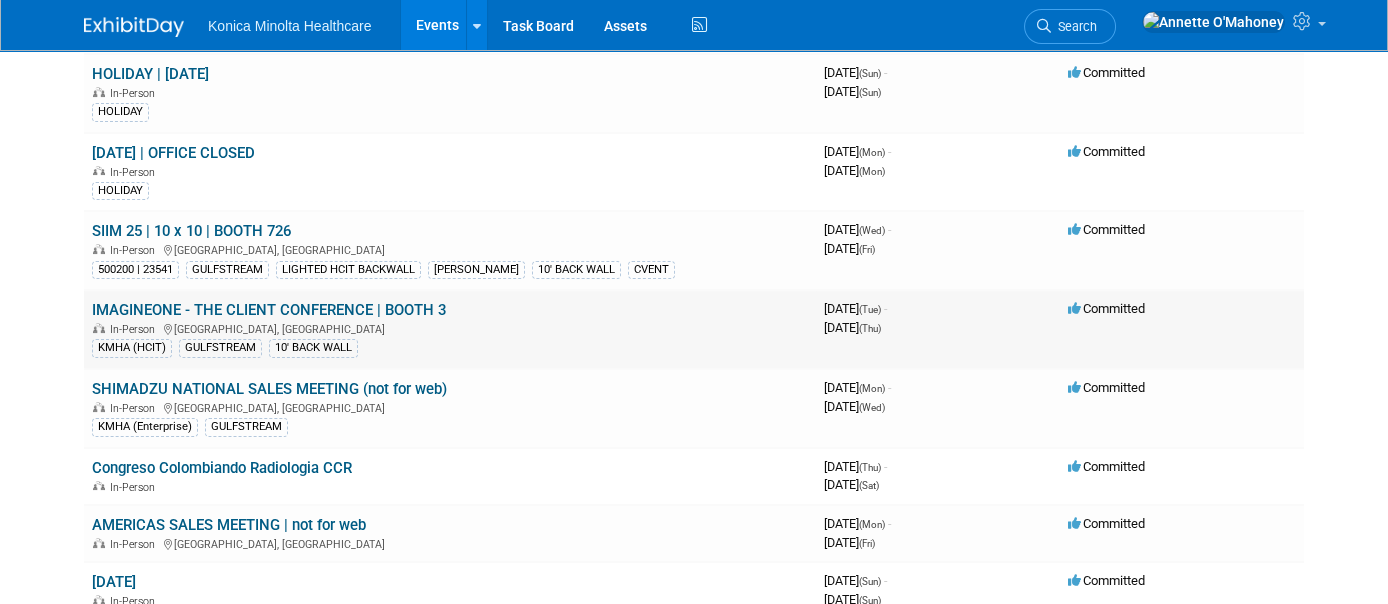 click on "IMAGINEONE - THE CLIENT CONFERENCE | BOOTH 3" at bounding box center [269, 310] 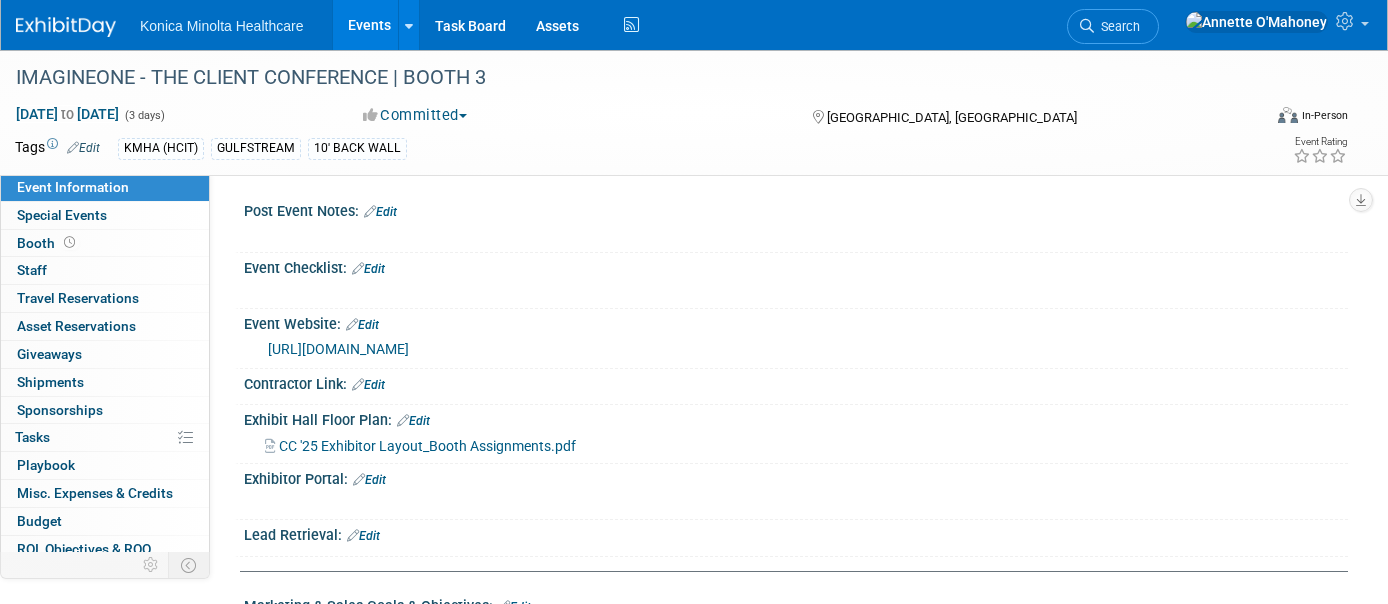 scroll, scrollTop: 0, scrollLeft: 0, axis: both 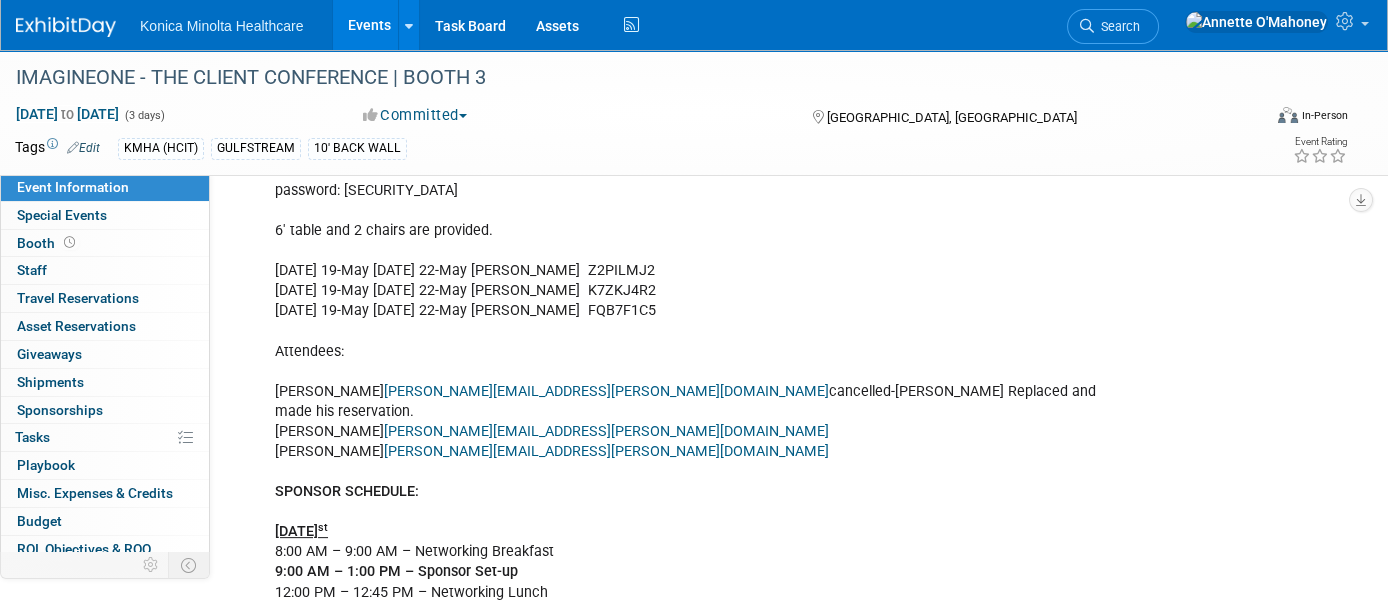 click on "[PERSON_NAME][EMAIL_ADDRESS][PERSON_NAME][DOMAIN_NAME]" at bounding box center (606, 451) 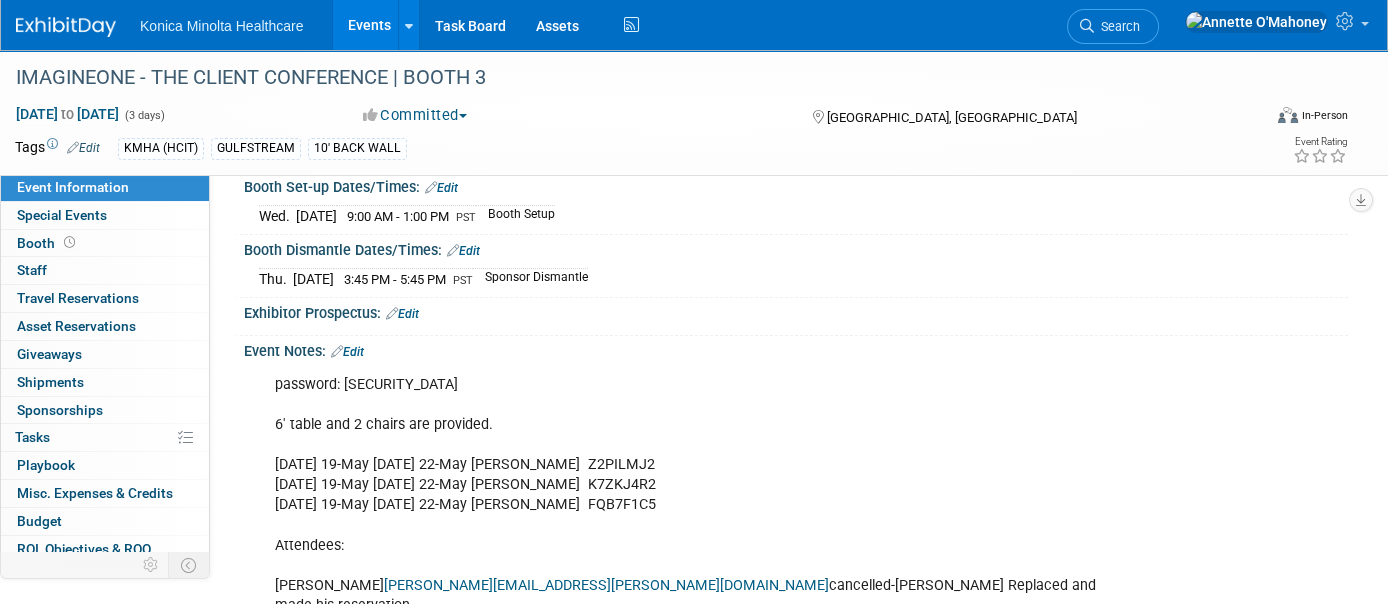 scroll, scrollTop: 1137, scrollLeft: 0, axis: vertical 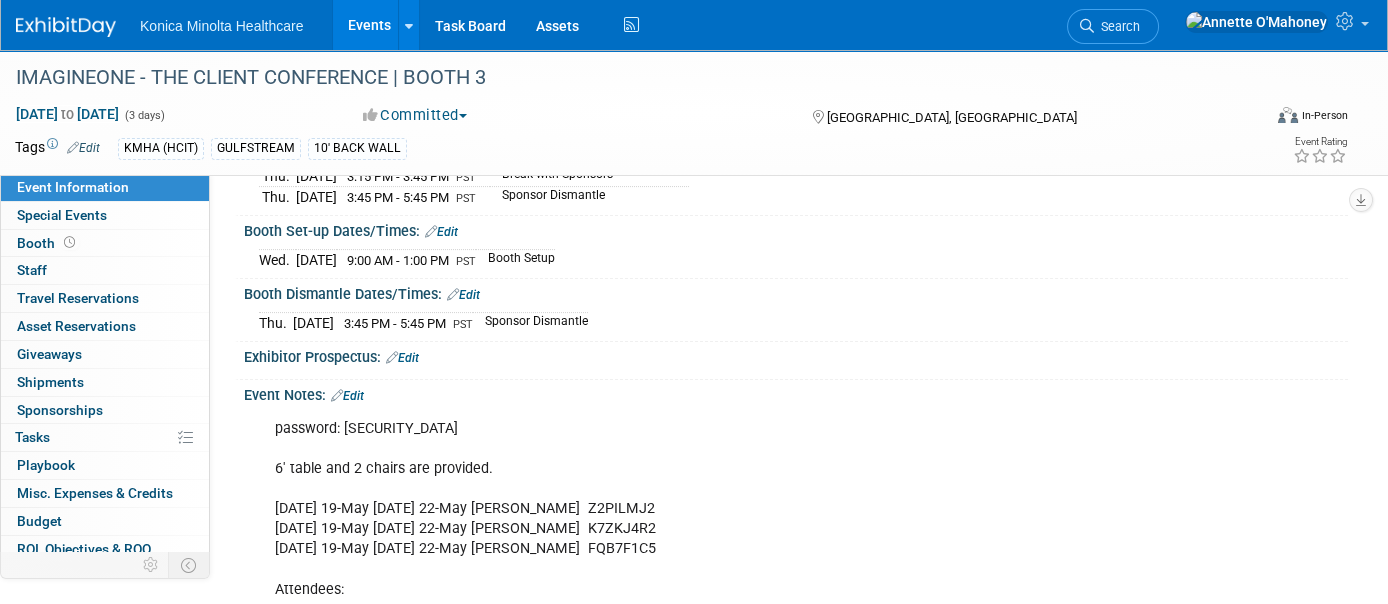 click on "Event Notes:
Edit" at bounding box center [796, 393] 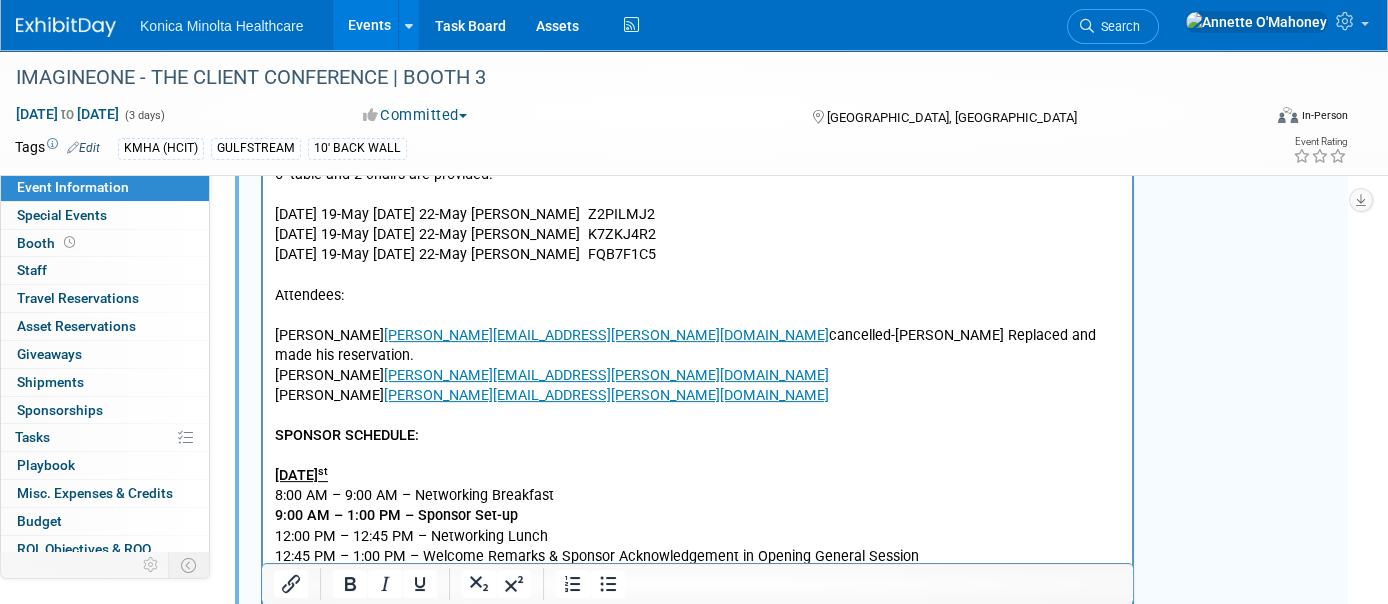 scroll, scrollTop: 1511, scrollLeft: 0, axis: vertical 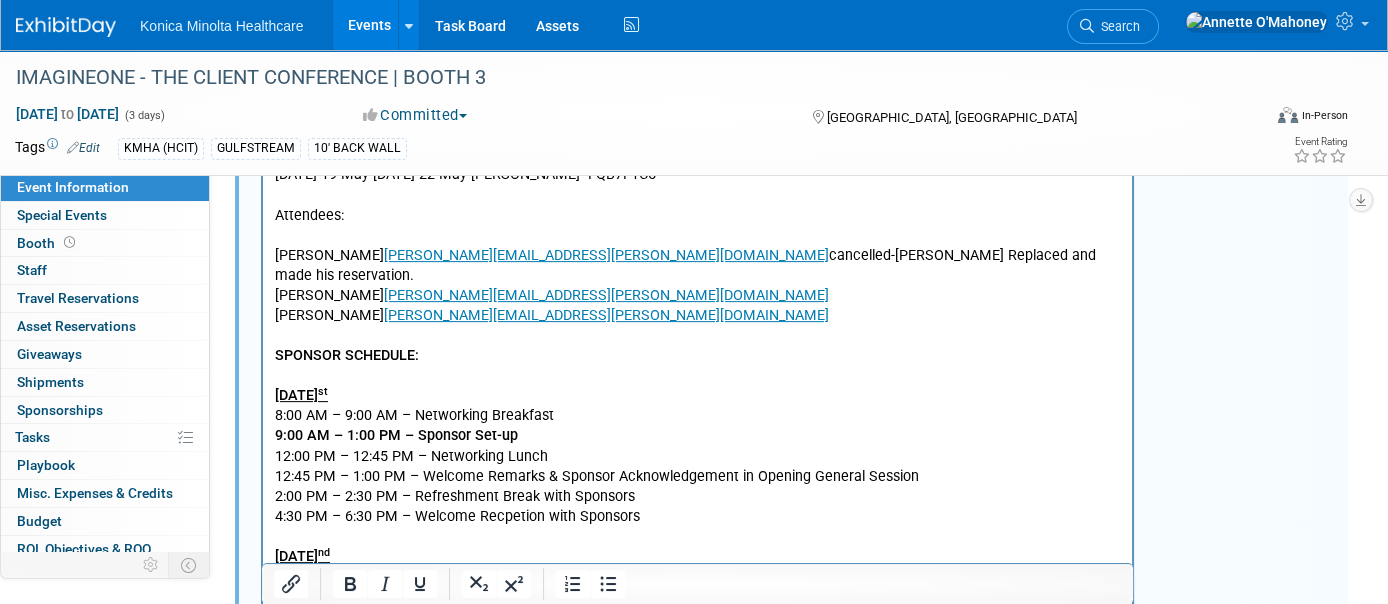 drag, startPoint x: 1007, startPoint y: 259, endPoint x: 513, endPoint y: 279, distance: 494.4047 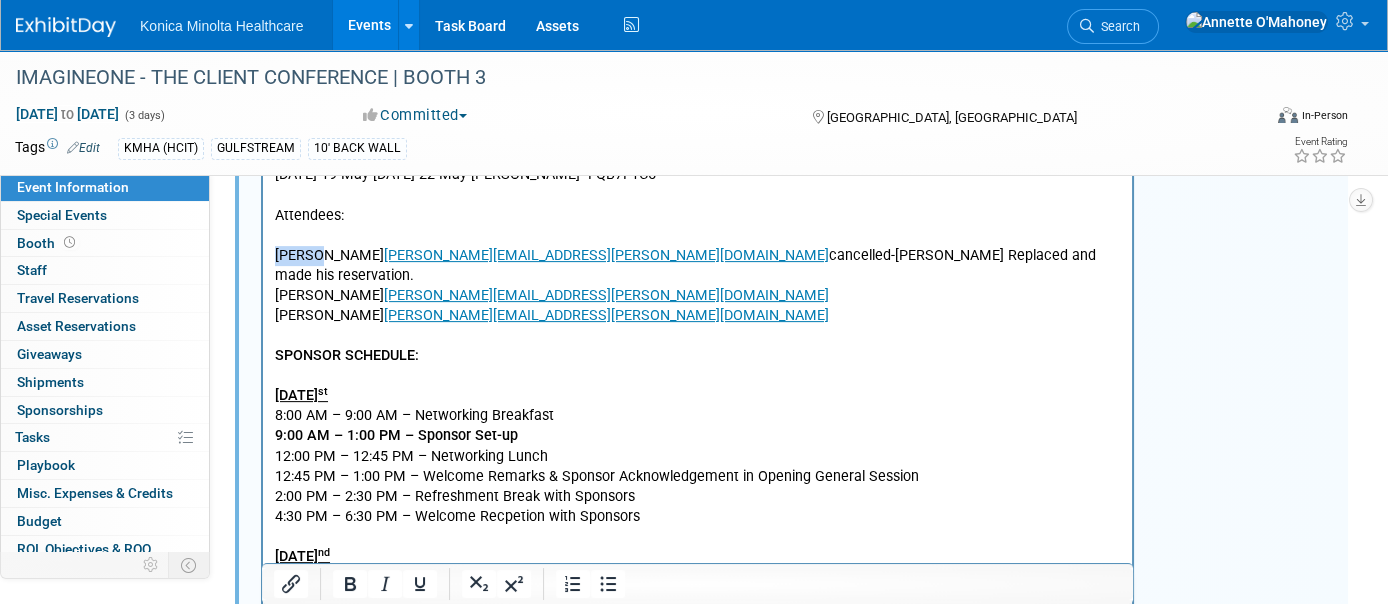 drag, startPoint x: 277, startPoint y: 255, endPoint x: 314, endPoint y: 249, distance: 37.48333 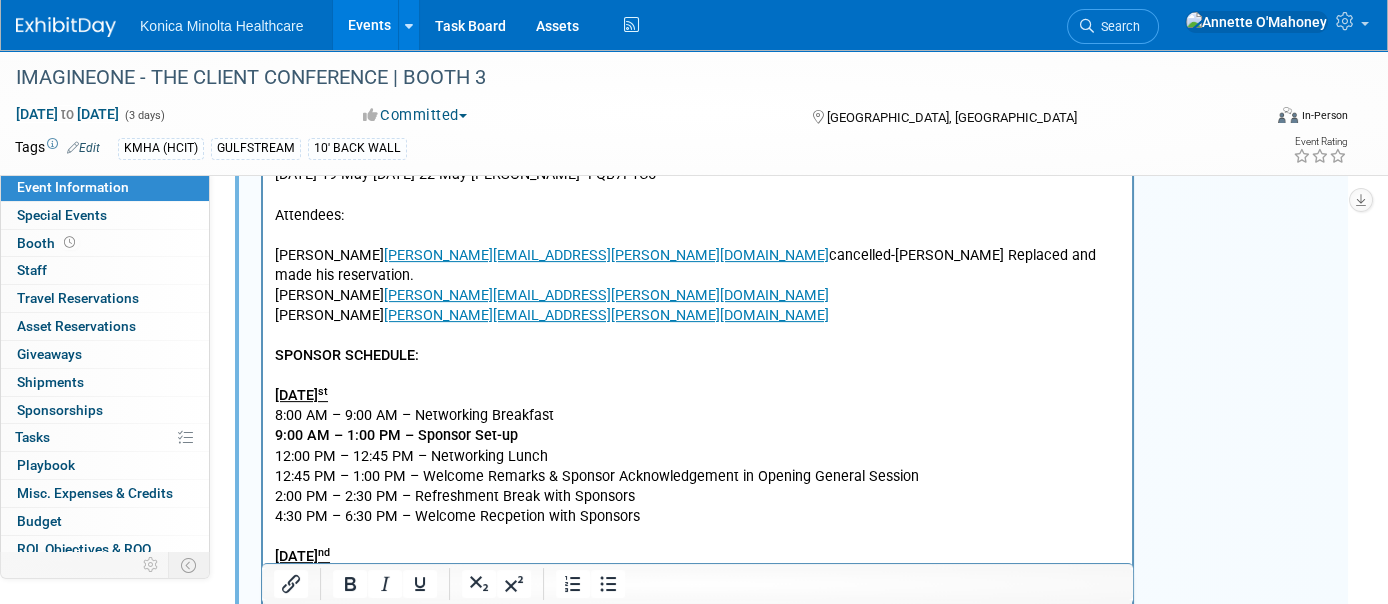 click on "password: MILESTONE 6' table and 2 chairs are provided.  Monday 19-May Thursday 22-May Kirk Fontenot  Z2PILMJ2 Monday 19-May Thursday 22-May Amy Reinart  K7ZKJ4R2 Monday 19-May Thursday 22-May Lilibeth Harper  FQB7F1C5 Attendees:  Kirk Fontenot  kirk.fontenot@konicaminolta.com  cancelled-Barry McDonald Replaced and made his reservation.  Amy Reinart  amy.reinart@konicaminolta.com Lilibeth Harper  lilibeth.harper@konicaminolta.com SPONSOR SCHEDULE: Wednesday, May 21 st 8:00 AM – 9:00 AM – Networking Breakfast 9:00 AM – 1:00 PM – Sponsor Set-up 12:00 PM – 12:45 PM – Networking Lunch 12:45 PM – 1:00 PM – Welcome Remarks & Sponsor Acknowledgement in Opening General Session 2:00 PM – 2:30 PM – Refreshment Break with Sponsors 4:30 PM – 6:30 PM – Welcome Recpetion with Sponsors Thursday, May 22 nd 7:30 AM – 8:15 AM – Networking Breakfast 10:15 AM – 10:45 AM – Refreshment Break with Sponsors 12:15 PM – 1:00 PM – Networking Lunch 3:45 PM – 5:45 PM – Sponsor Dismantle th" at bounding box center [698, 556] 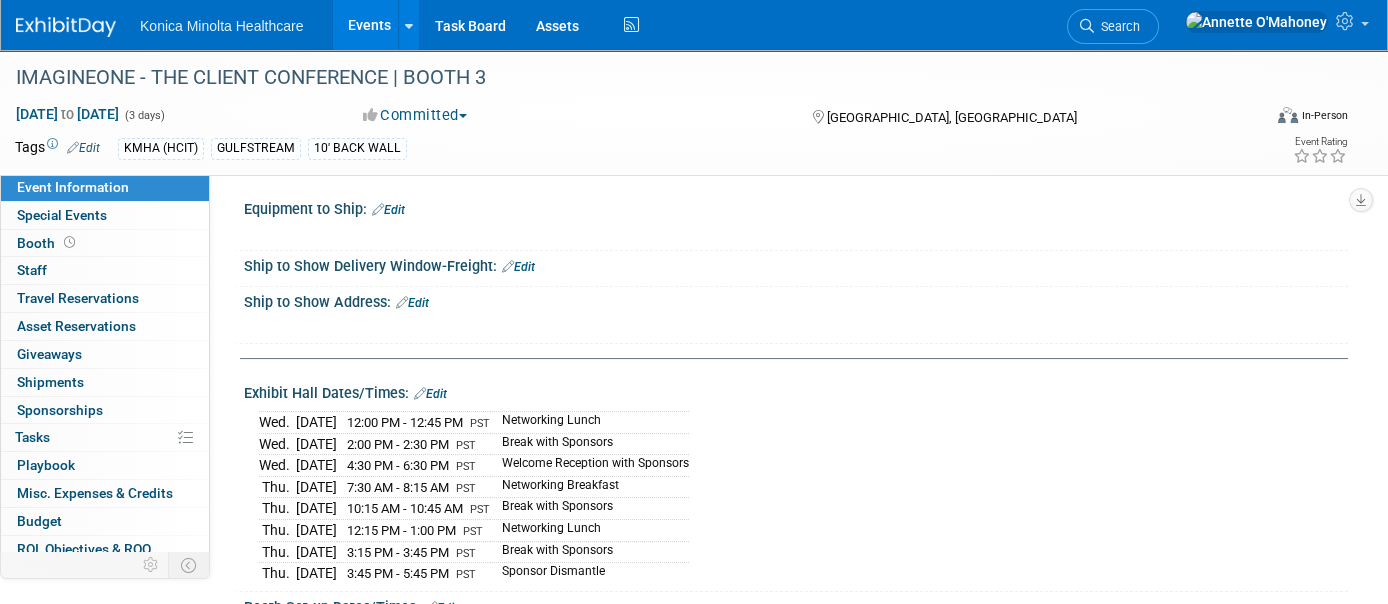 click on "Events" at bounding box center (369, 25) 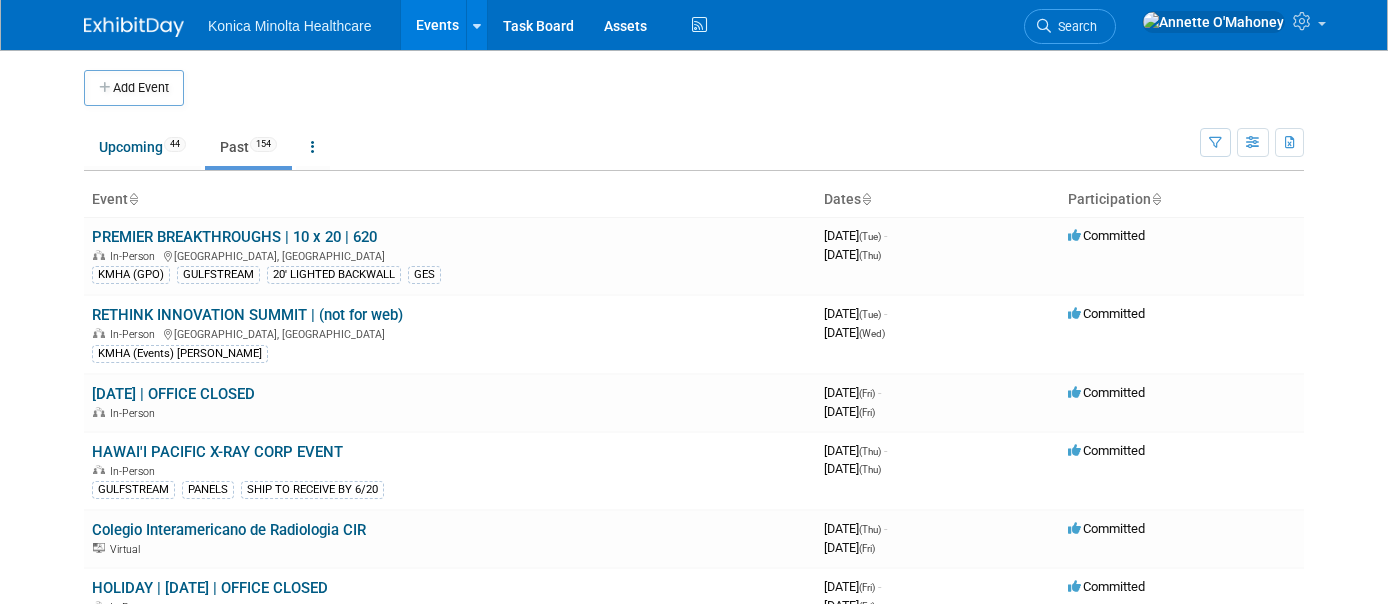 scroll, scrollTop: 0, scrollLeft: 0, axis: both 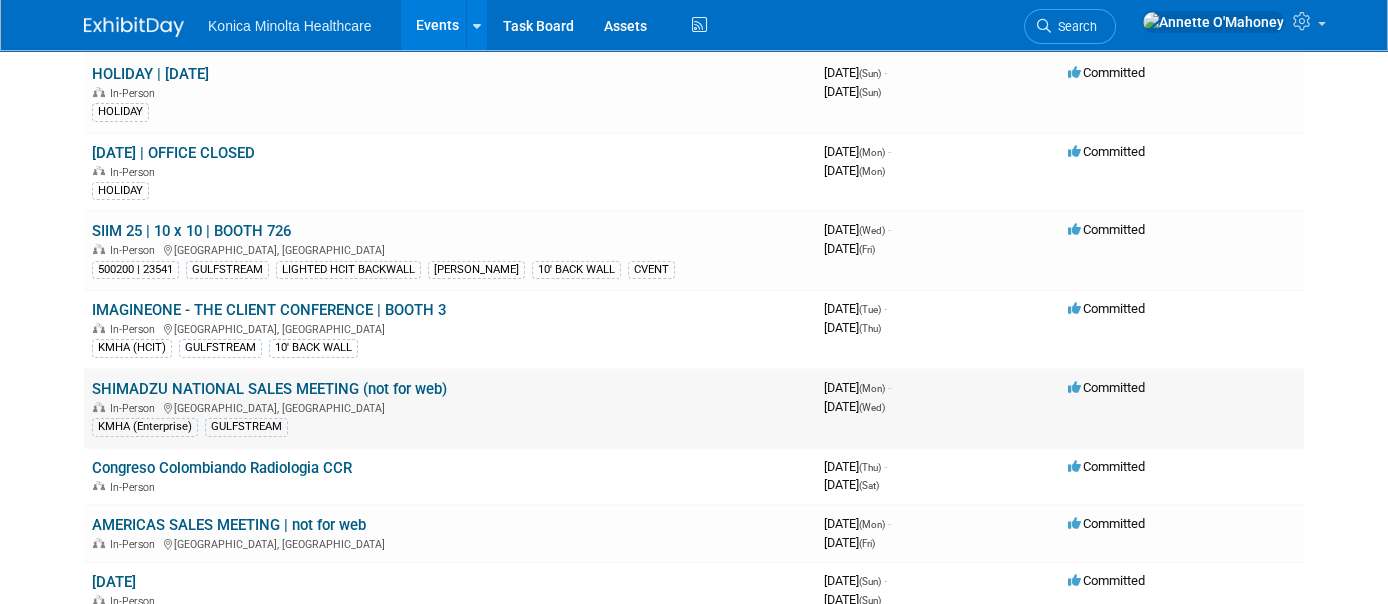 click on "SHIMADZU NATIONAL SALES MEETING (not for web)" at bounding box center (269, 389) 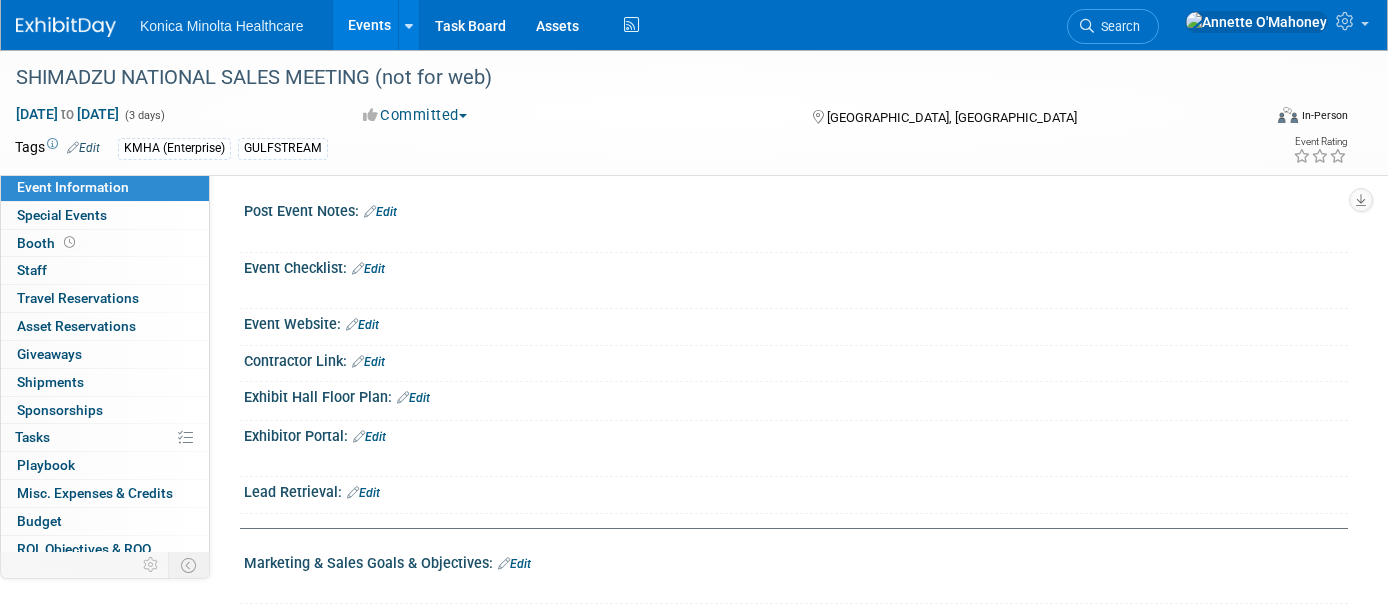 scroll, scrollTop: 0, scrollLeft: 0, axis: both 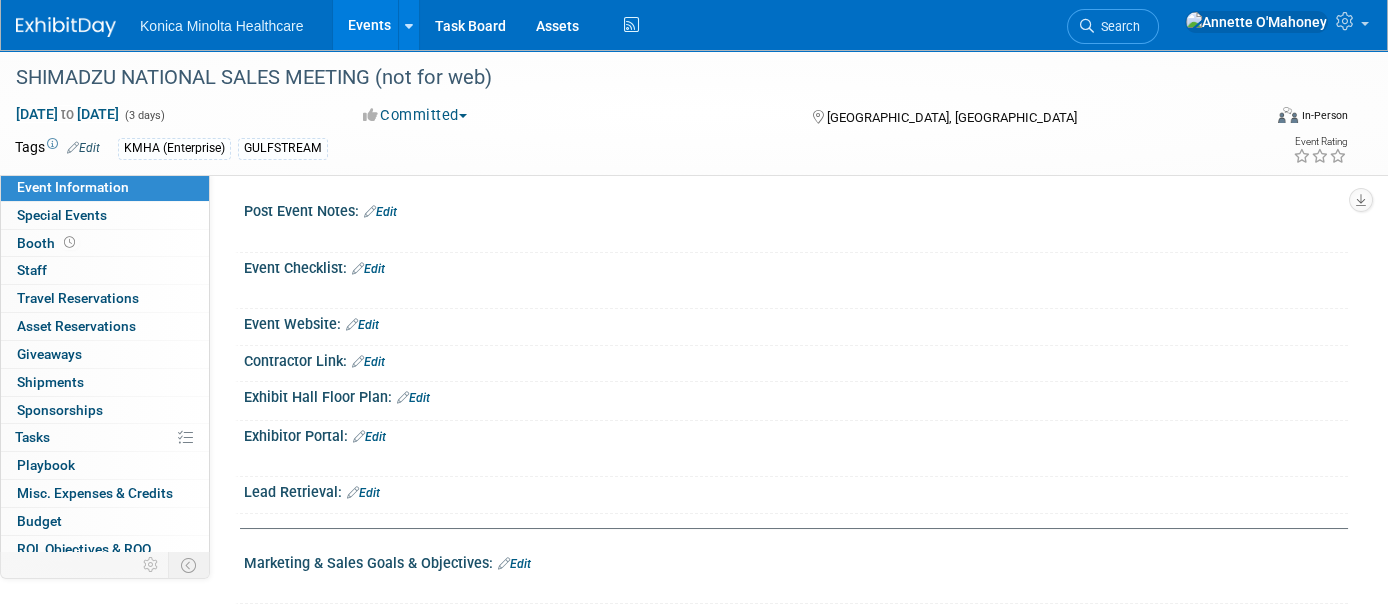 click on "Events" at bounding box center (369, 25) 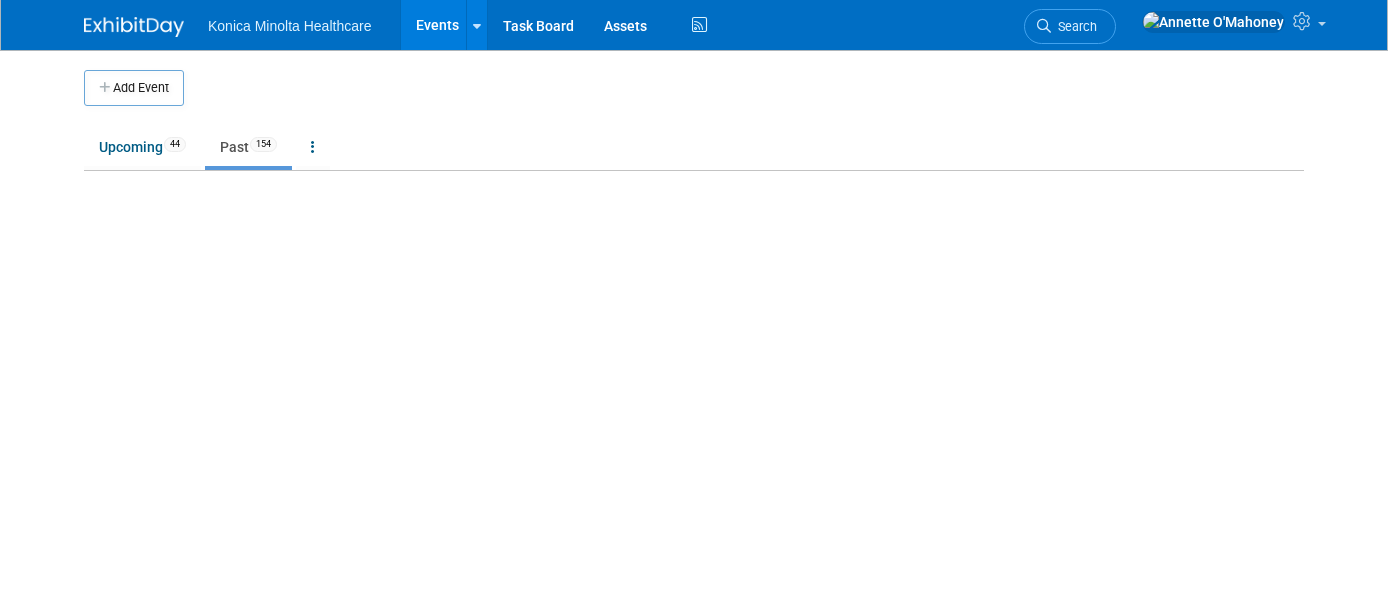 scroll, scrollTop: 0, scrollLeft: 0, axis: both 